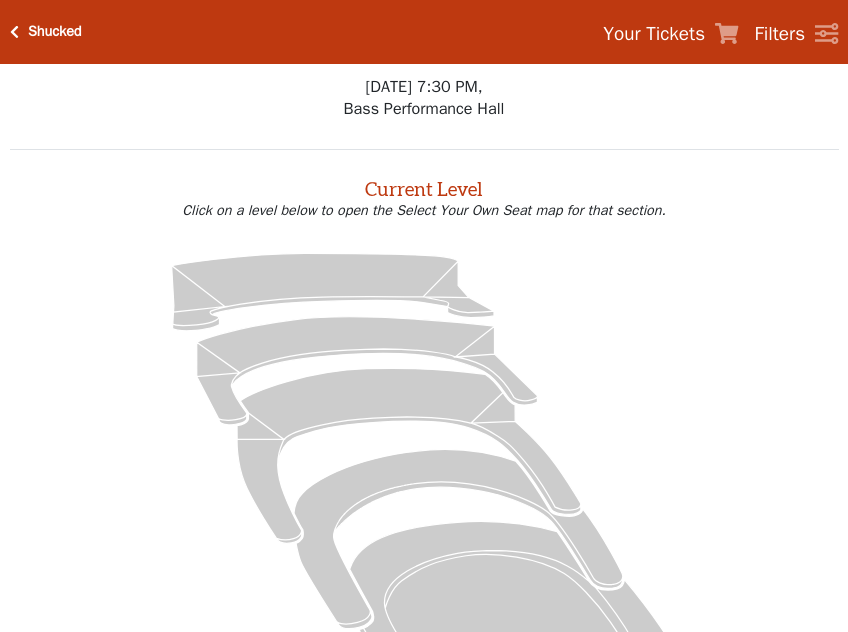 scroll, scrollTop: 0, scrollLeft: 0, axis: both 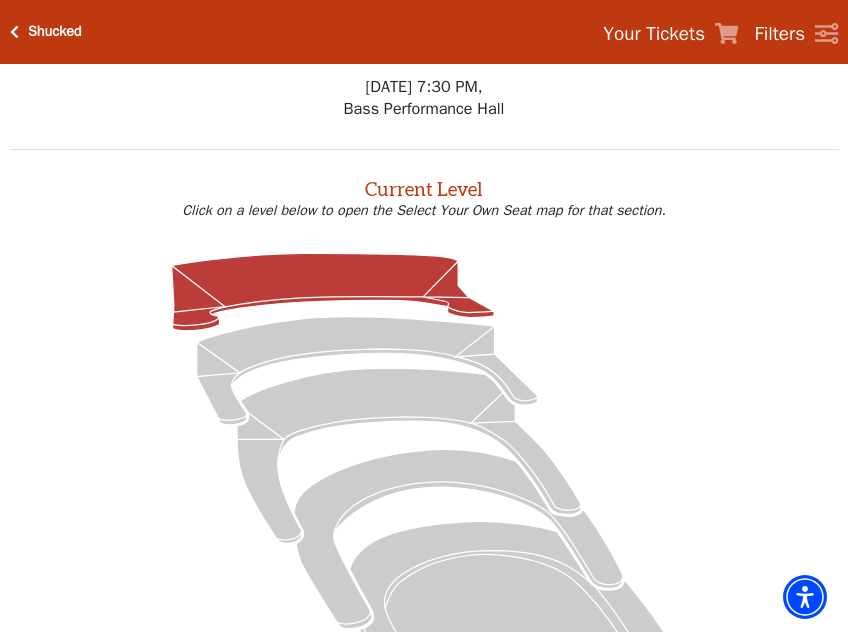 click 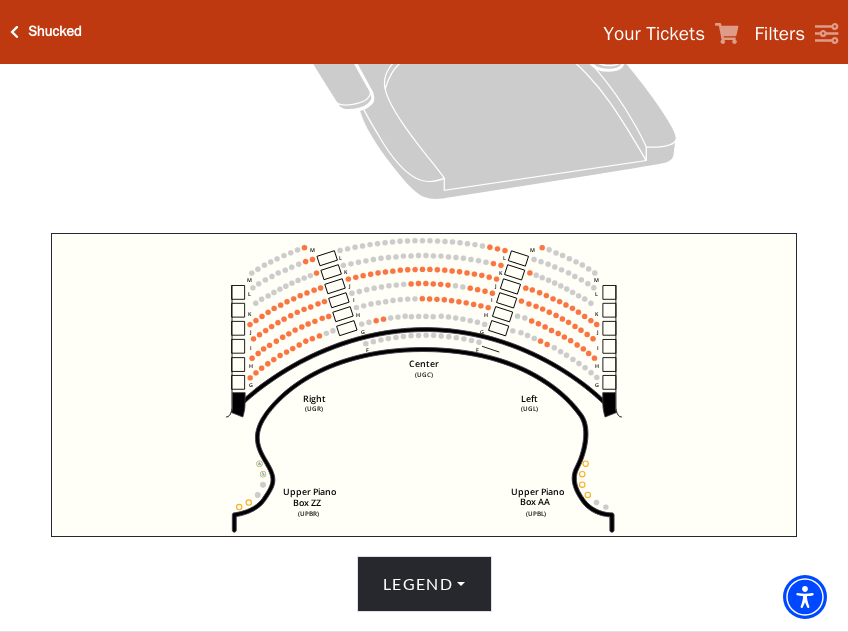 scroll, scrollTop: 700, scrollLeft: 0, axis: vertical 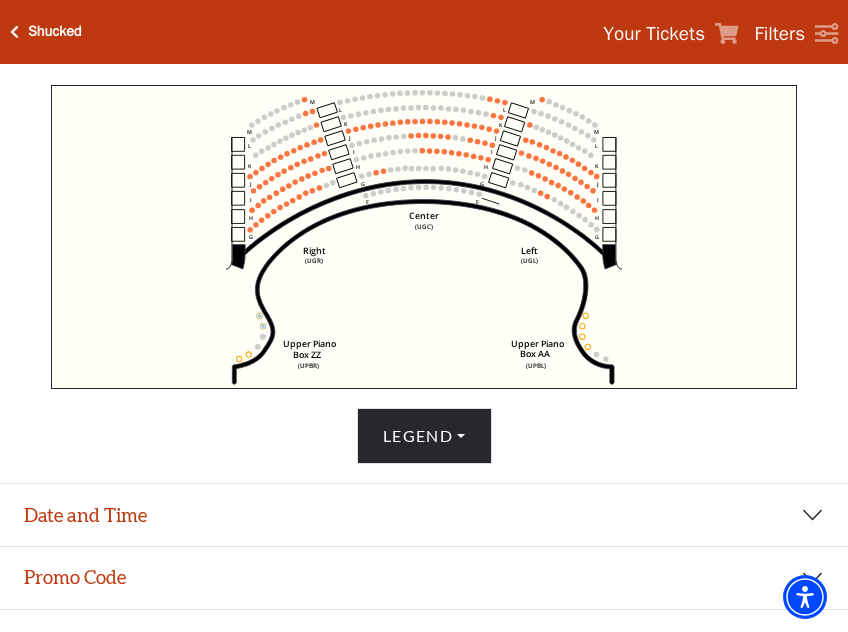 click on "Center   (UGC)   Right   (UGR)   Left   (UGL)   Upper Piano   Box ZZ   (UPBR)   Upper Piano   Box AA   (UPBL)   M   L   K   J   I   H   G   M   L   K   J   I   H   G   M   L   K   J   I   H   G   F   M   L   K   J   I   H   G   F" 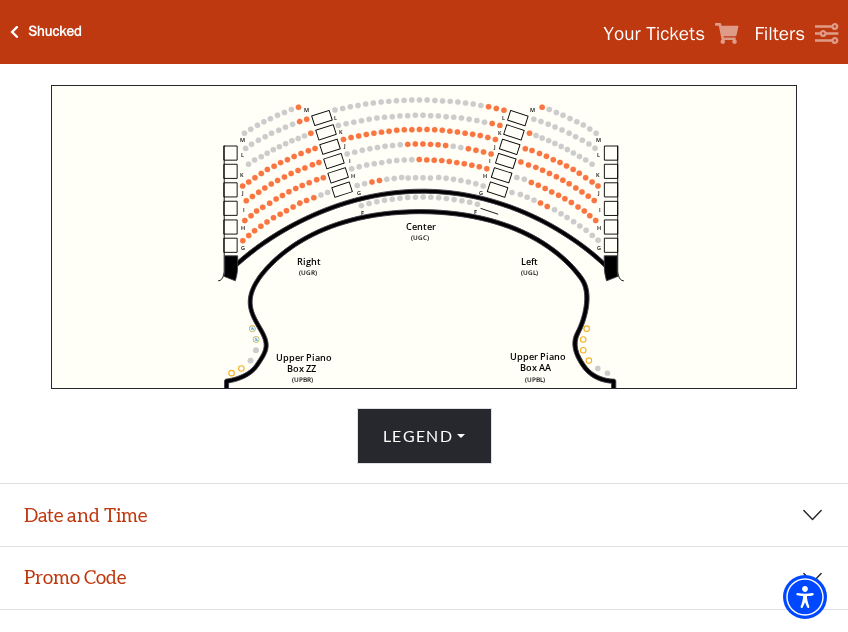 drag, startPoint x: 478, startPoint y: 268, endPoint x: 467, endPoint y: 378, distance: 110.54863 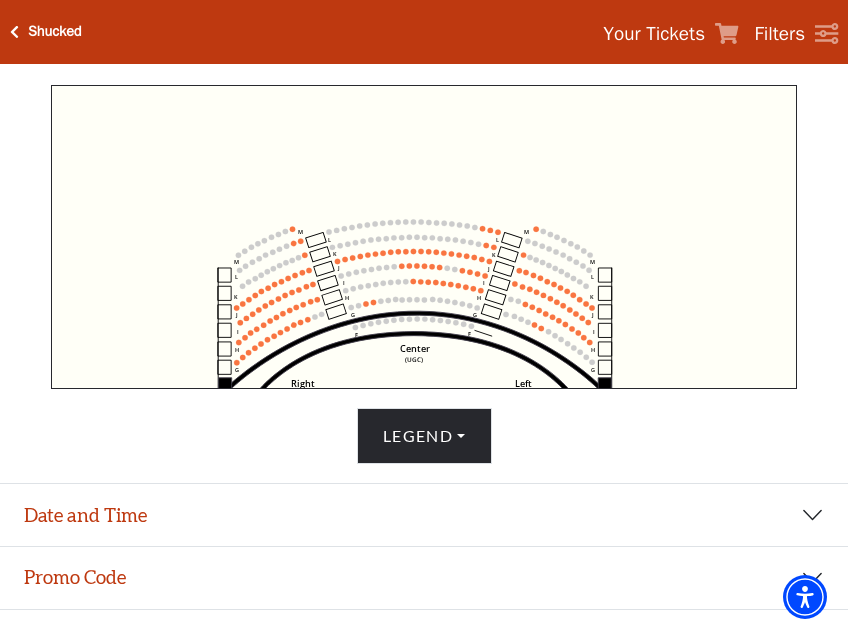 click on "Center   (UGC)   Right   (UGR)   Left   (UGL)   Upper Piano   Box ZZ   (UPBR)   Upper Piano   Box AA   (UPBL)   M   L   K   J   I   H   G   M   L   K   J   I   H   G   M   L   K   J   I   H   G   F   M   L   K   J   I   H   G   F" 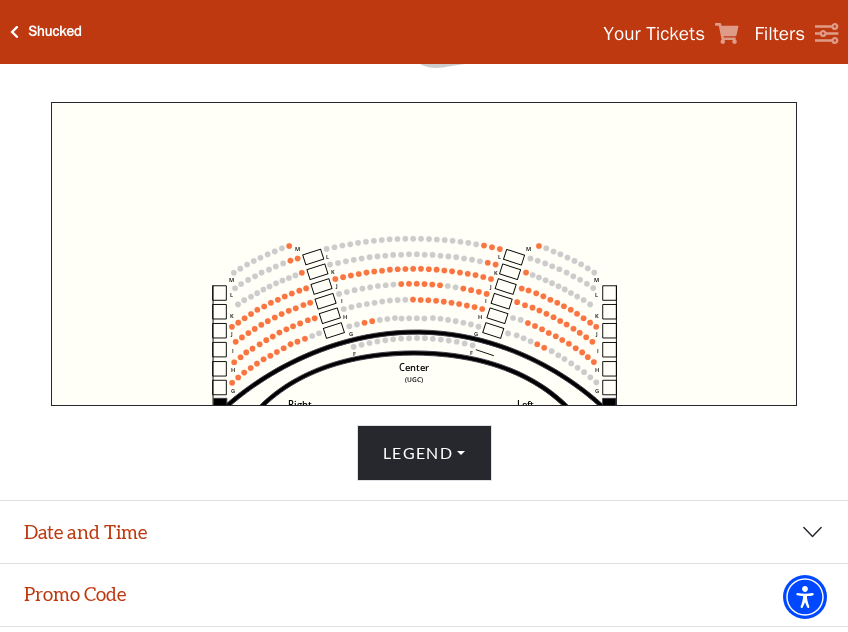 scroll, scrollTop: 700, scrollLeft: 0, axis: vertical 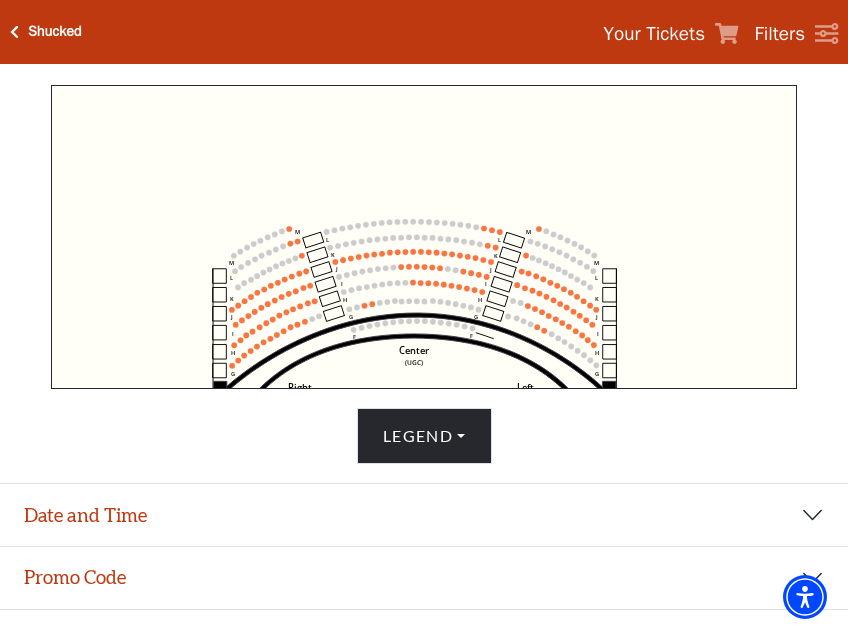 click on "Center" 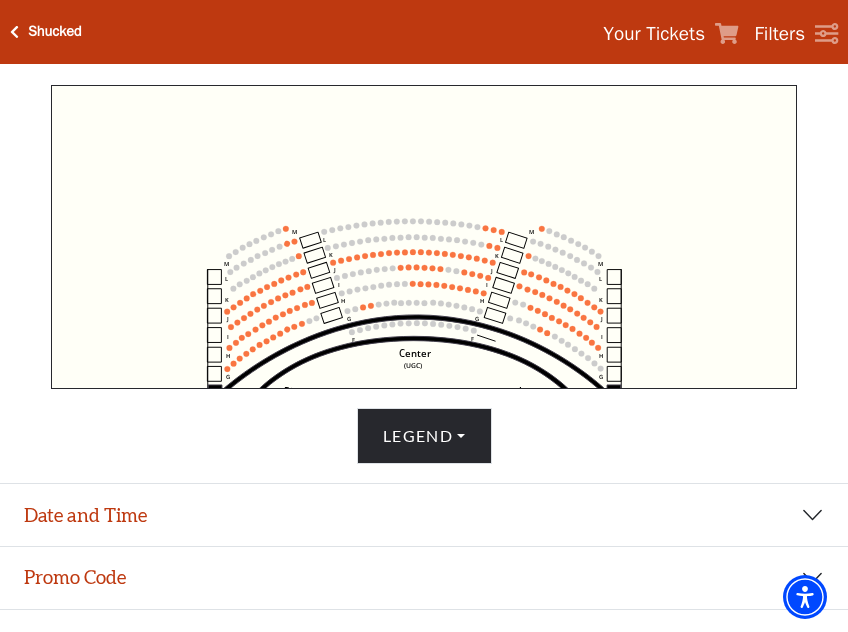click on "Center" 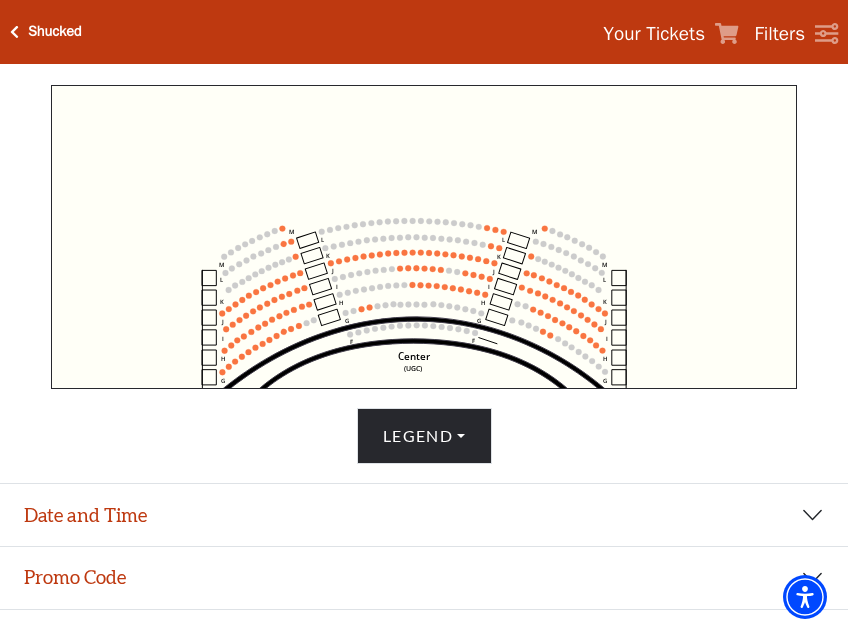 click on "Center   (UGC)   Right   (UGR)   Left   (UGL)   Upper Piano   Box ZZ   (UPBR)   Upper Piano   Box AA   (UPBL)   M   L   K   J   I   H   G   M   L   K   J   I   H   G   M   L   K   J   I   H   G   F   M   L   K   J   I   H   G   F" 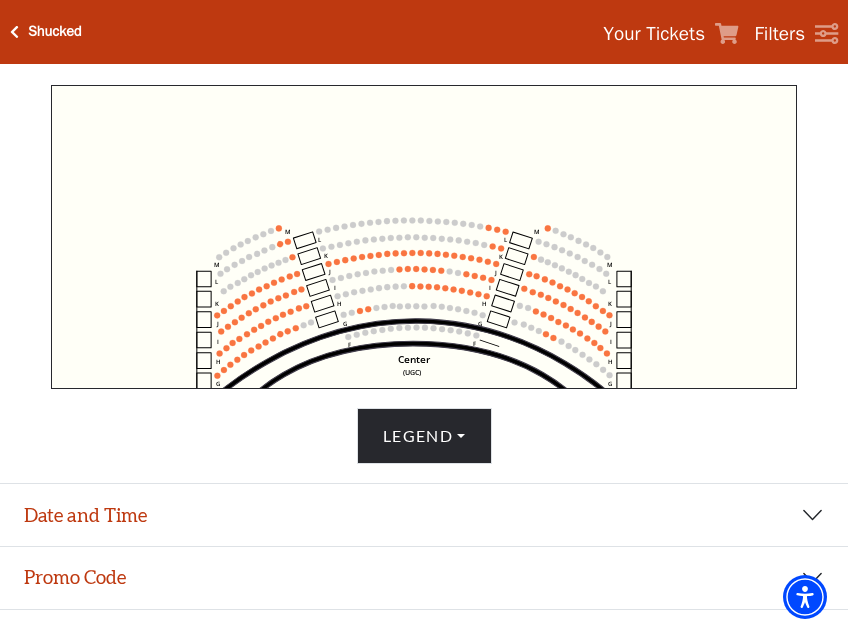 click on "Center   (UGC)   Right   (UGR)   Left   (UGL)   Upper Piano   Box ZZ   (UPBR)   Upper Piano   Box AA   (UPBL)   M   L   K   J   I   H   G   M   L   K   J   I   H   G   M   L   K   J   I   H   G   F   M   L   K   J   I   H   G   F" 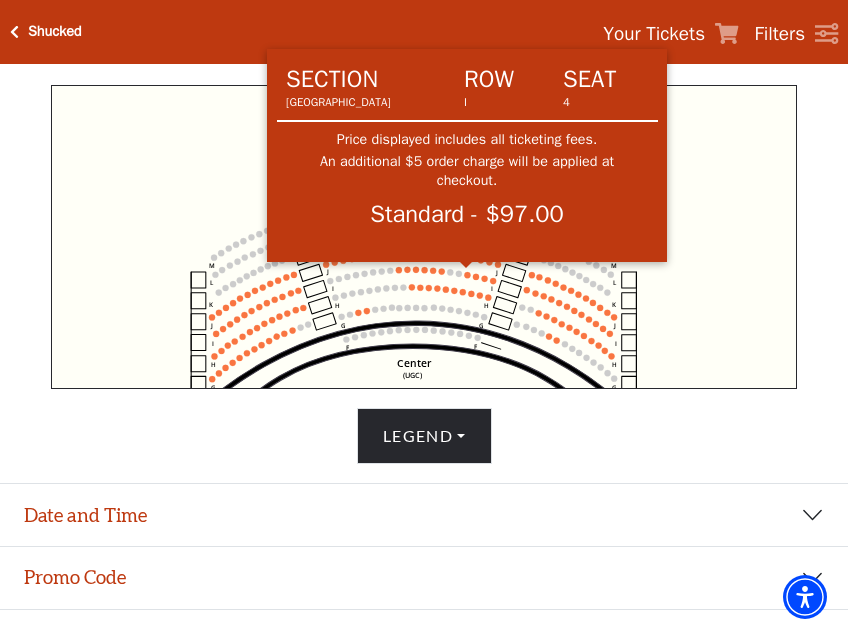 click 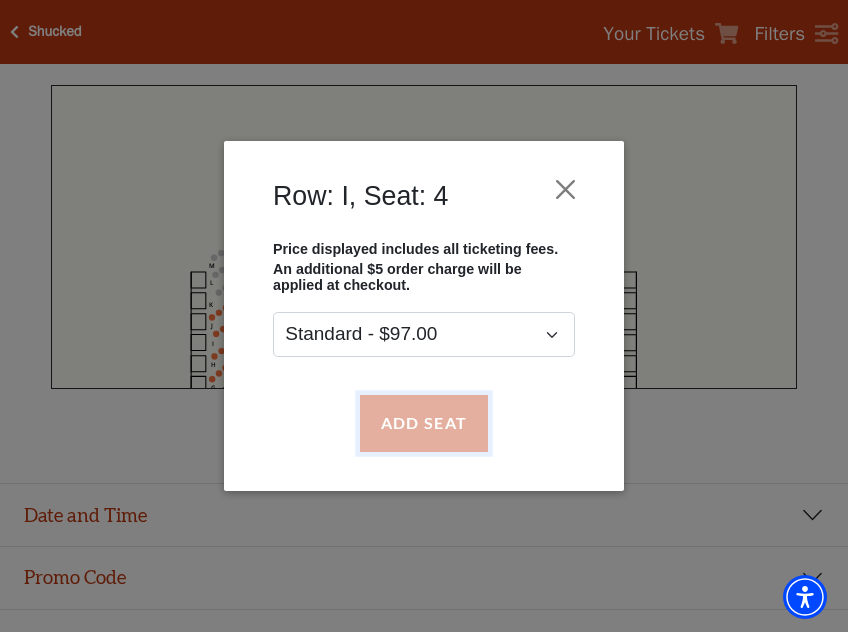 click on "Add Seat" at bounding box center [424, 423] 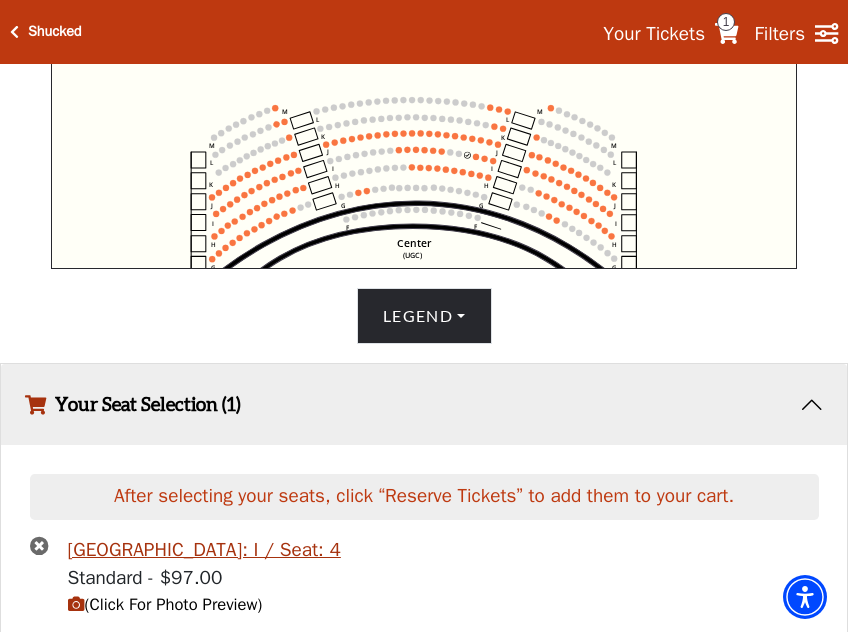 scroll, scrollTop: 879, scrollLeft: 0, axis: vertical 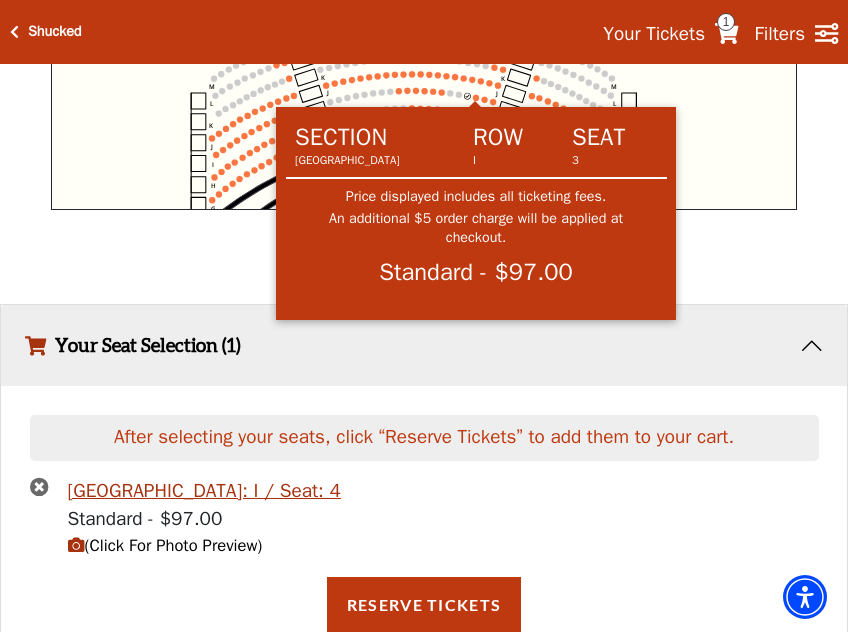 click 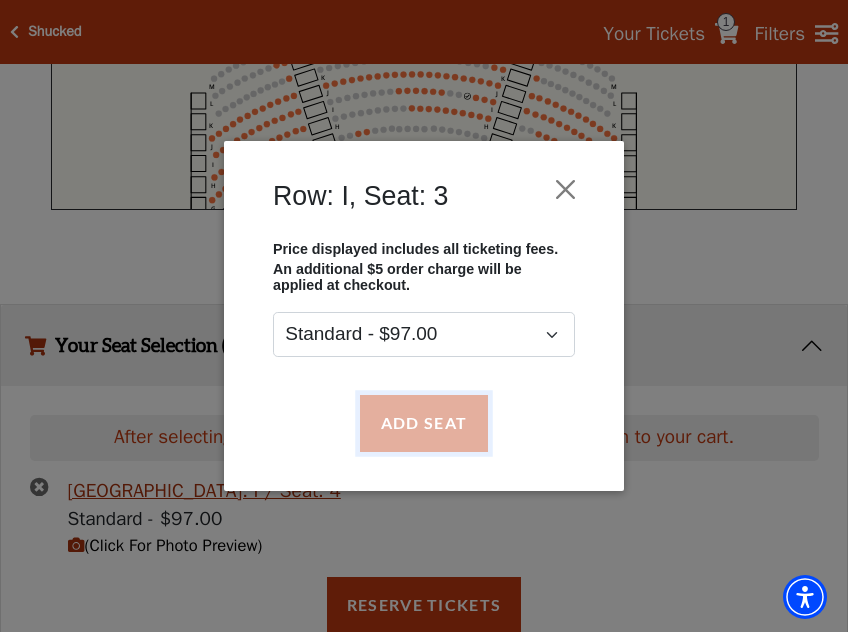 click on "Add Seat" at bounding box center [424, 423] 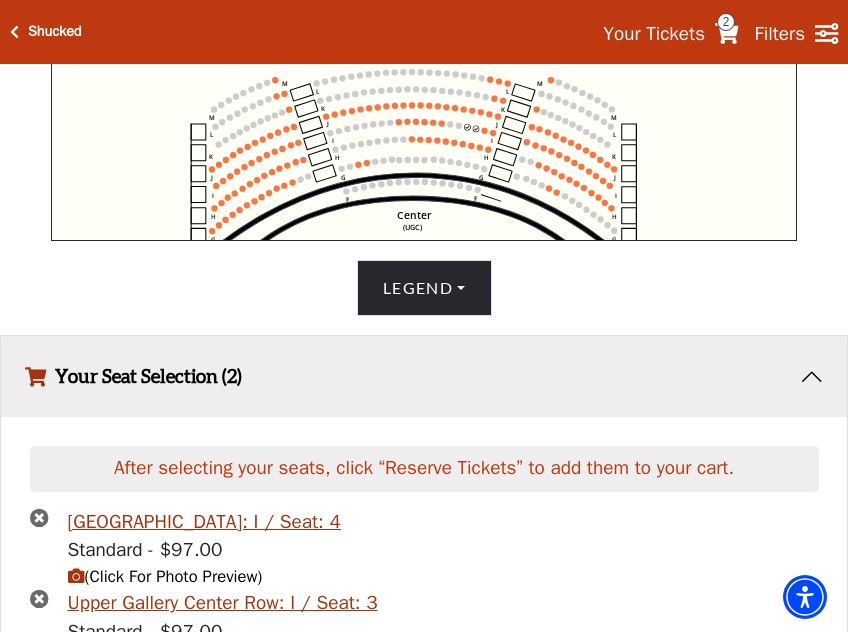 scroll, scrollTop: 661, scrollLeft: 0, axis: vertical 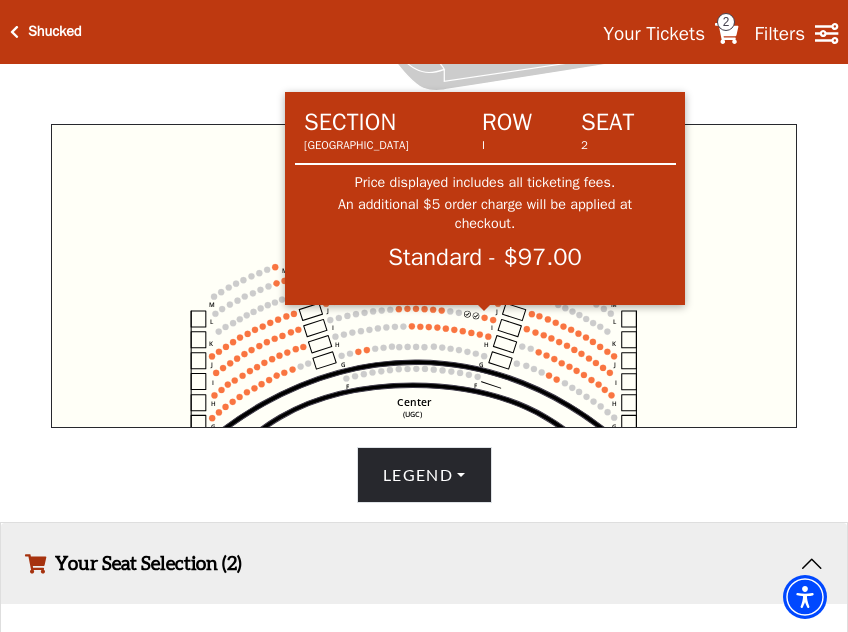 click 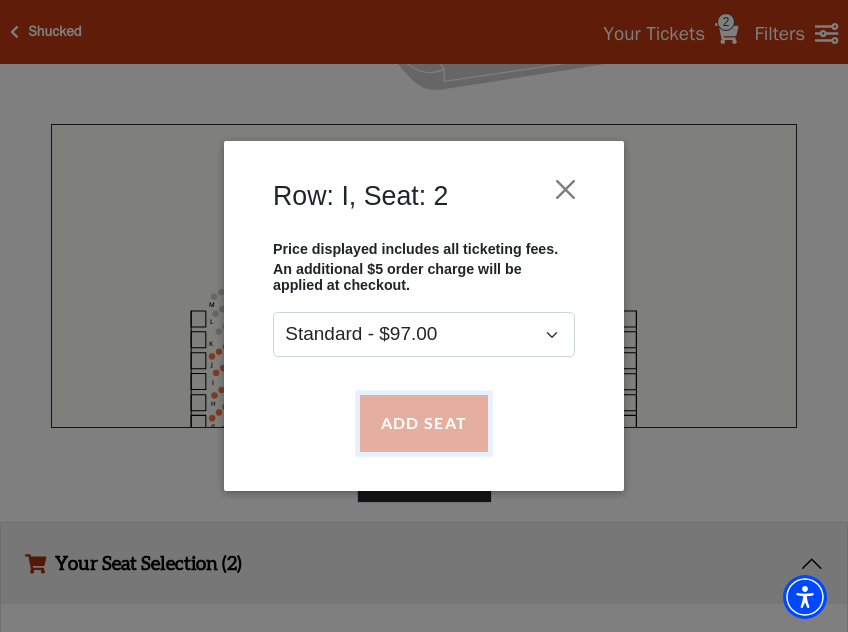 click on "Add Seat" at bounding box center [424, 423] 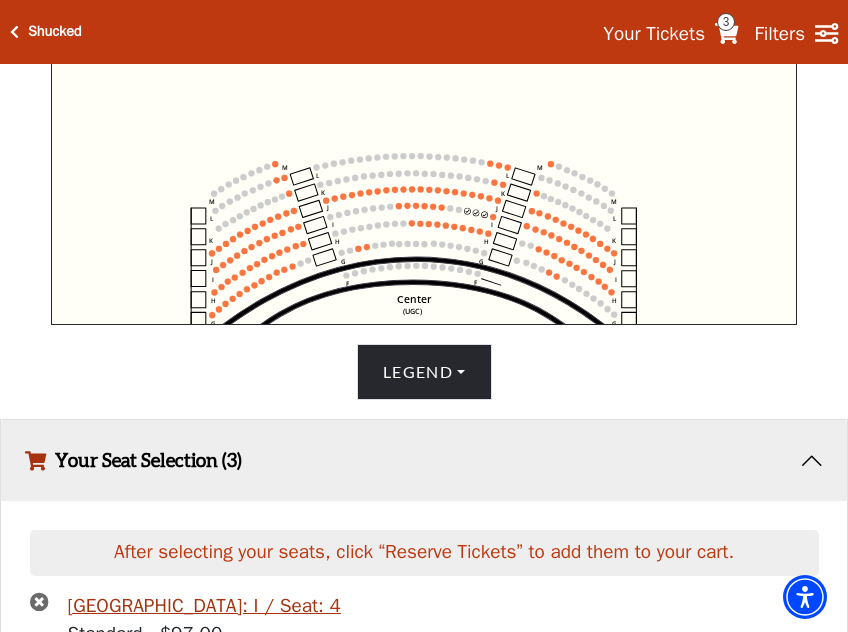 scroll, scrollTop: 461, scrollLeft: 0, axis: vertical 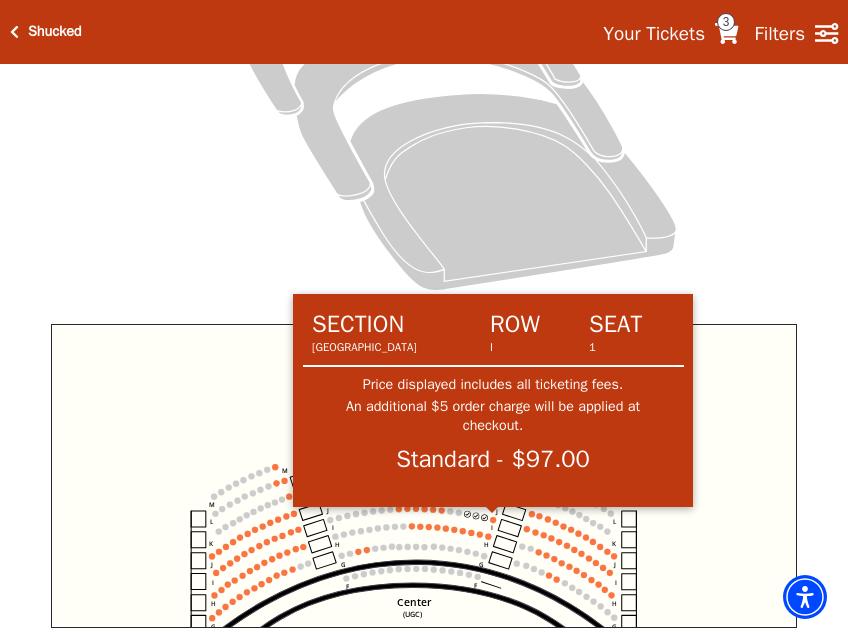 click 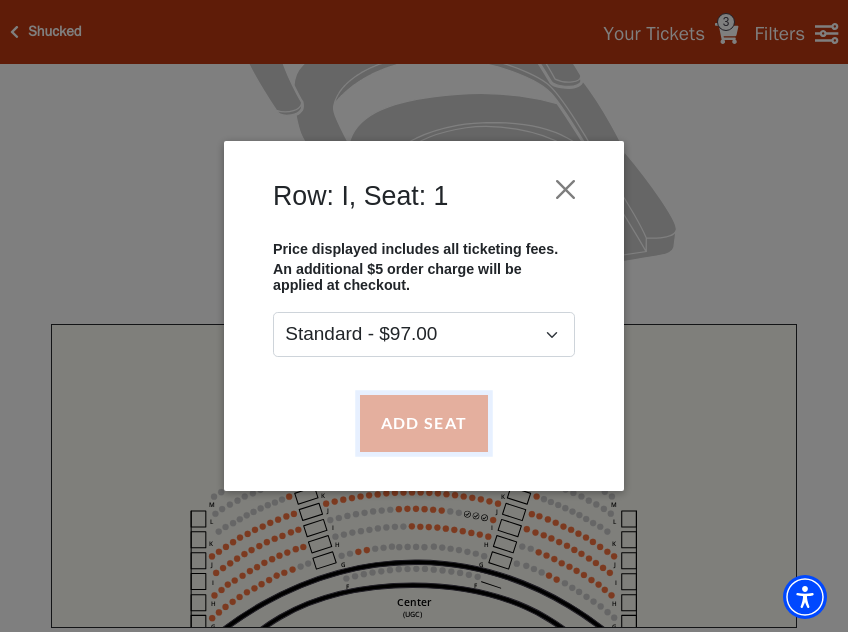 click on "Add Seat" at bounding box center (424, 423) 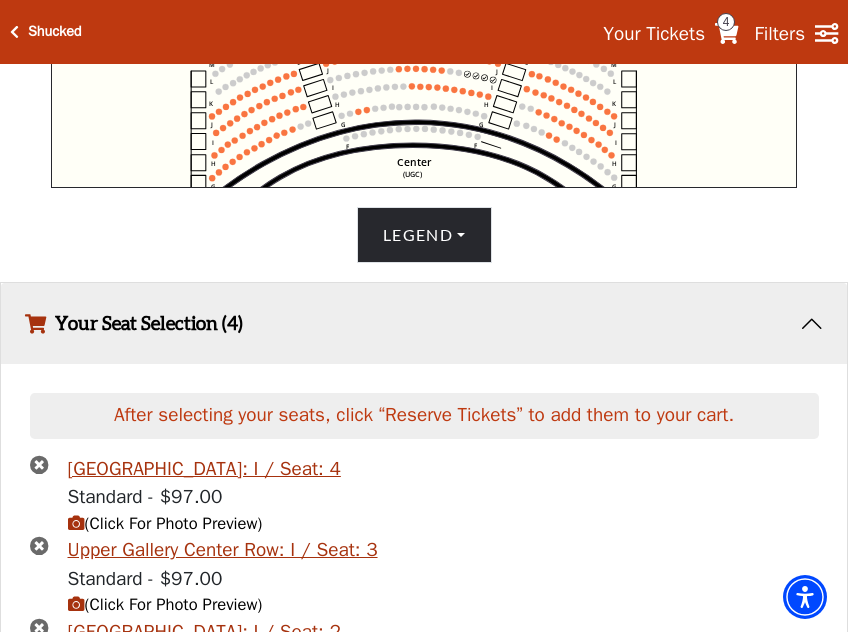 scroll, scrollTop: 1125, scrollLeft: 0, axis: vertical 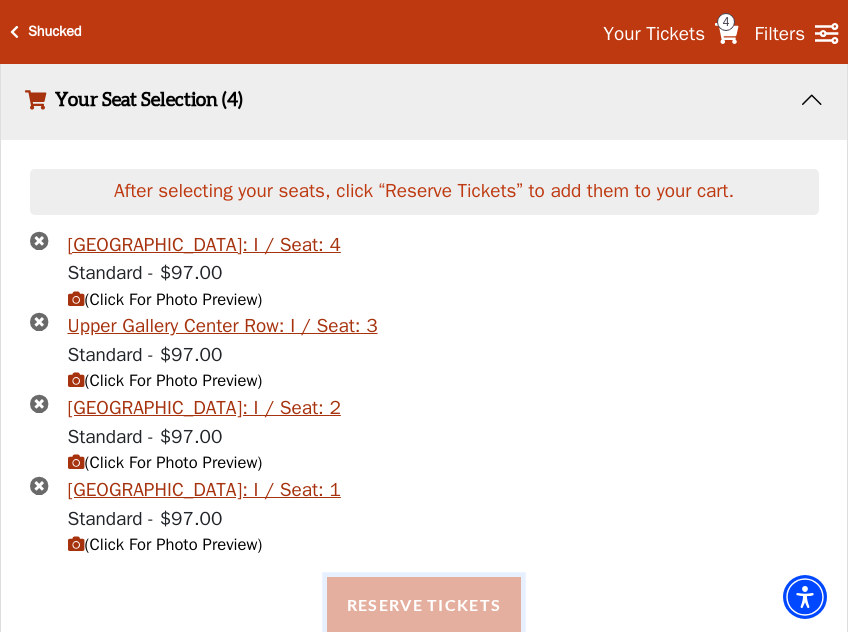 click on "Reserve Tickets" at bounding box center (424, 605) 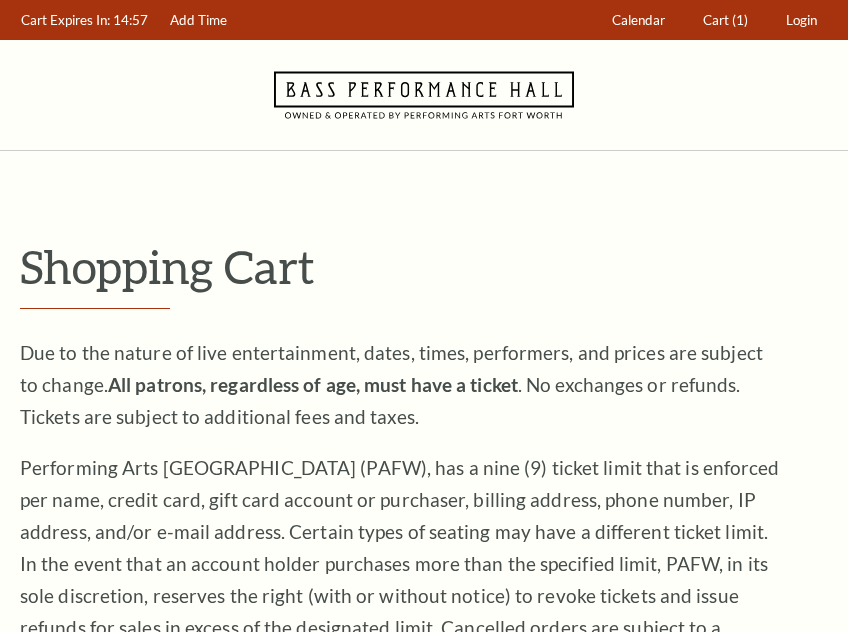 scroll, scrollTop: 0, scrollLeft: 0, axis: both 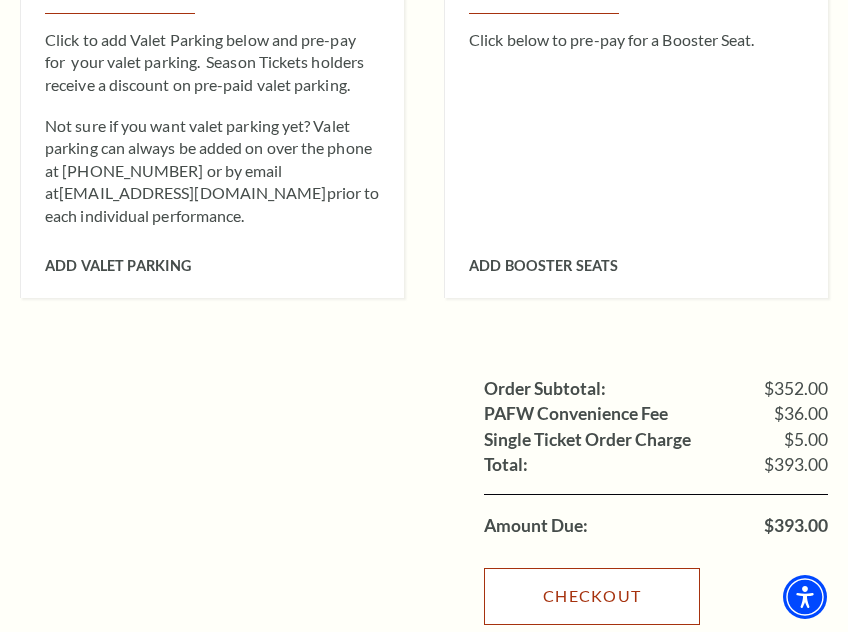 click on "Checkout" at bounding box center [592, 596] 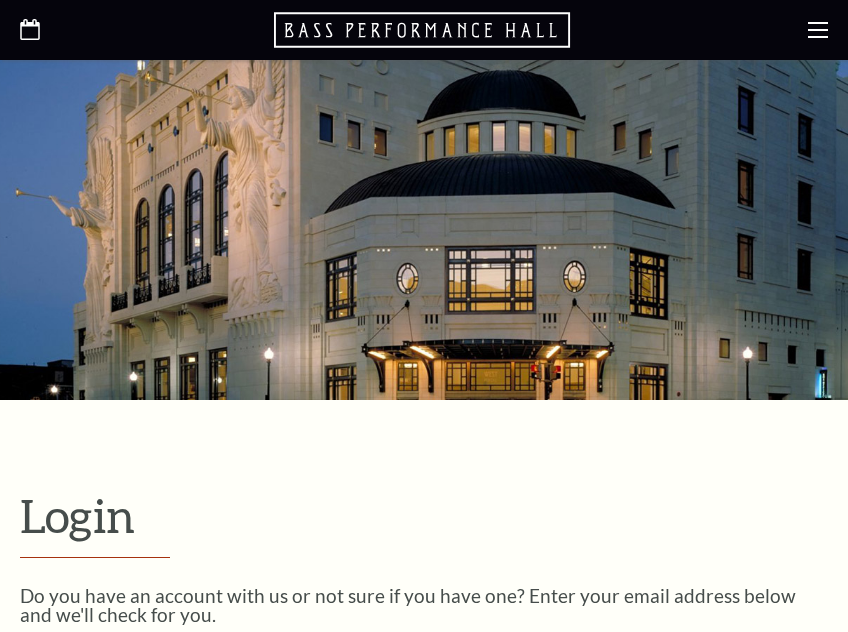 scroll, scrollTop: 490, scrollLeft: 0, axis: vertical 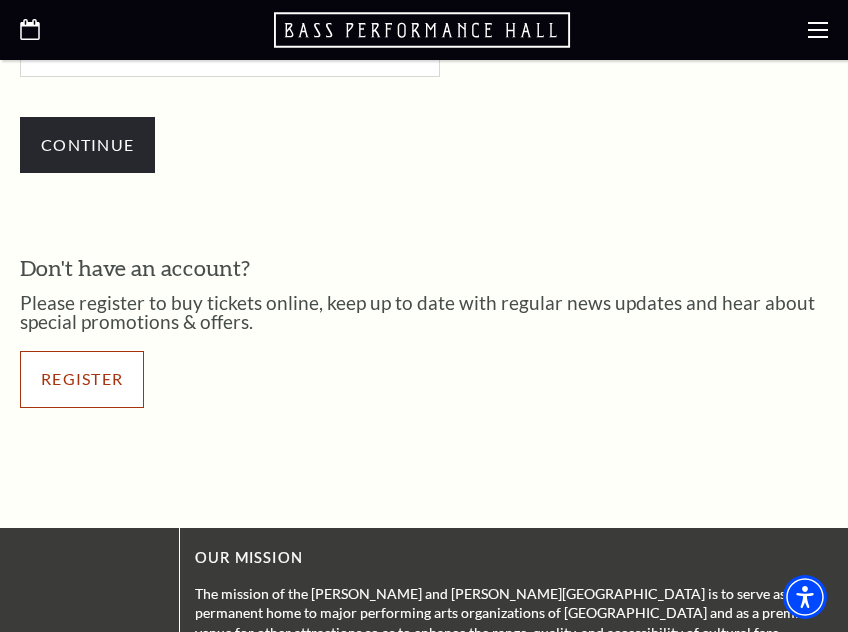 click on "Register" at bounding box center [82, 379] 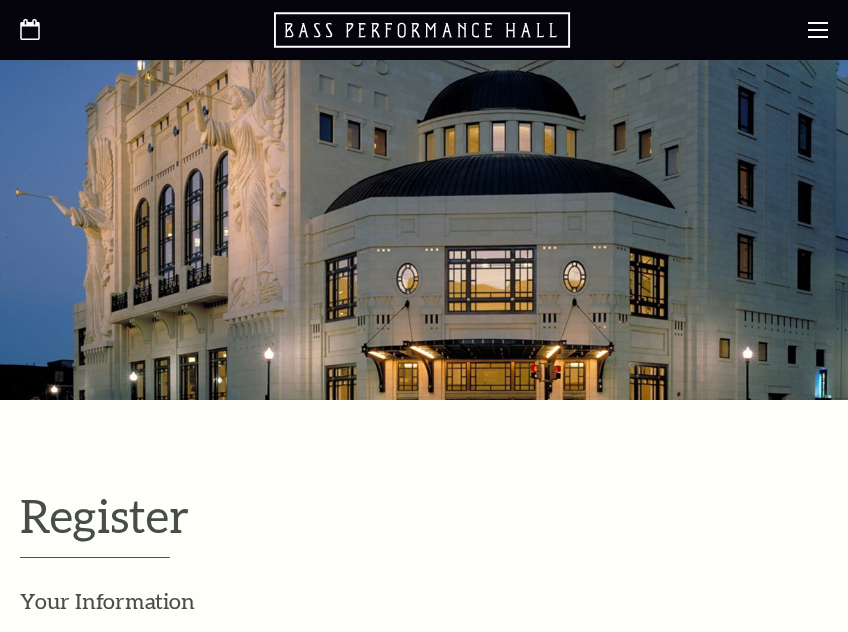 select on "1" 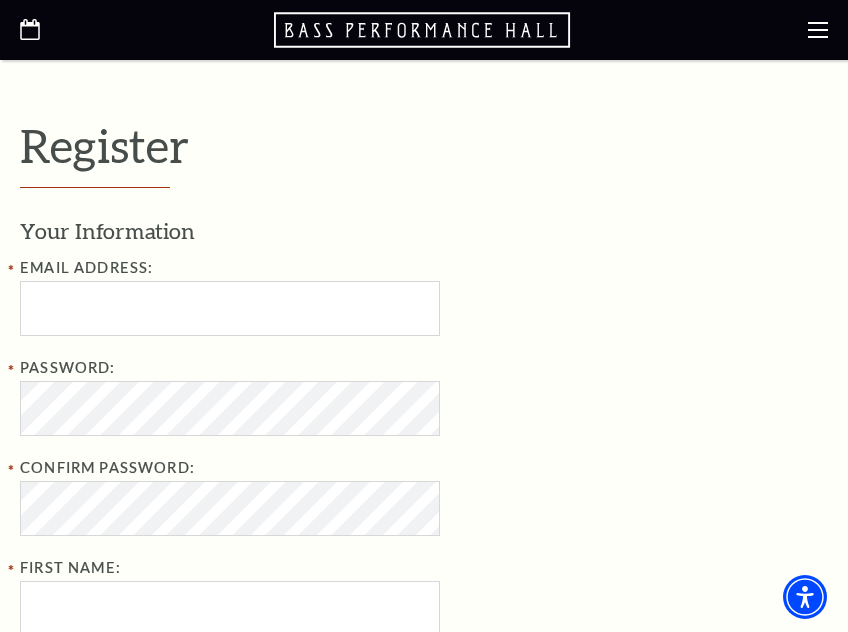 scroll, scrollTop: 500, scrollLeft: 0, axis: vertical 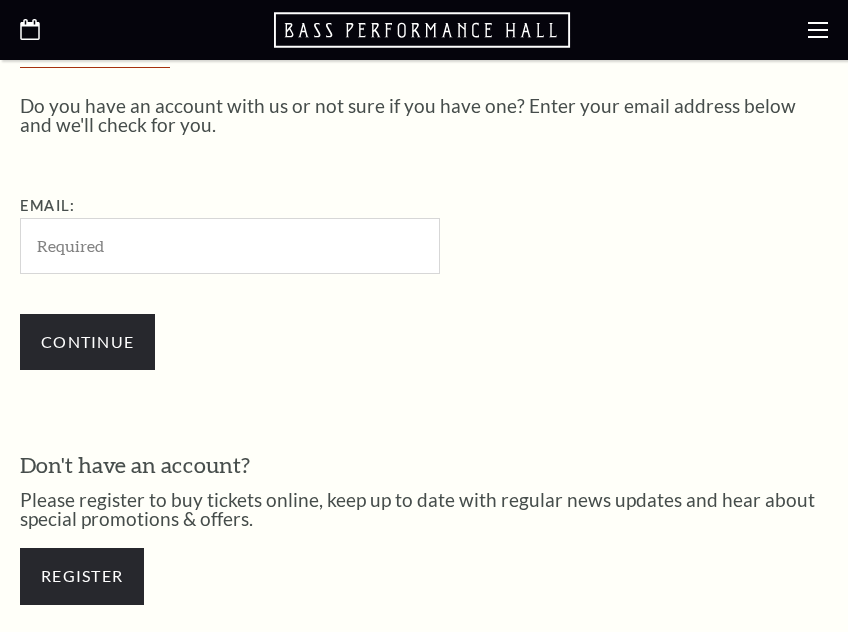 type on "[EMAIL_ADDRESS][DOMAIN_NAME]" 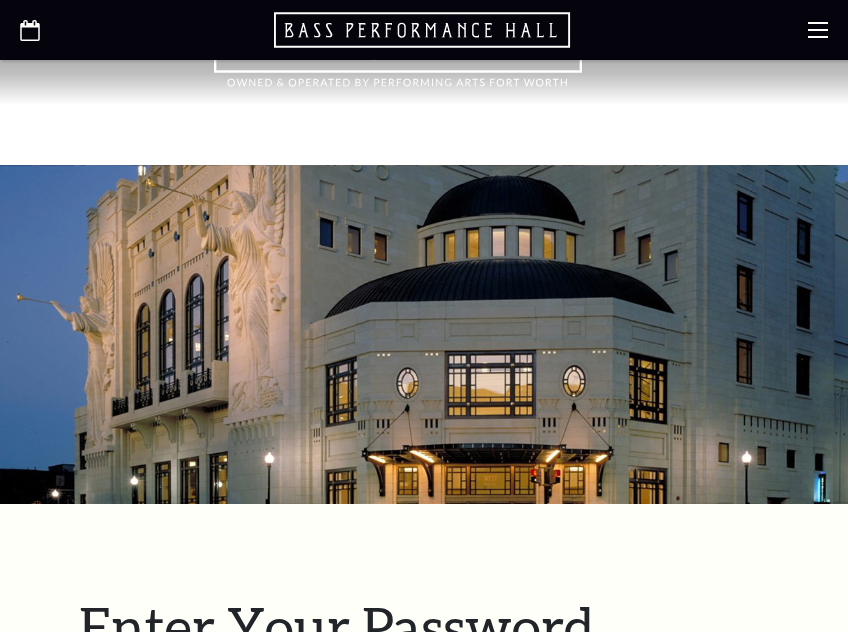 scroll, scrollTop: 594, scrollLeft: 0, axis: vertical 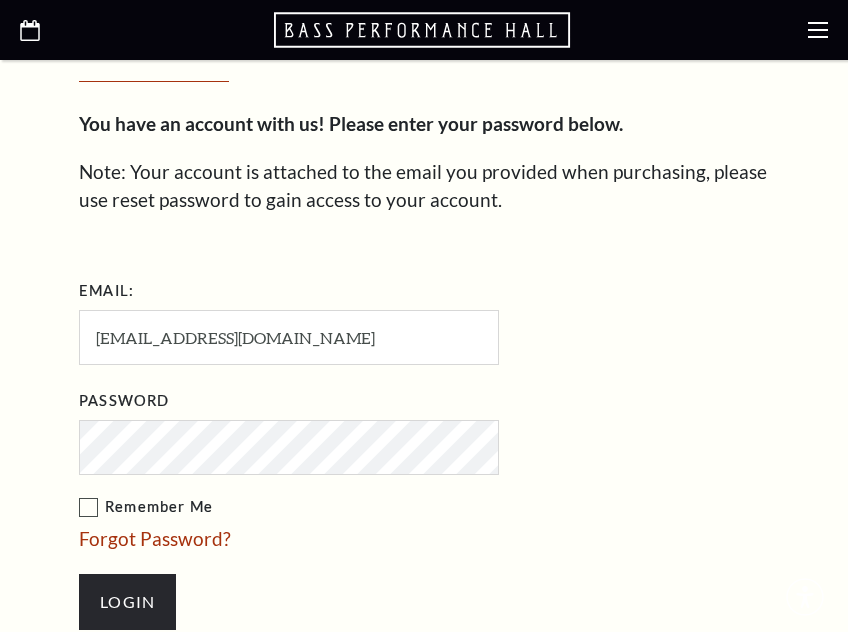 click on "Remember Me" at bounding box center (389, 507) 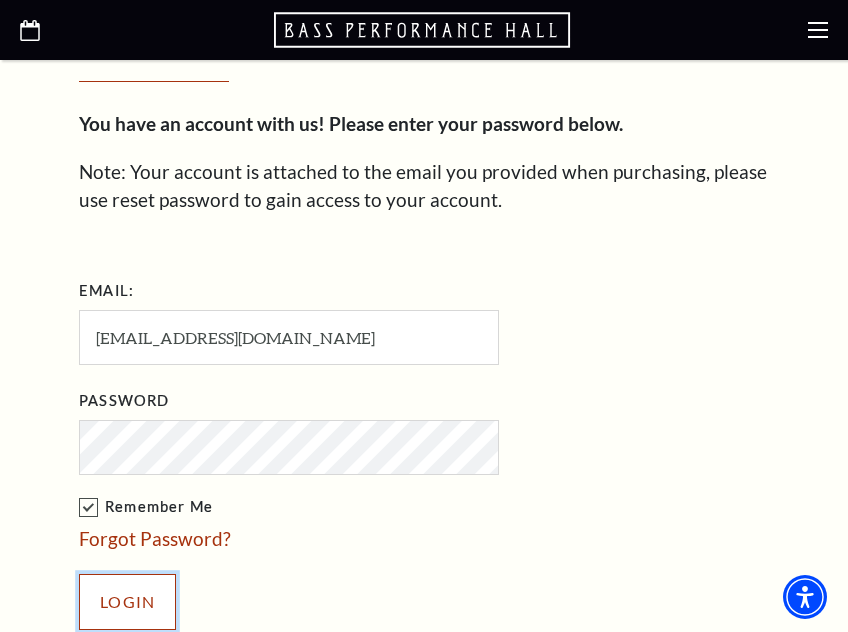 click on "Login" at bounding box center [127, 602] 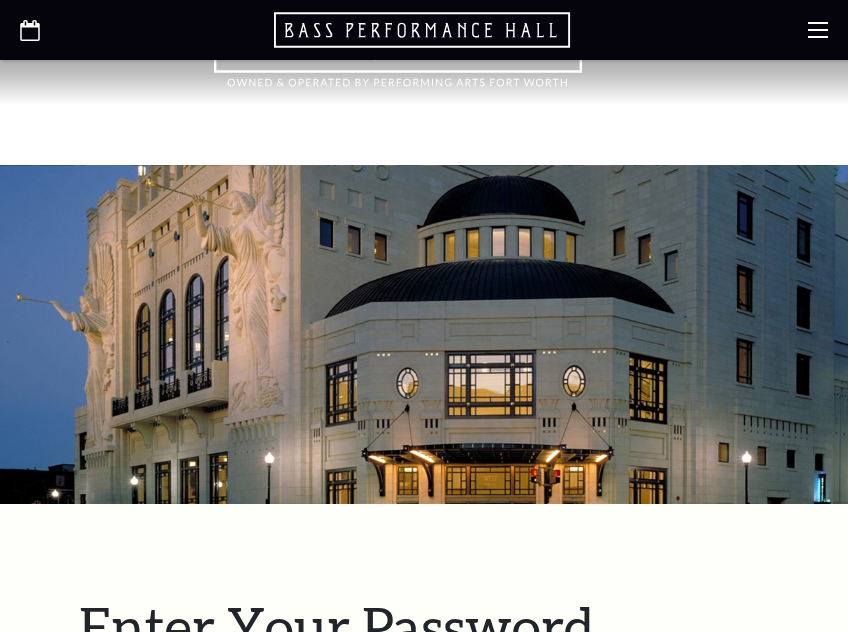 scroll, scrollTop: 754, scrollLeft: 0, axis: vertical 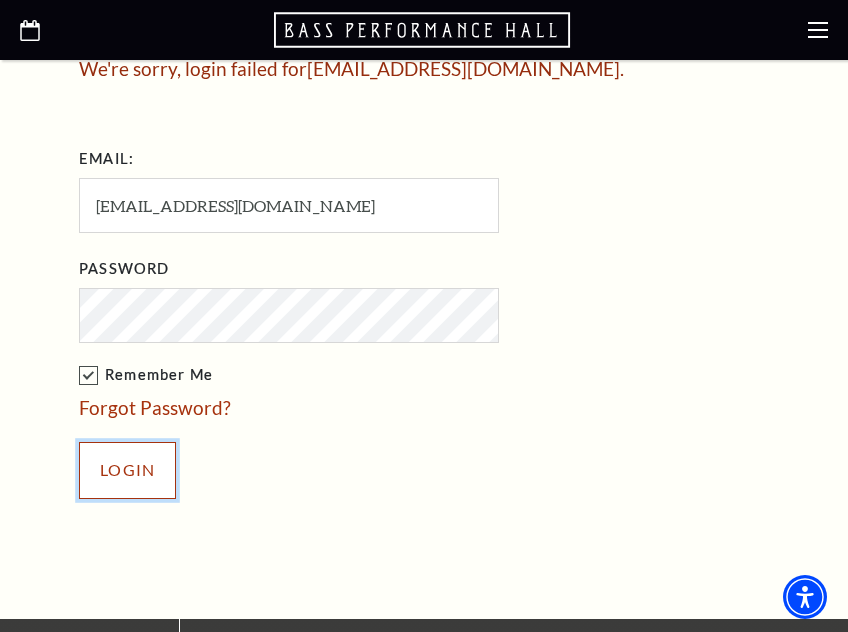 click on "Login" at bounding box center [127, 470] 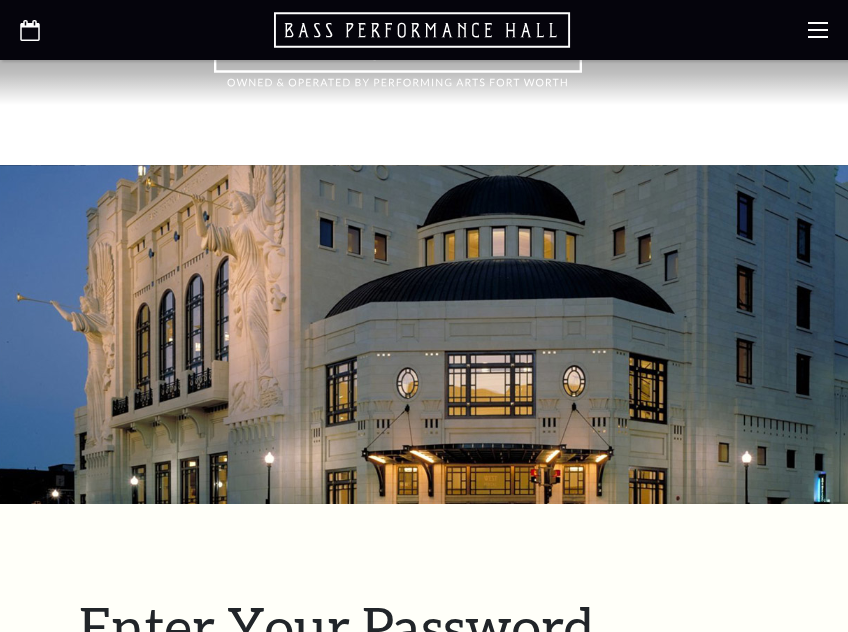 scroll, scrollTop: 754, scrollLeft: 0, axis: vertical 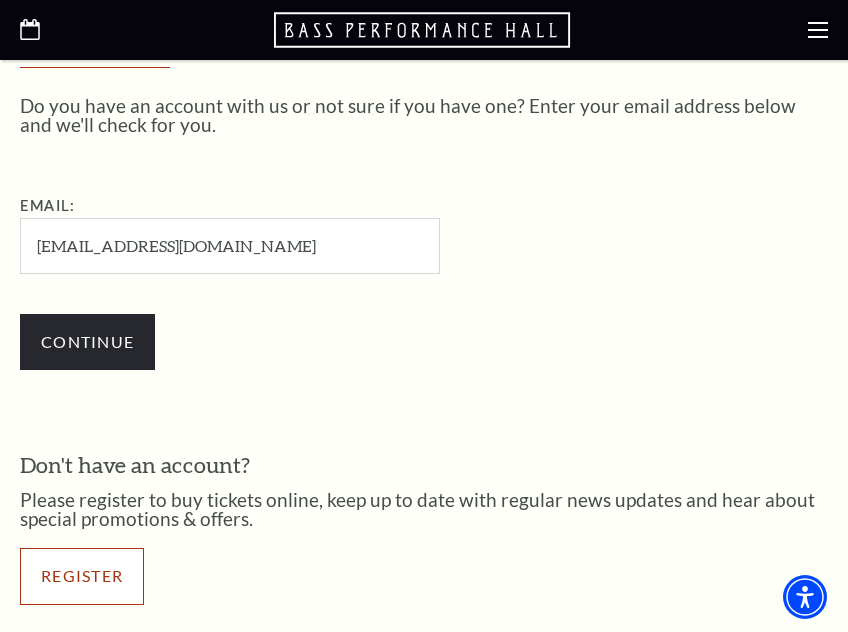 click on "Register" at bounding box center [82, 576] 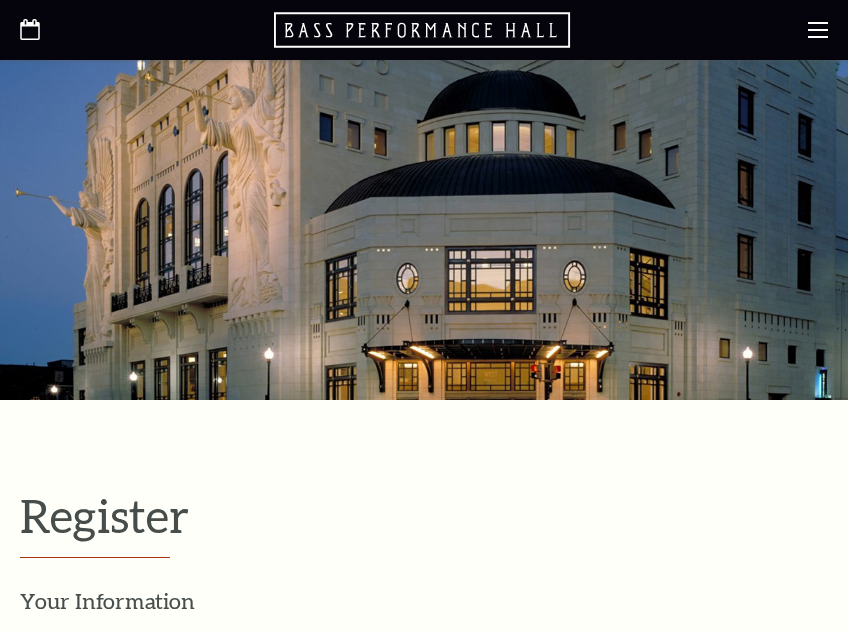 select on "1" 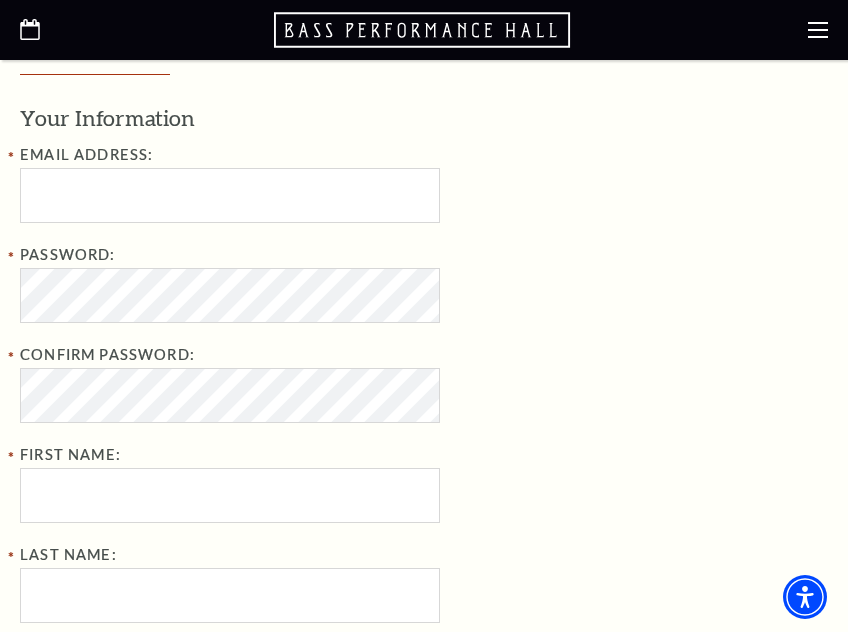 scroll, scrollTop: 500, scrollLeft: 0, axis: vertical 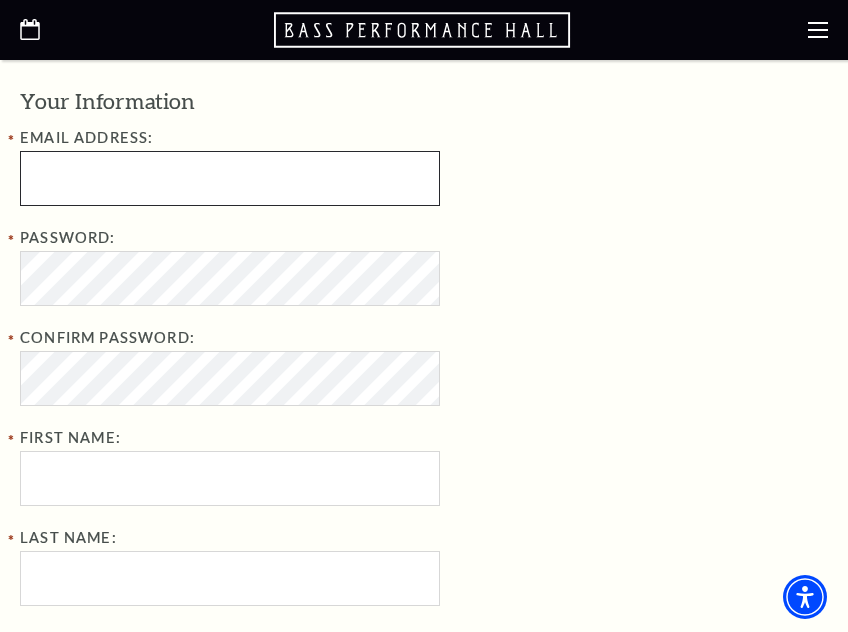 type on "[EMAIL_ADDRESS][DOMAIN_NAME]" 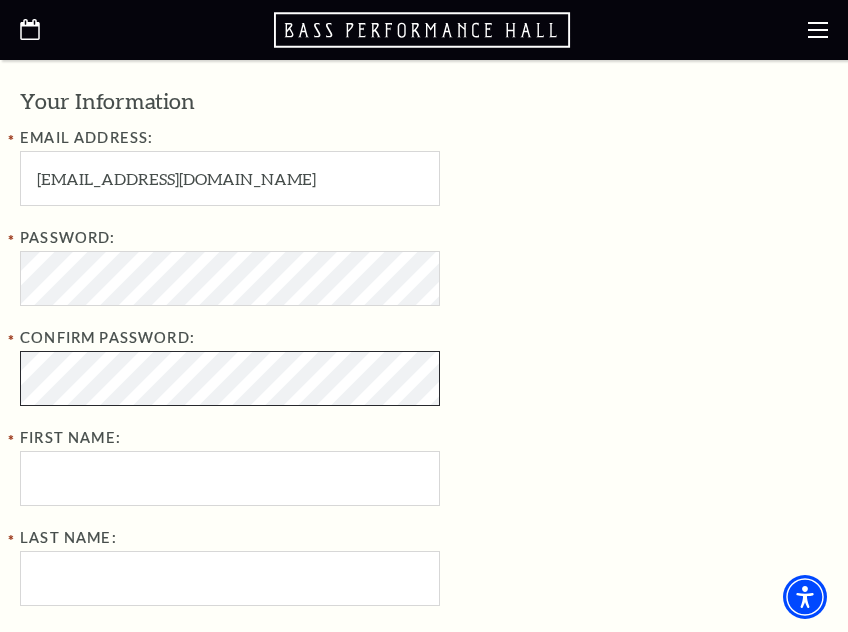 scroll, scrollTop: 600, scrollLeft: 0, axis: vertical 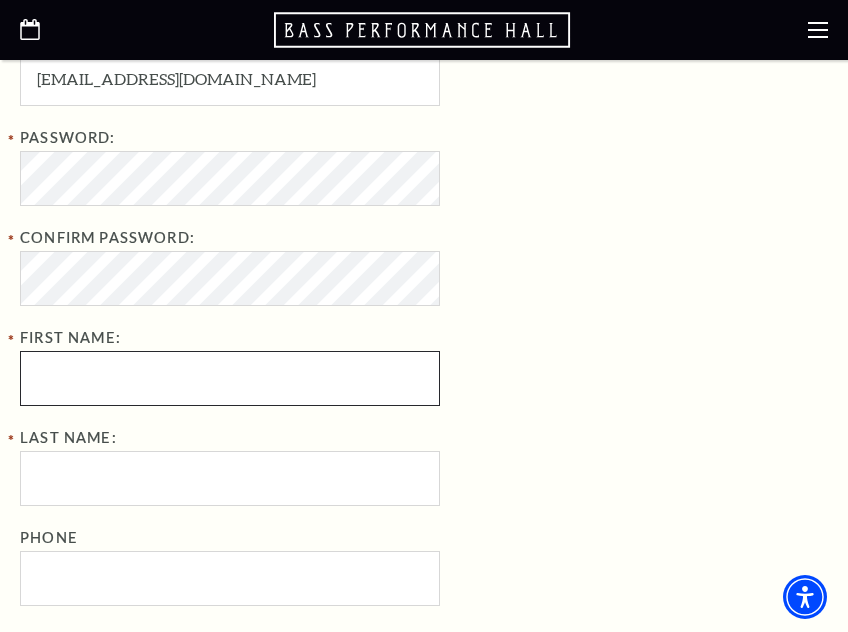 click on "First Name:" at bounding box center (230, 378) 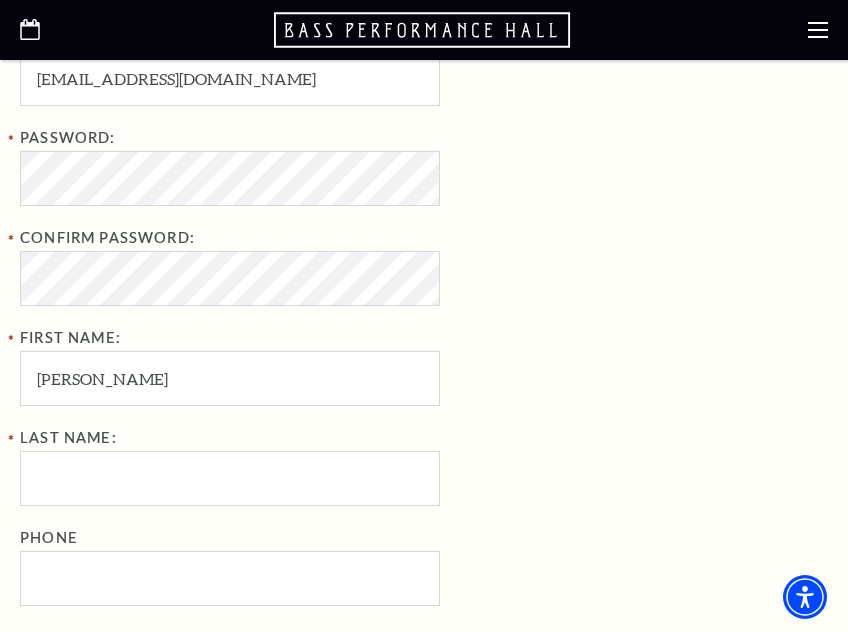 type on "[PERSON_NAME]" 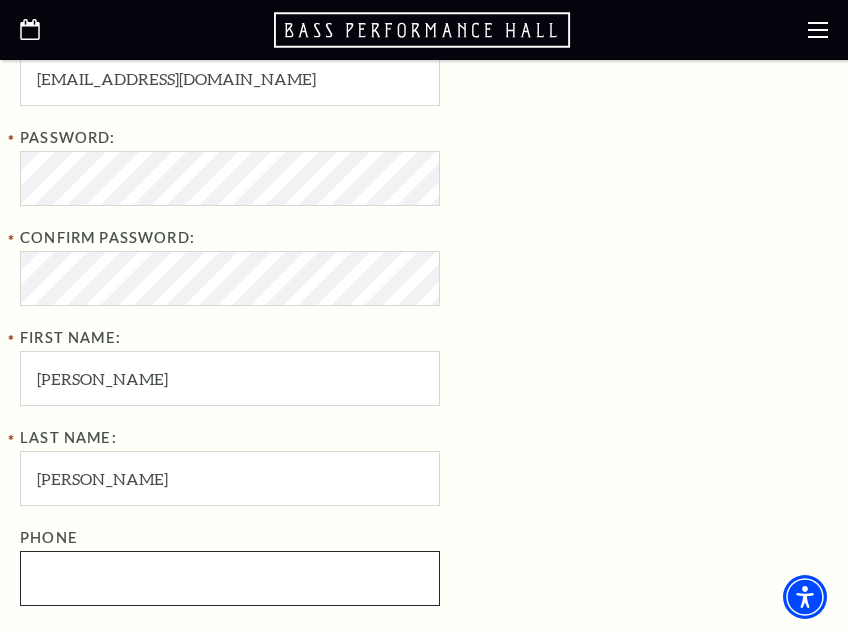 type on "2174093200" 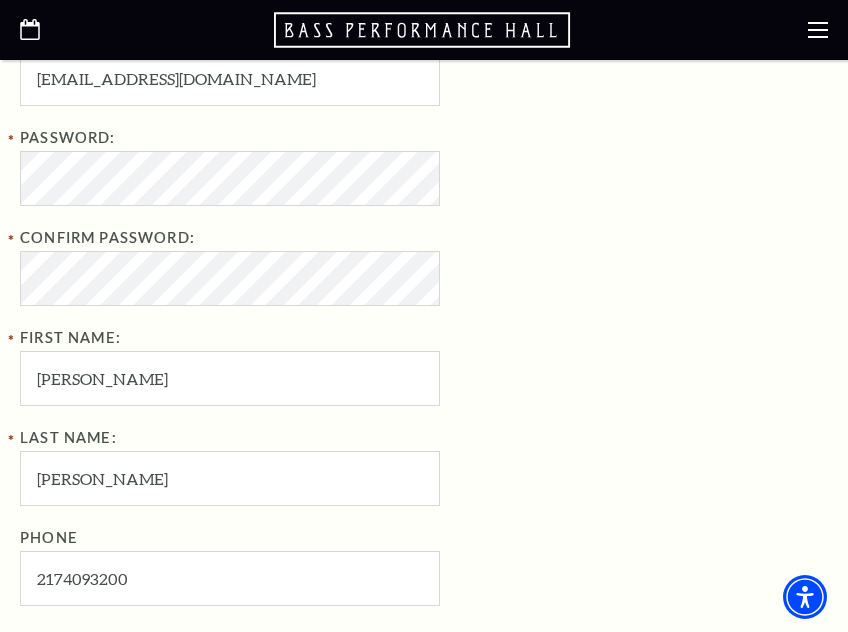 type on "200 Columbus Rd" 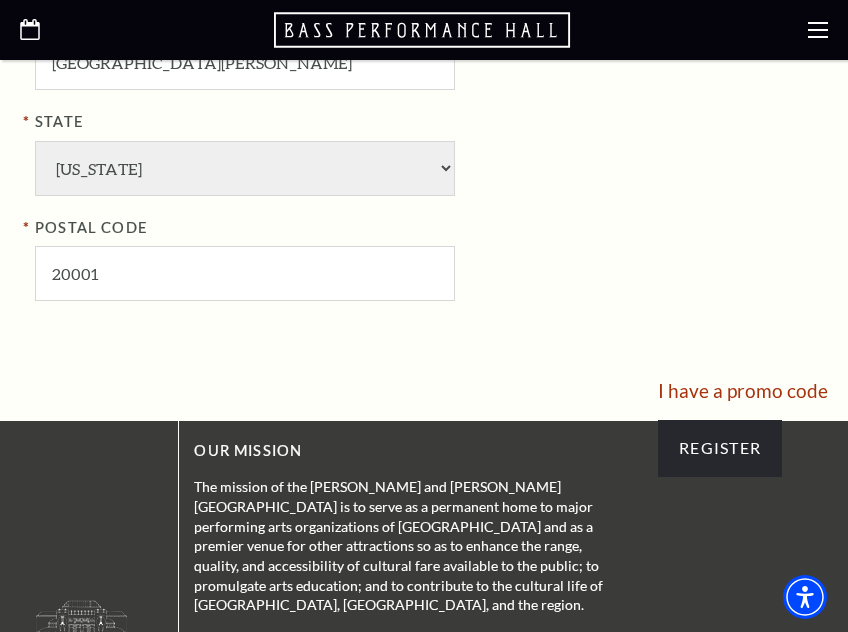 scroll, scrollTop: 1600, scrollLeft: 0, axis: vertical 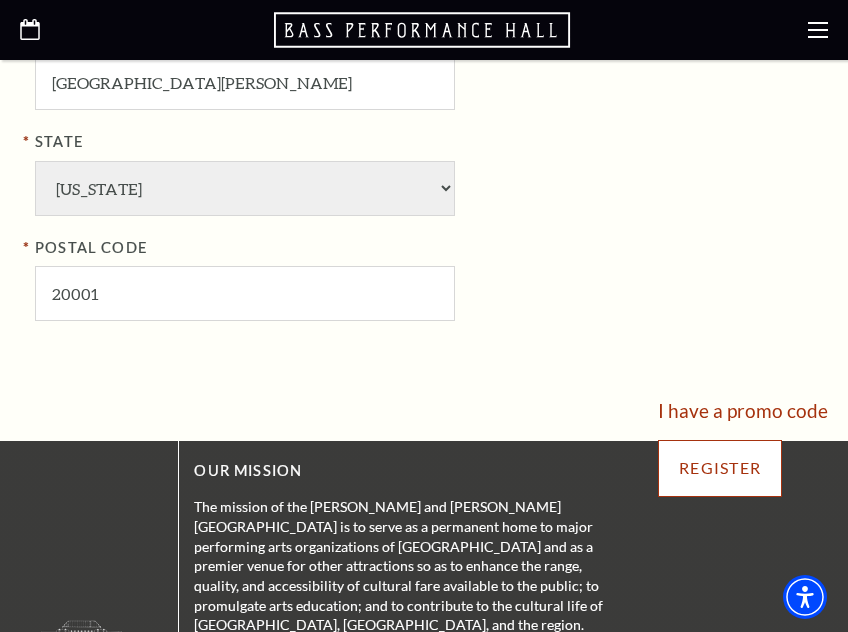 click on "Register" at bounding box center (720, 468) 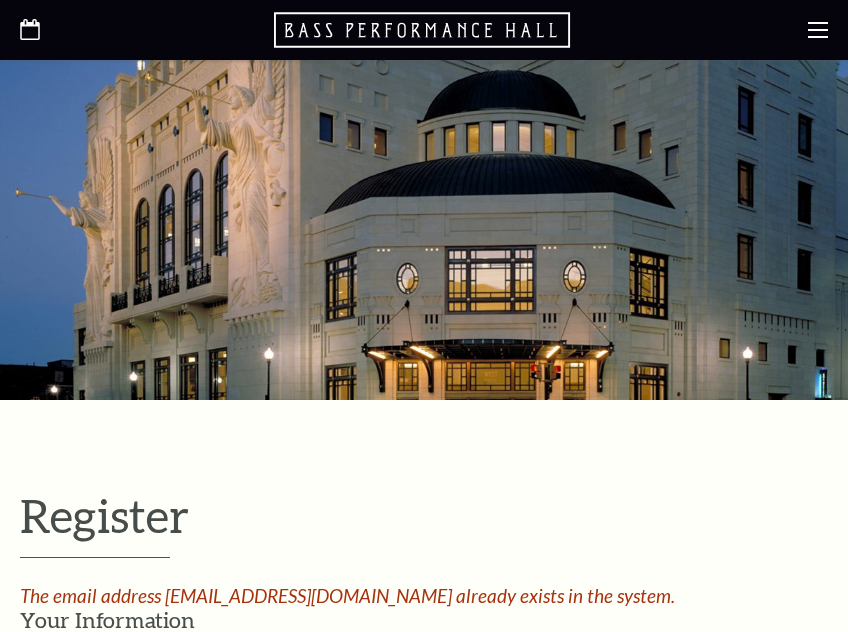 select on "1" 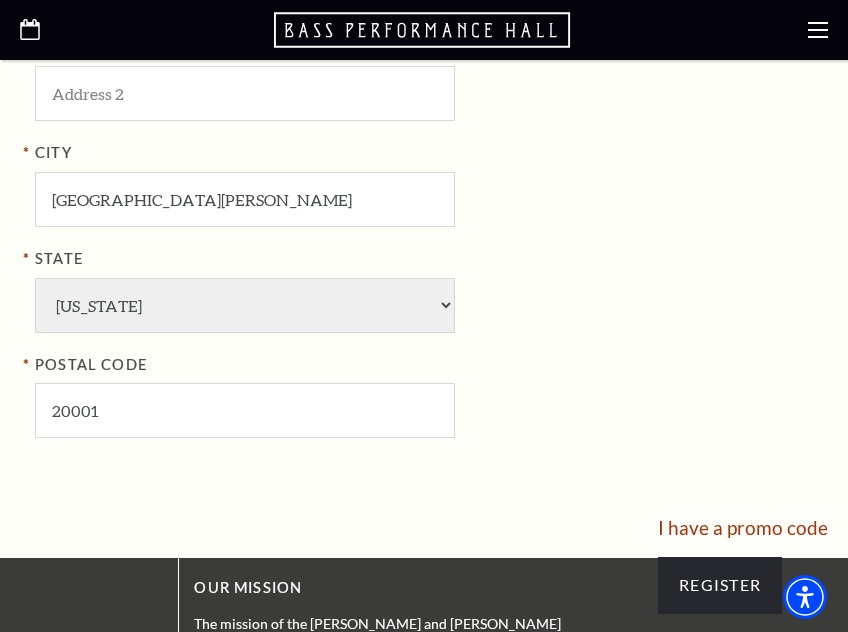 scroll, scrollTop: 1700, scrollLeft: 0, axis: vertical 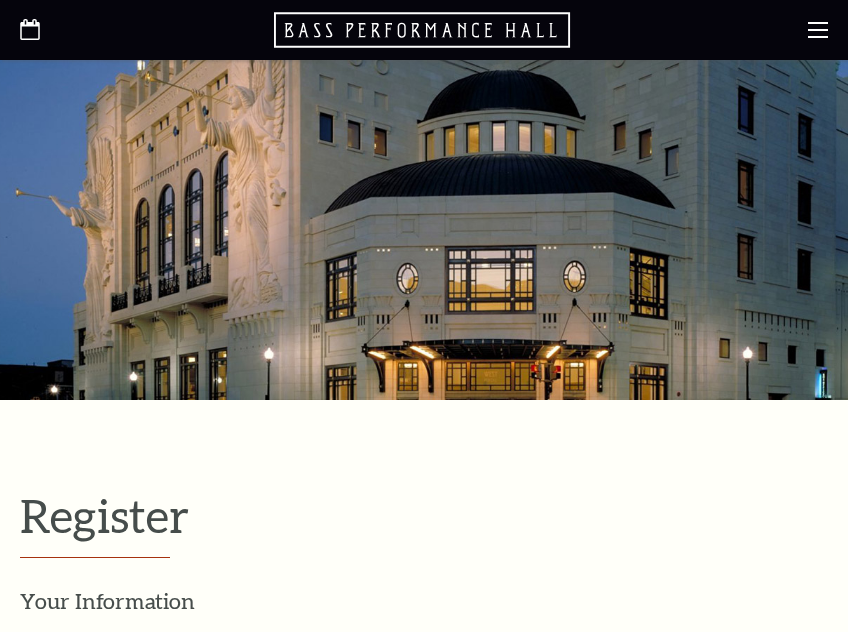 select on "1" 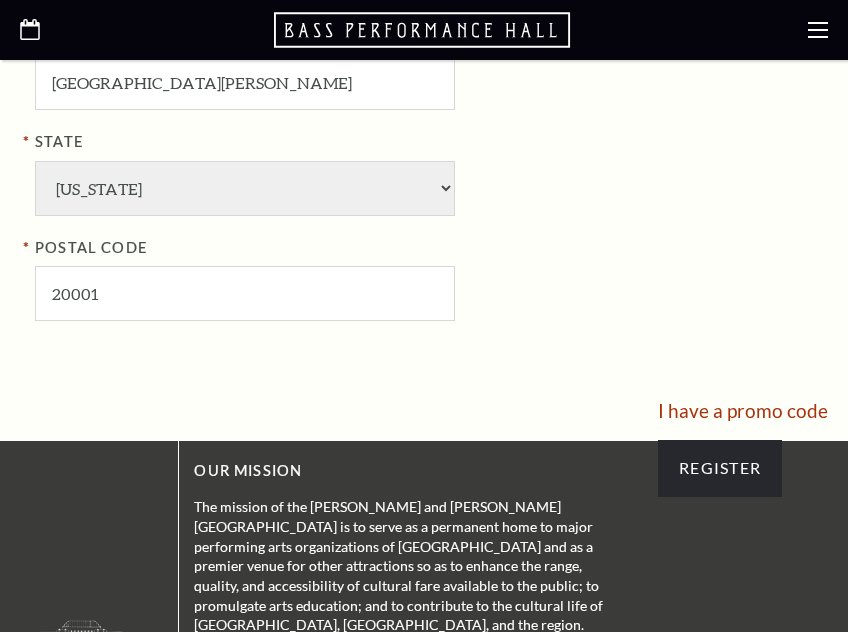 scroll, scrollTop: 0, scrollLeft: 0, axis: both 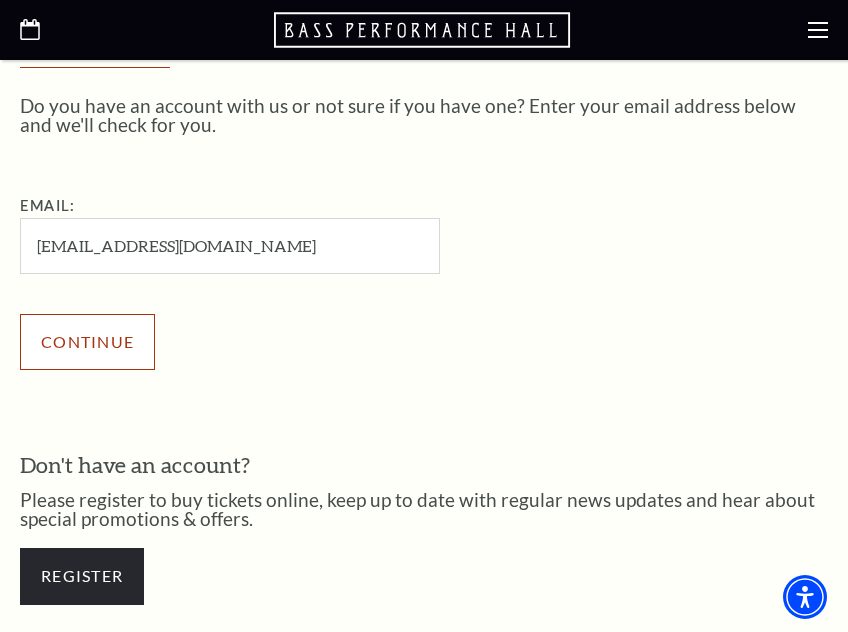 click on "Continue" at bounding box center (87, 342) 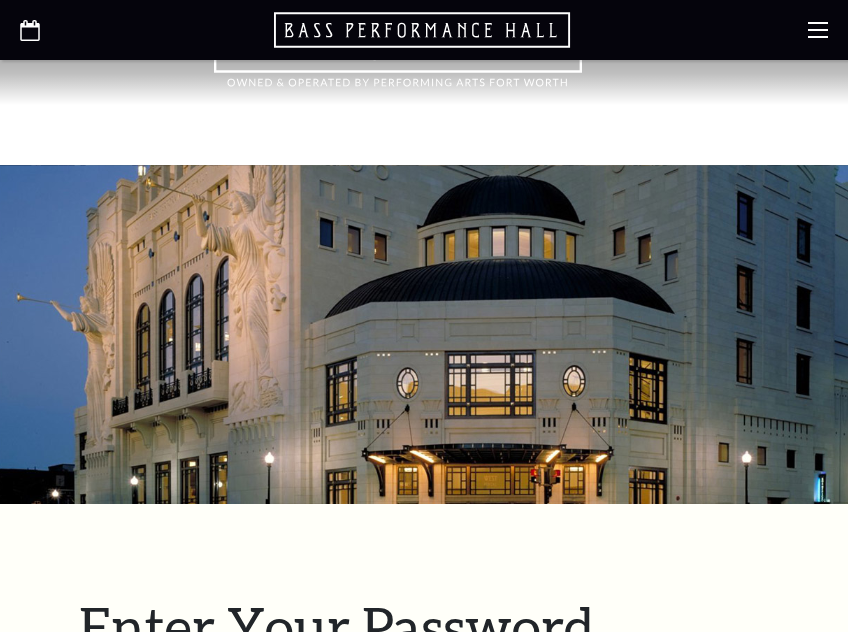 scroll, scrollTop: 594, scrollLeft: 0, axis: vertical 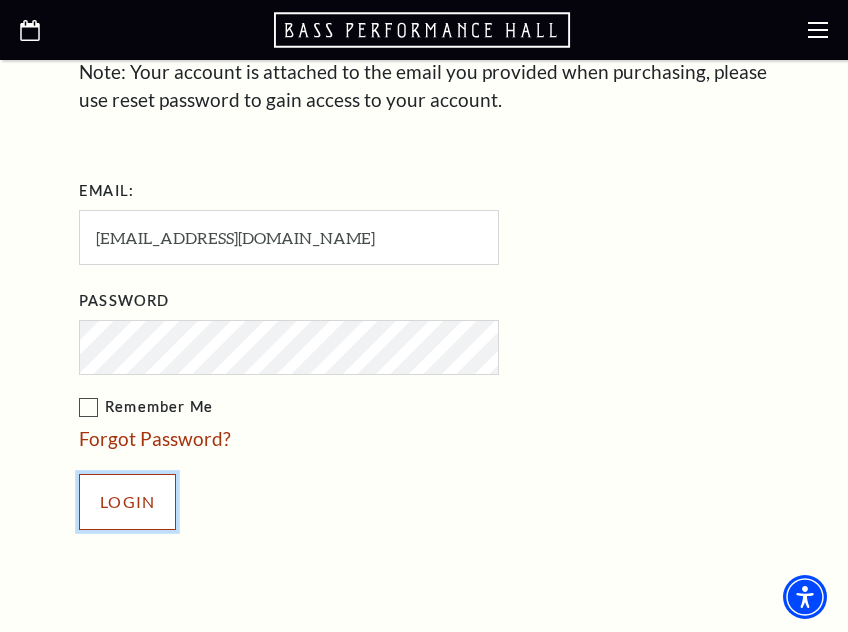 click on "Login" at bounding box center (127, 502) 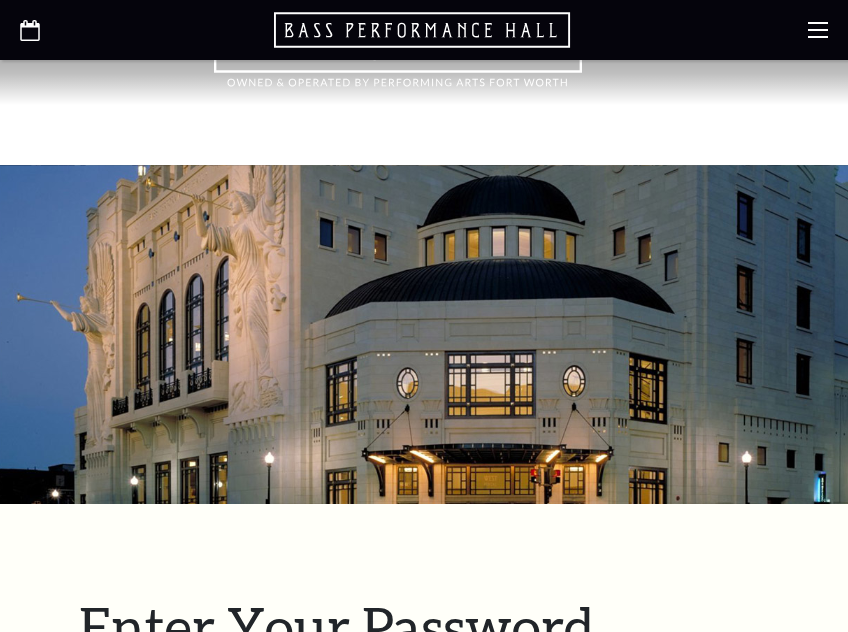 scroll, scrollTop: 754, scrollLeft: 0, axis: vertical 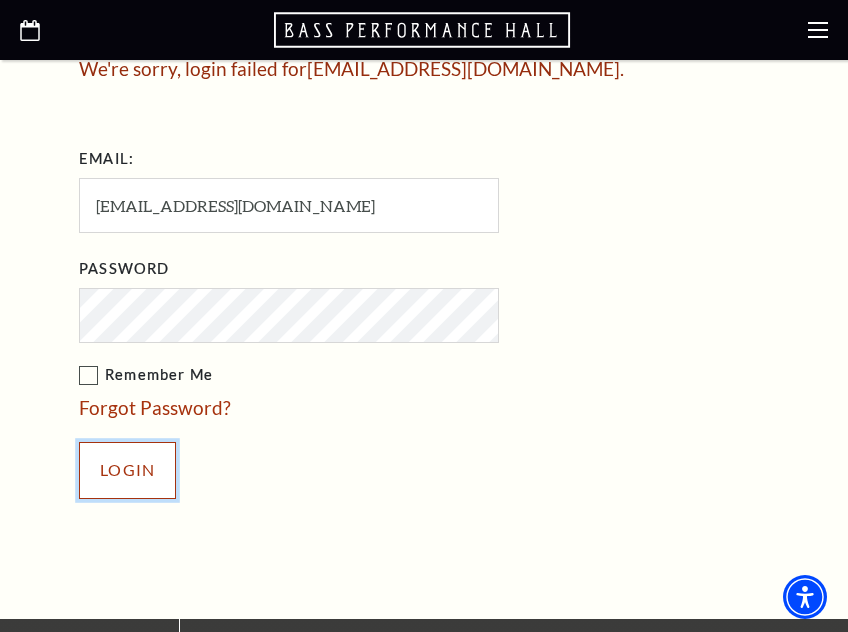 click on "Login" at bounding box center (127, 470) 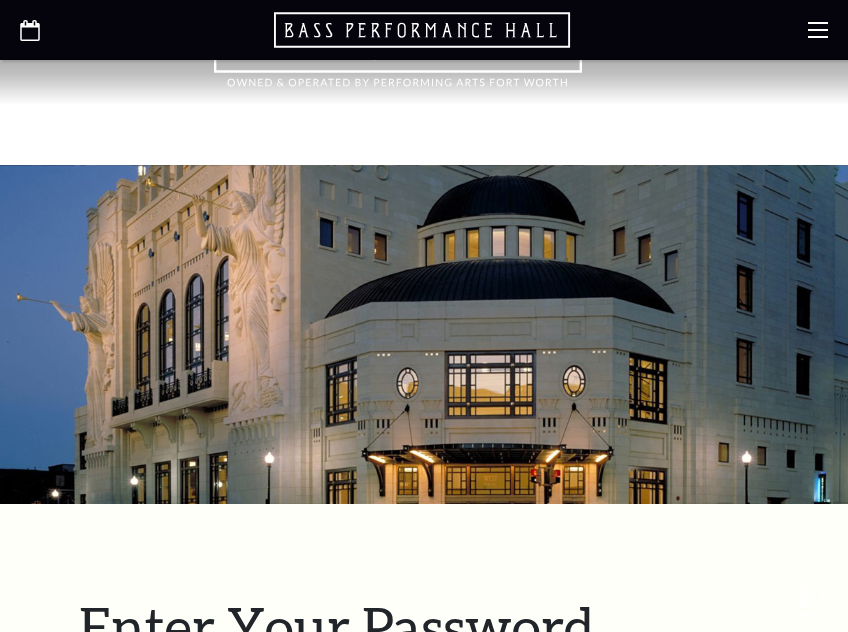 scroll, scrollTop: 494, scrollLeft: 0, axis: vertical 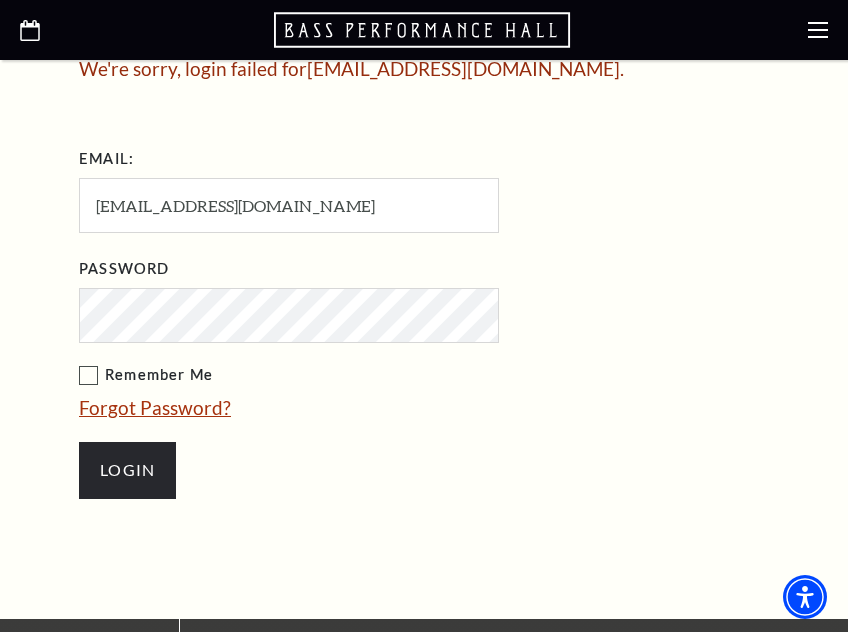 click on "Forgot Password?" at bounding box center (155, 407) 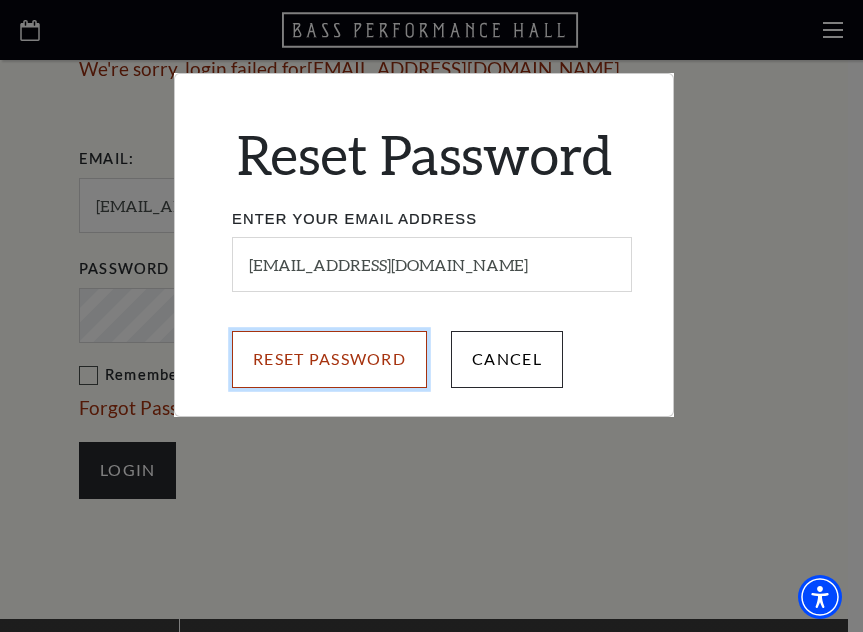 click on "Reset Password" at bounding box center [329, 359] 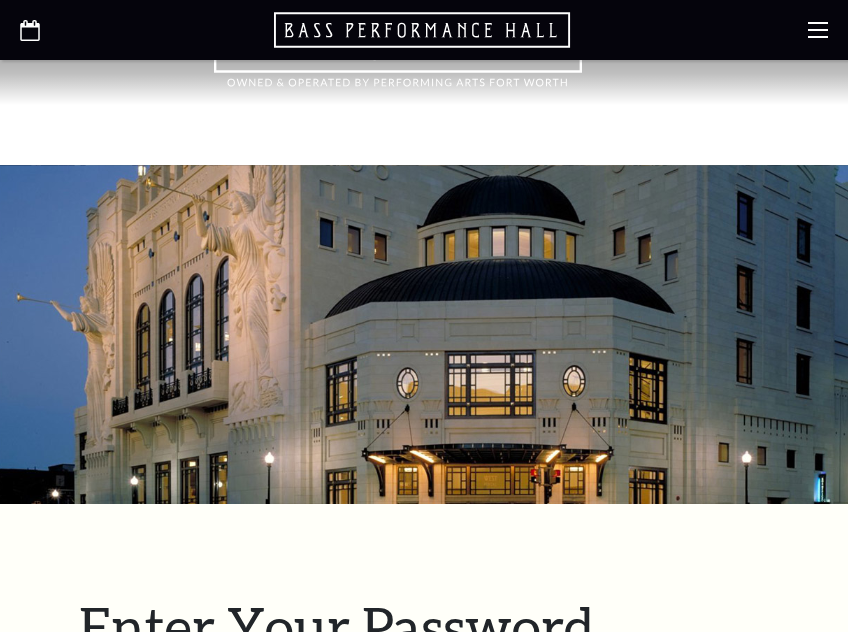 scroll, scrollTop: 754, scrollLeft: 0, axis: vertical 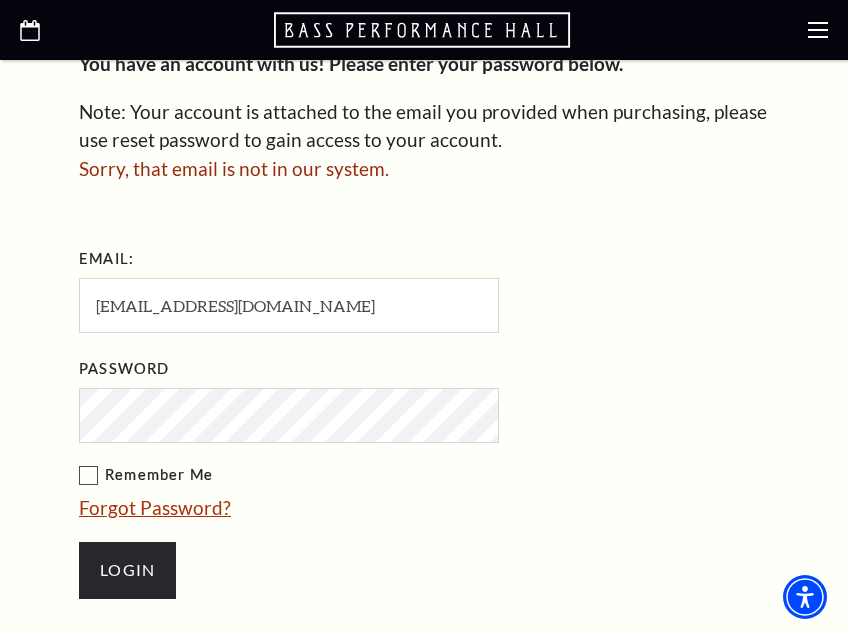 click on "Forgot Password?" at bounding box center [155, 507] 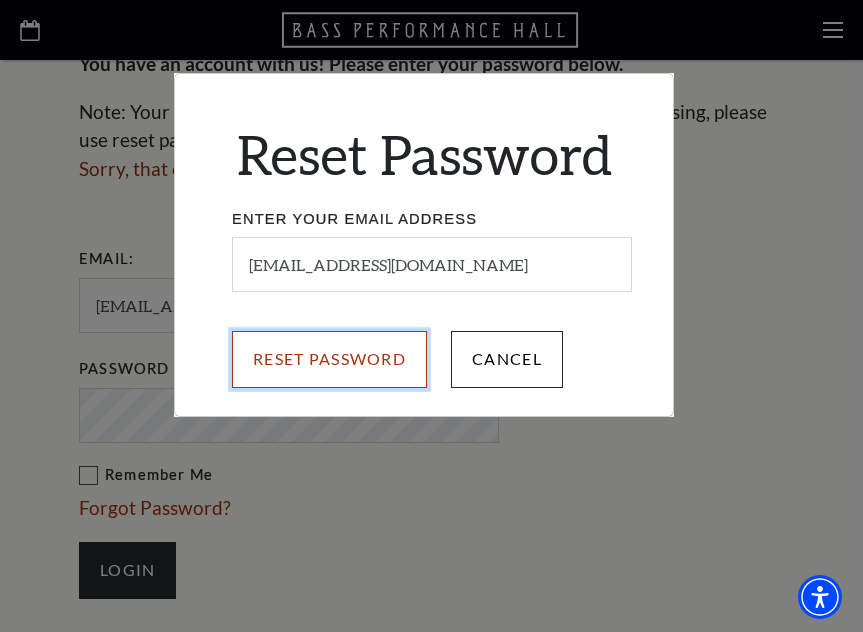 click on "Reset Password" 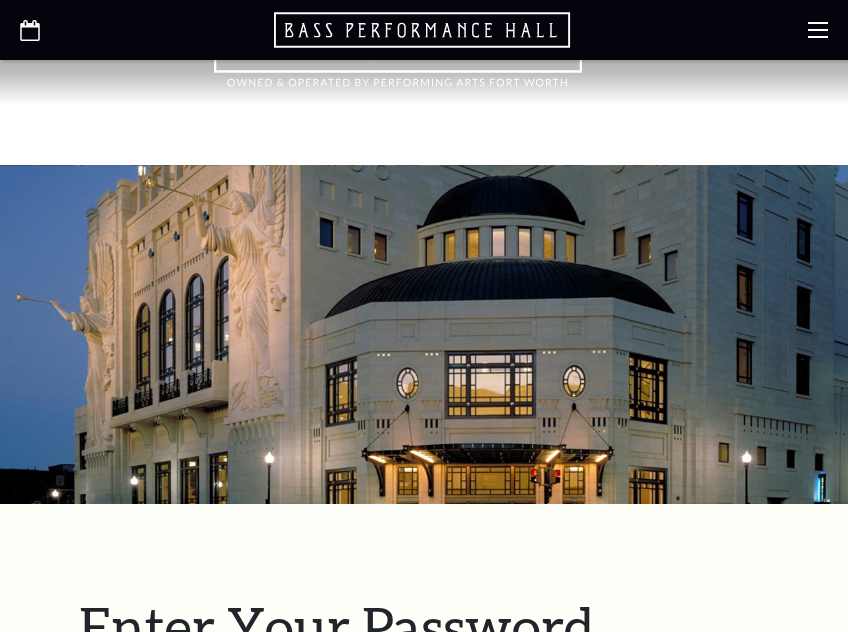 scroll, scrollTop: 754, scrollLeft: 0, axis: vertical 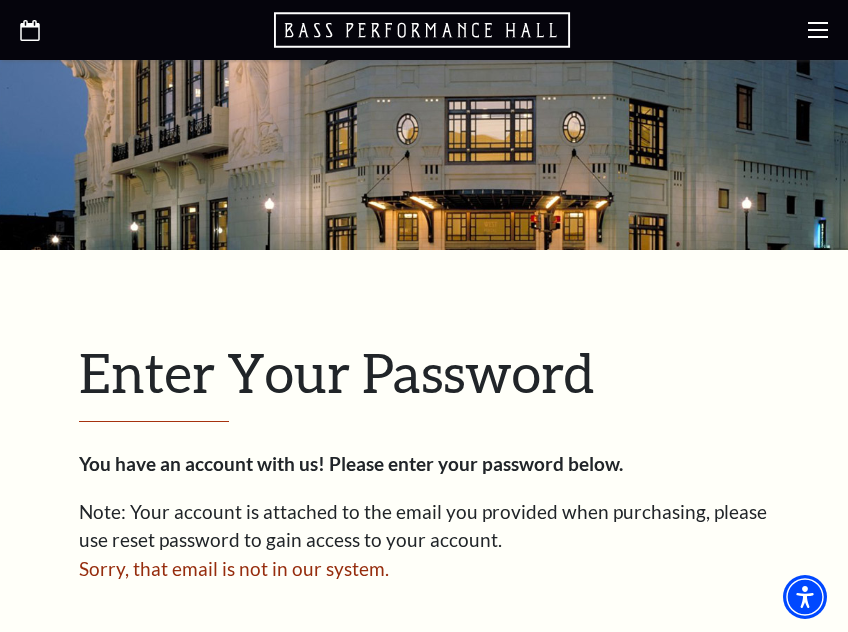 click 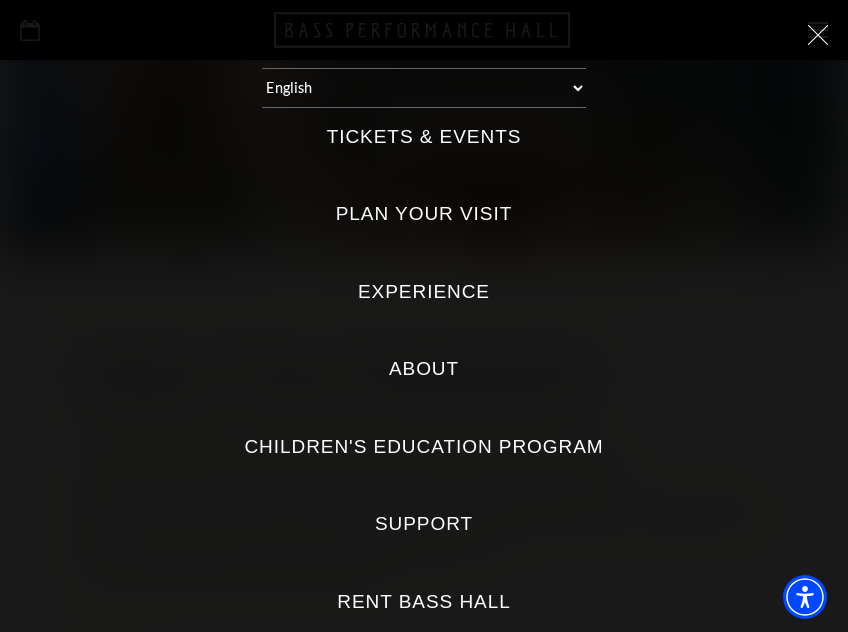 scroll, scrollTop: 147, scrollLeft: 0, axis: vertical 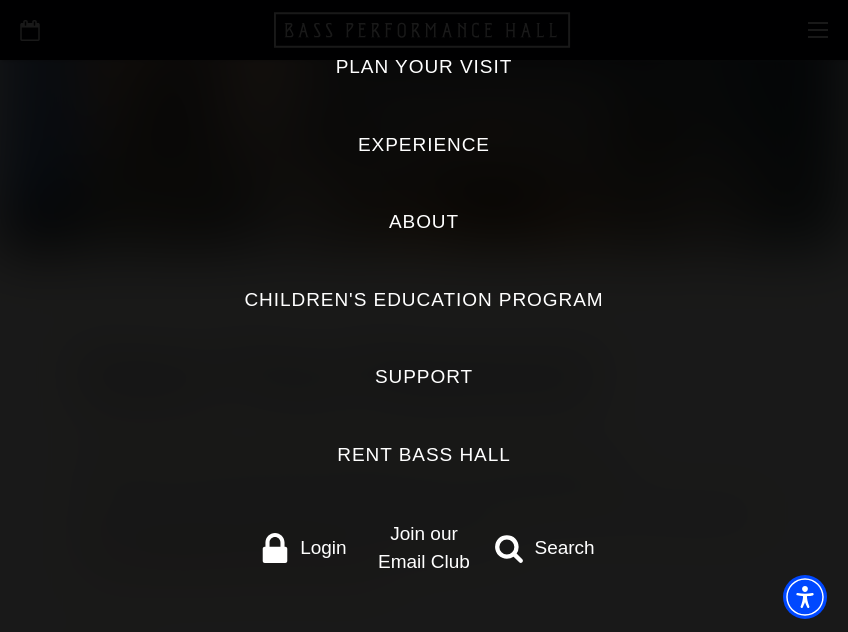 click on "Tickets & Events
Now On Sale
Broadway At The Bass presented by PNC Bank
[PERSON_NAME] Steel Popular Entertainment
The [PERSON_NAME]
Calendar
Season Tickets
Group Tickets
Mobile Ticketing
Ticket Exchanges
Ticket Guidelines
Lottery Tickets
Gift Certificates
Plan Your Visit
Location & Directions
Parking
Dining
Hotels
Seating
Accessibility
Helpful Hints
Safety & Security
FAQs
Experience
Tours Careers" at bounding box center (424, 277) 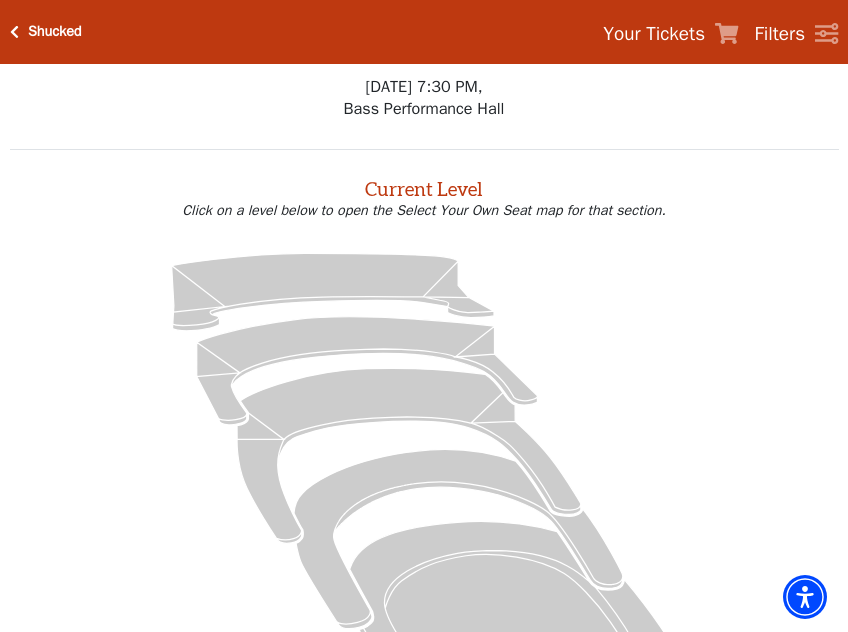 scroll, scrollTop: 0, scrollLeft: 0, axis: both 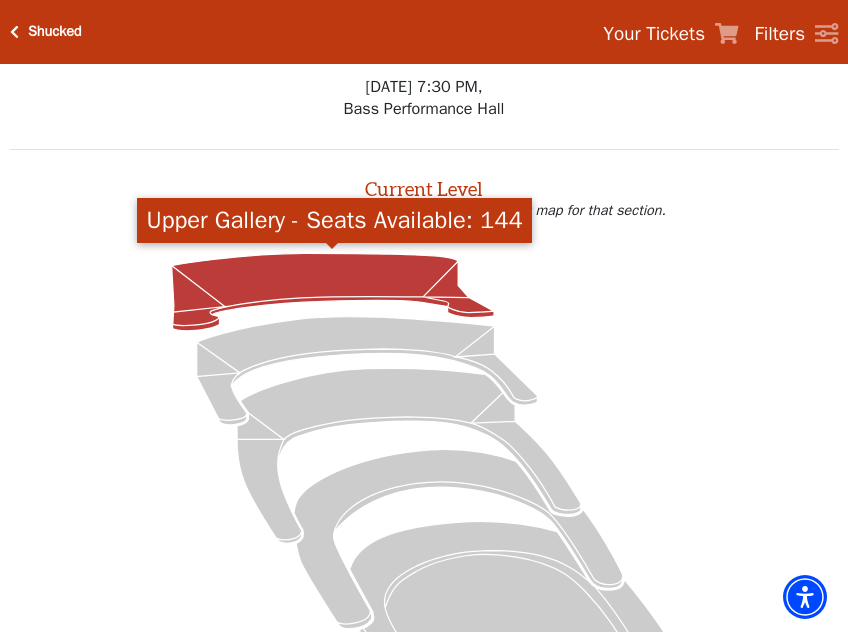 click 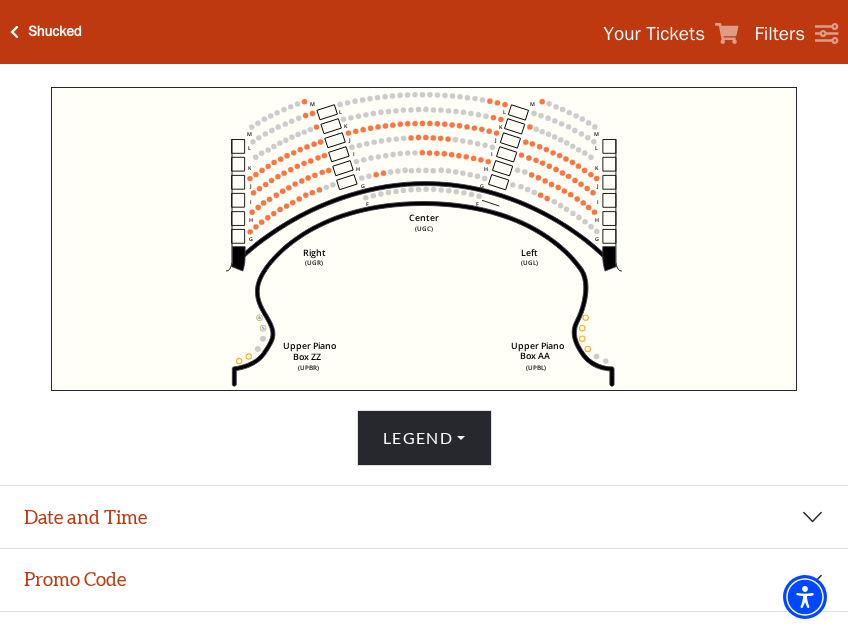 scroll, scrollTop: 676, scrollLeft: 0, axis: vertical 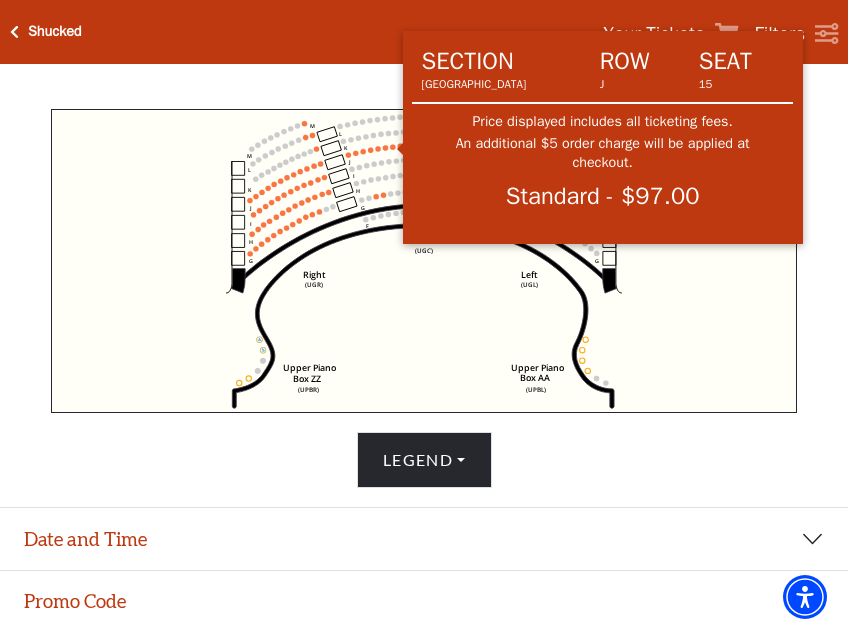click 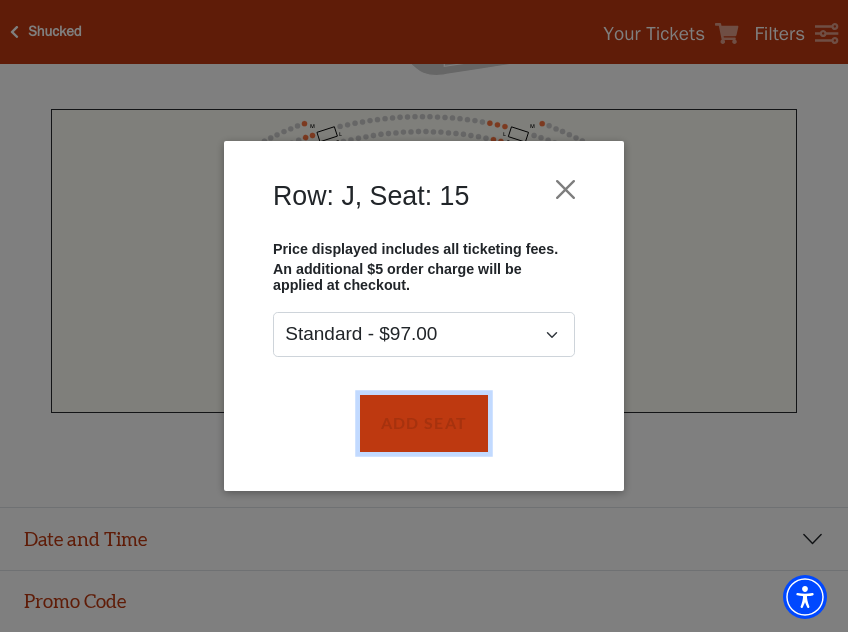 drag, startPoint x: 432, startPoint y: 427, endPoint x: 406, endPoint y: 326, distance: 104.292854 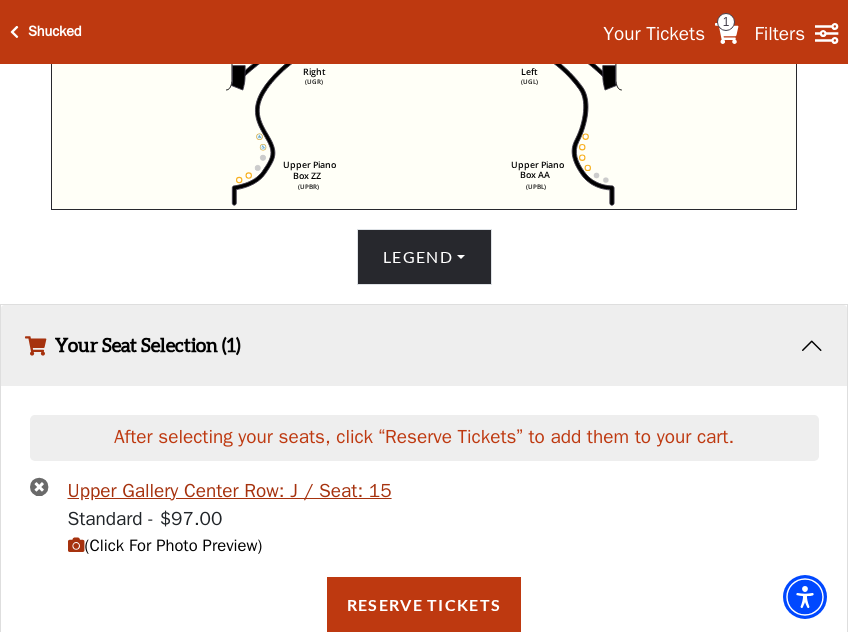 scroll, scrollTop: 479, scrollLeft: 0, axis: vertical 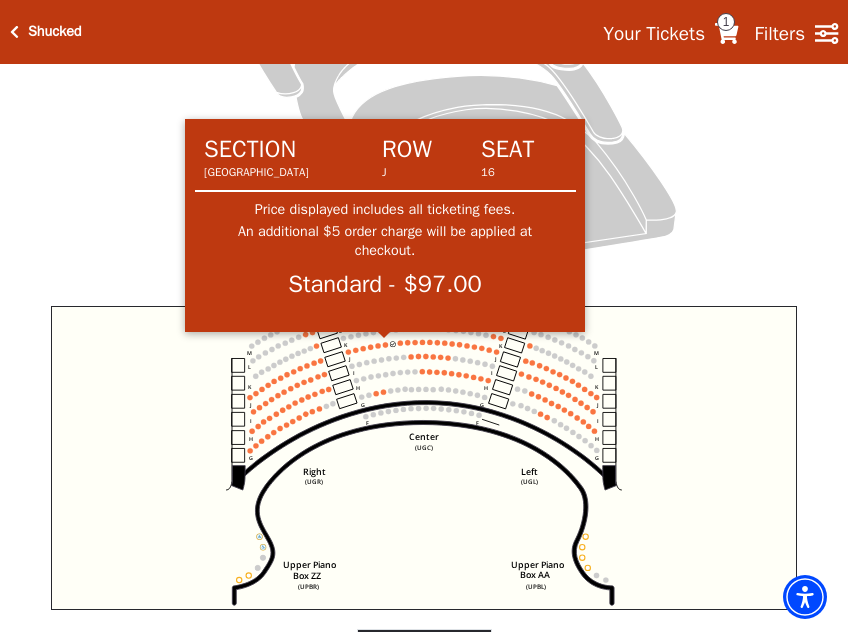 click 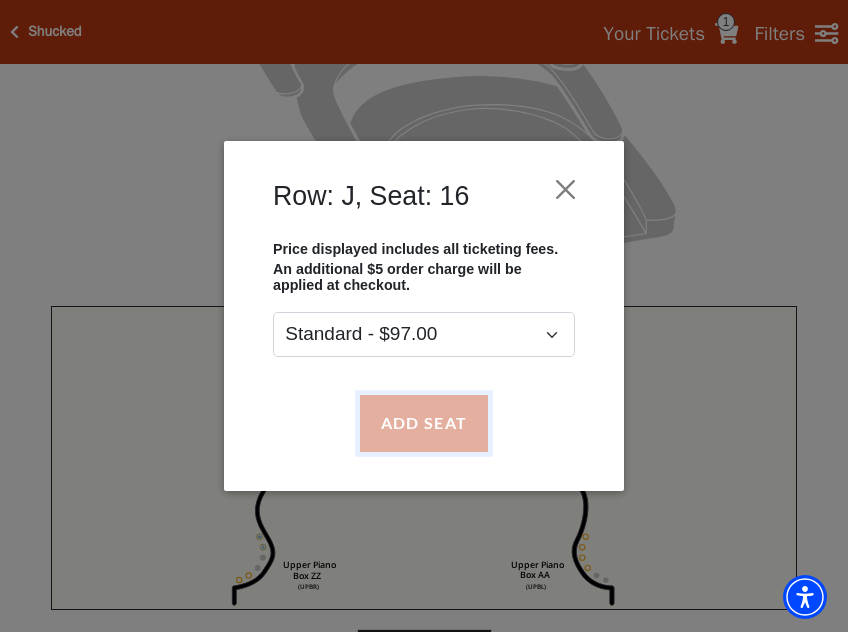 click on "Add Seat" at bounding box center [424, 423] 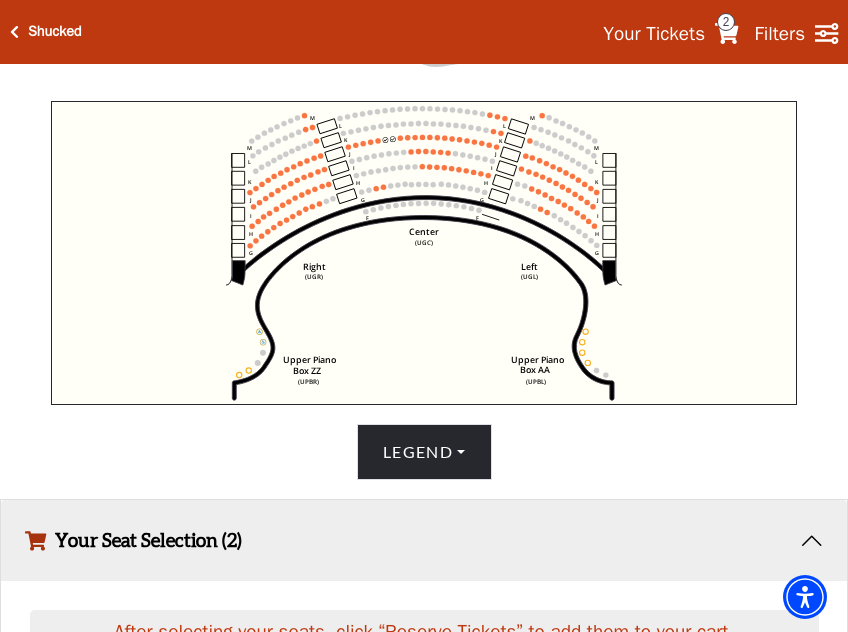 scroll, scrollTop: 661, scrollLeft: 0, axis: vertical 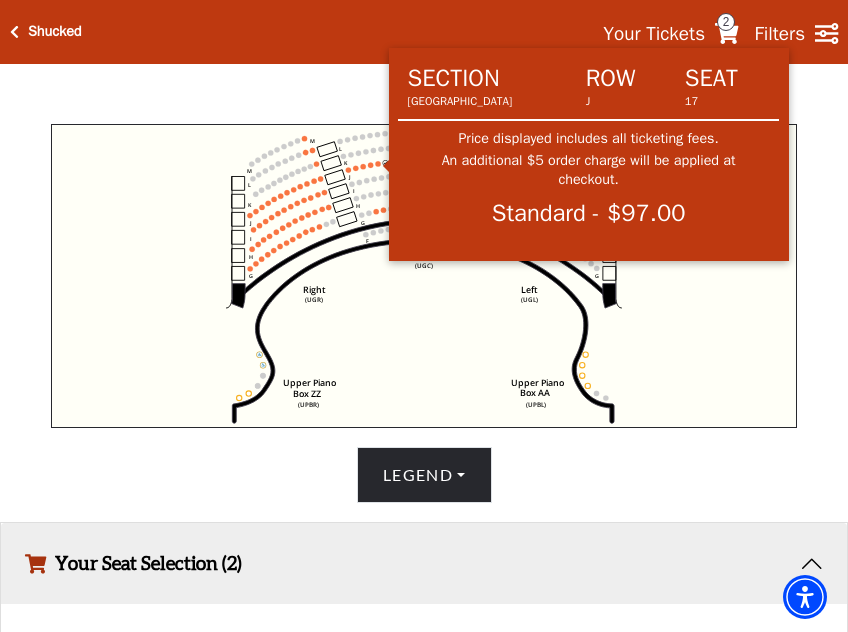 click 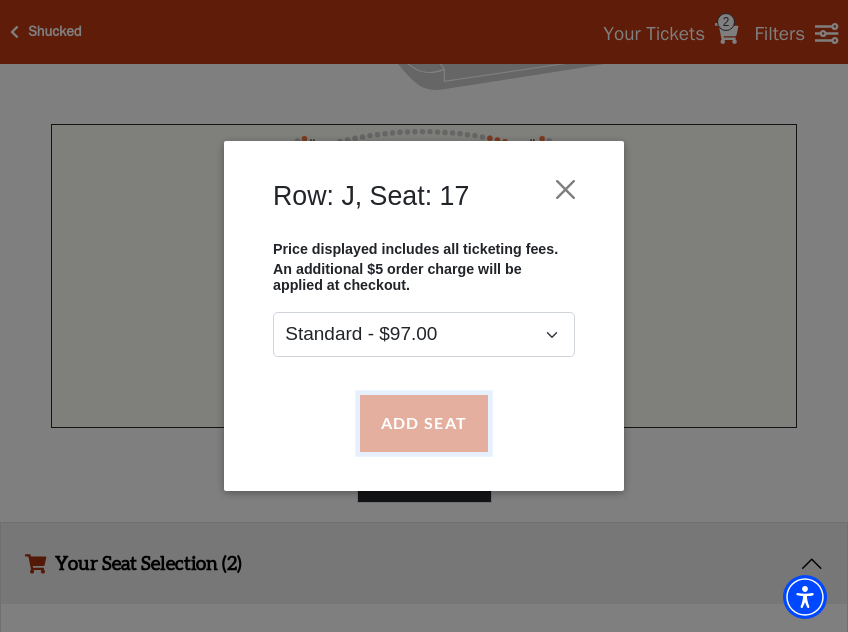 click on "Add Seat" at bounding box center (424, 423) 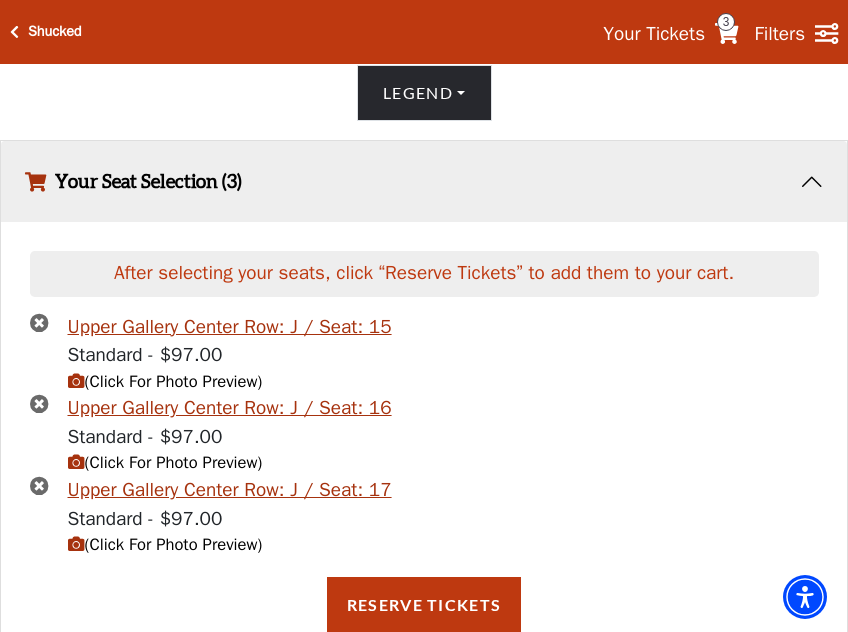 scroll, scrollTop: 443, scrollLeft: 0, axis: vertical 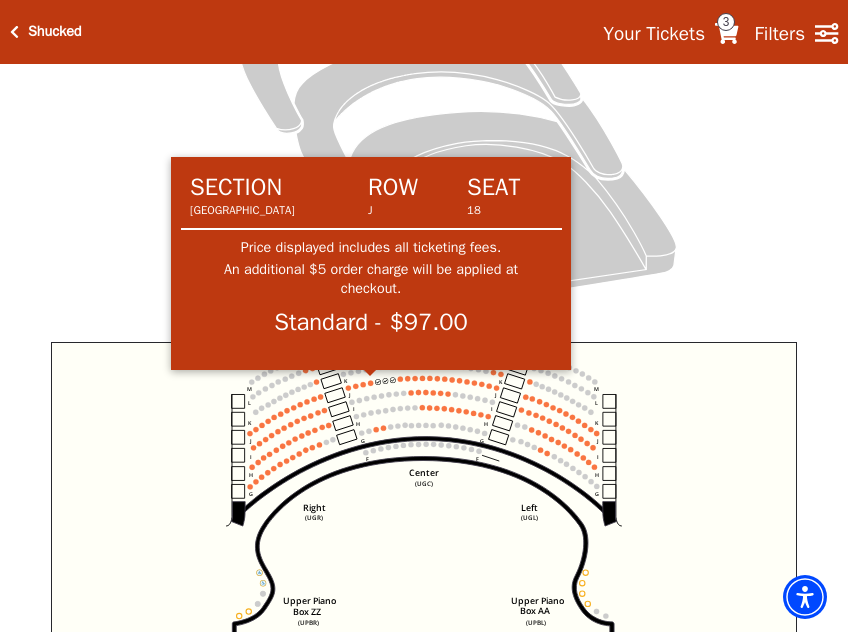 click 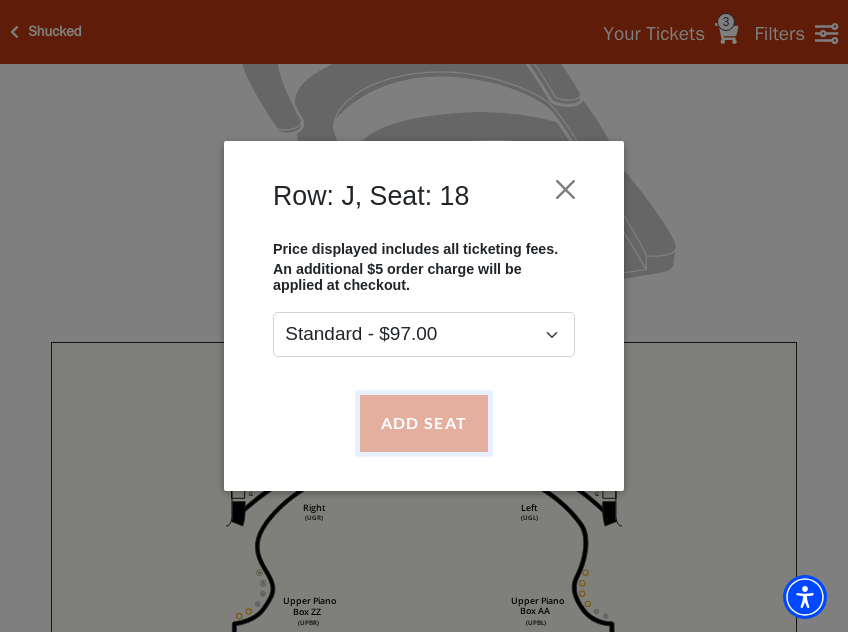 click on "Add Seat" at bounding box center (424, 423) 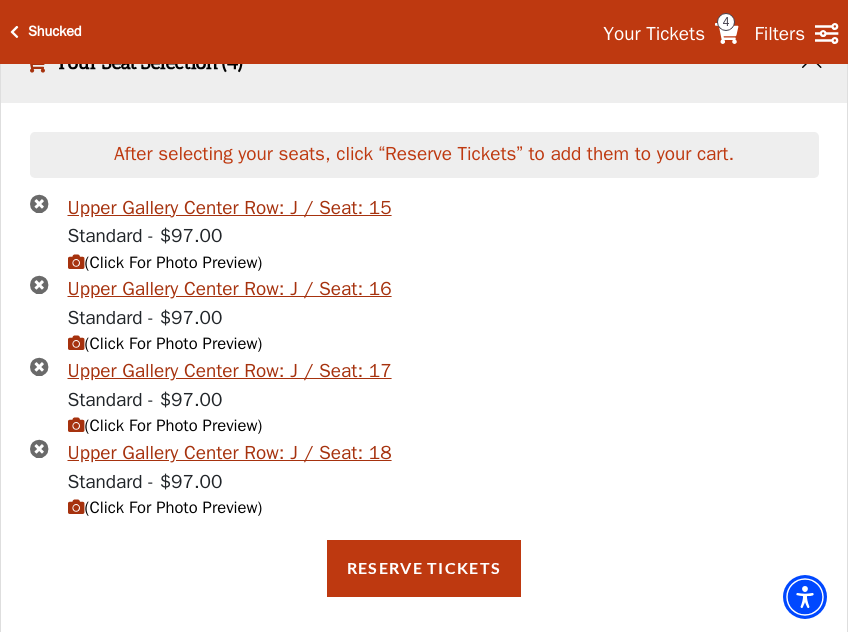 scroll, scrollTop: 1173, scrollLeft: 0, axis: vertical 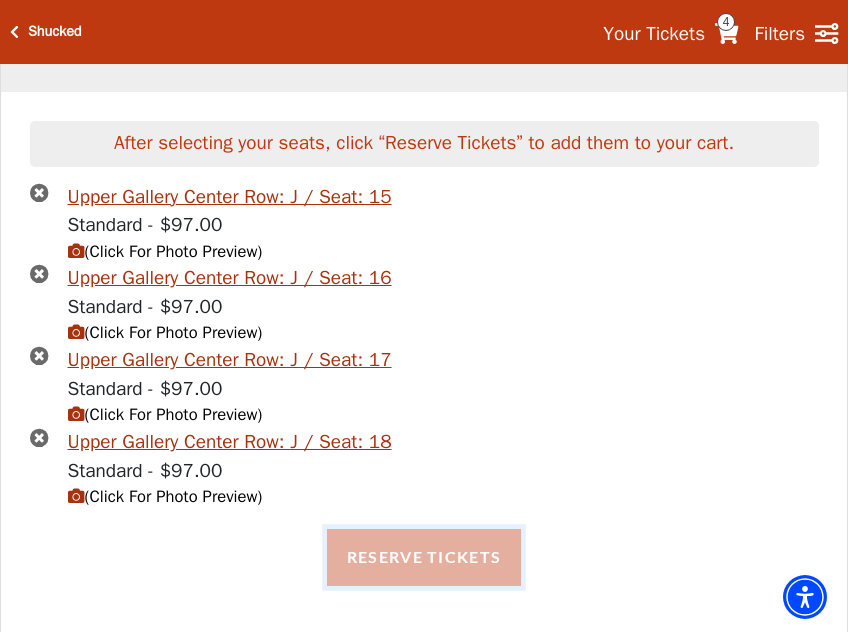 click on "Reserve Tickets" at bounding box center (424, 557) 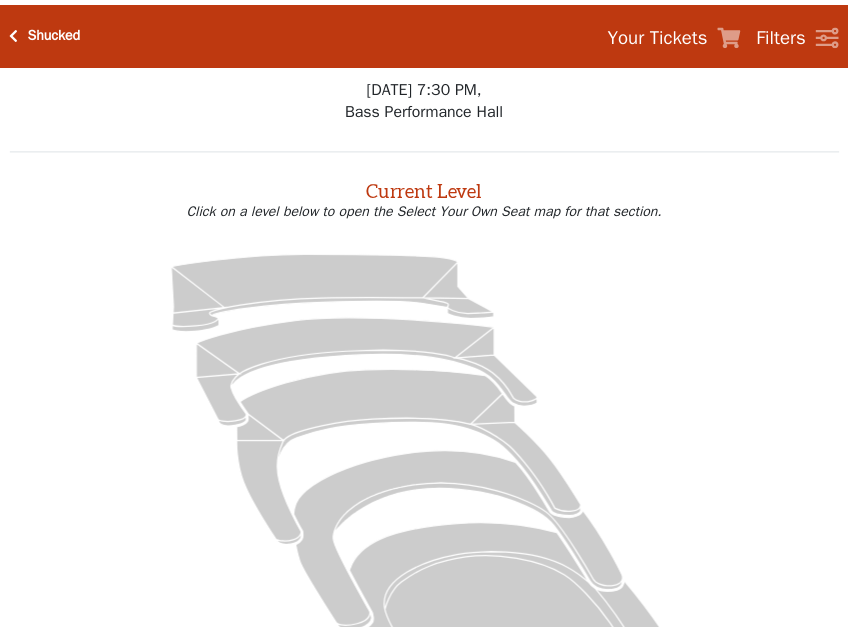 scroll, scrollTop: 0, scrollLeft: 0, axis: both 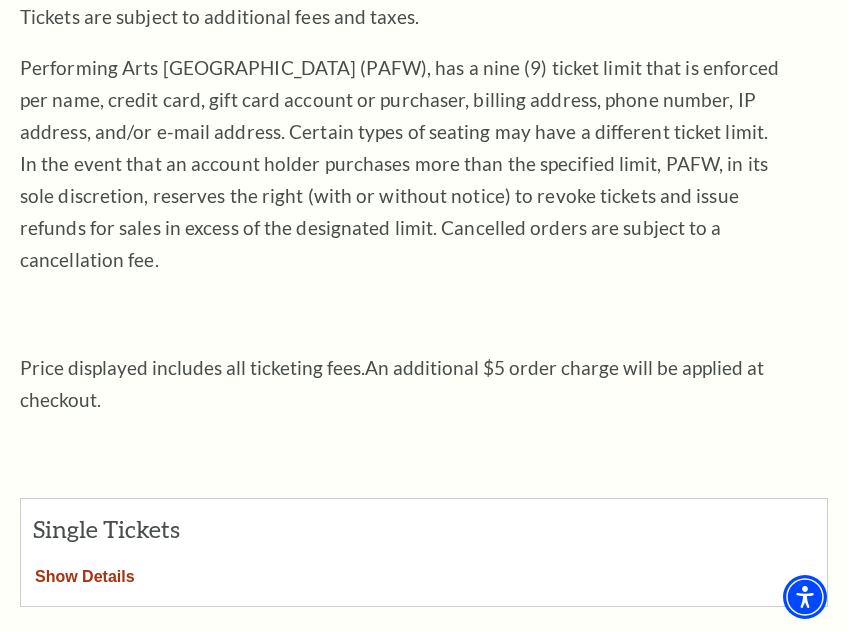 click on "Show Details" at bounding box center [85, 573] 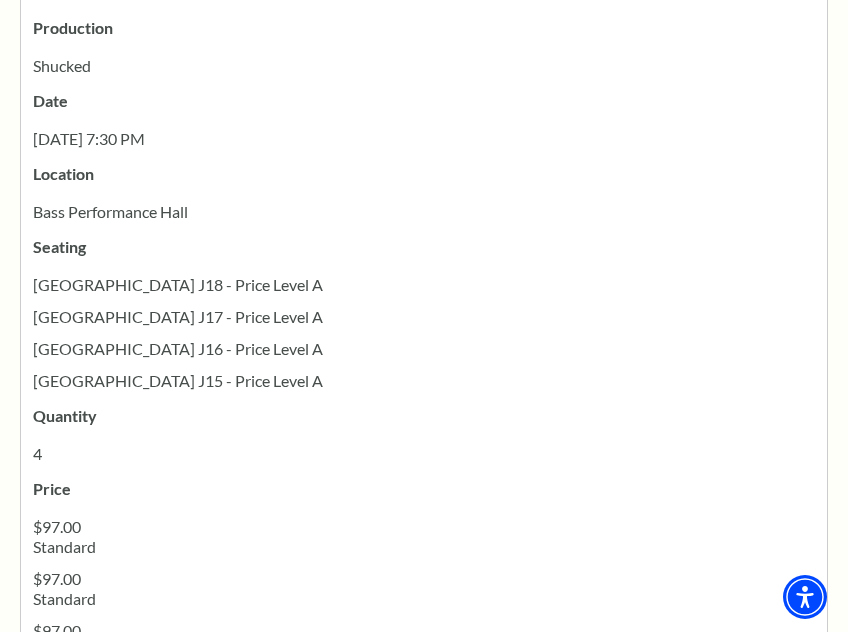 scroll, scrollTop: 2000, scrollLeft: 0, axis: vertical 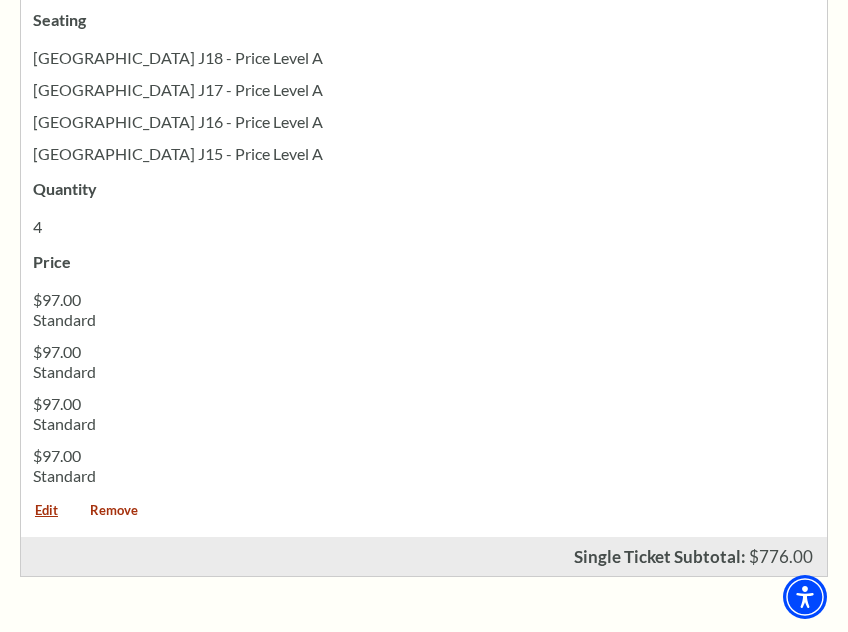 click on "Remove" at bounding box center [114, 517] 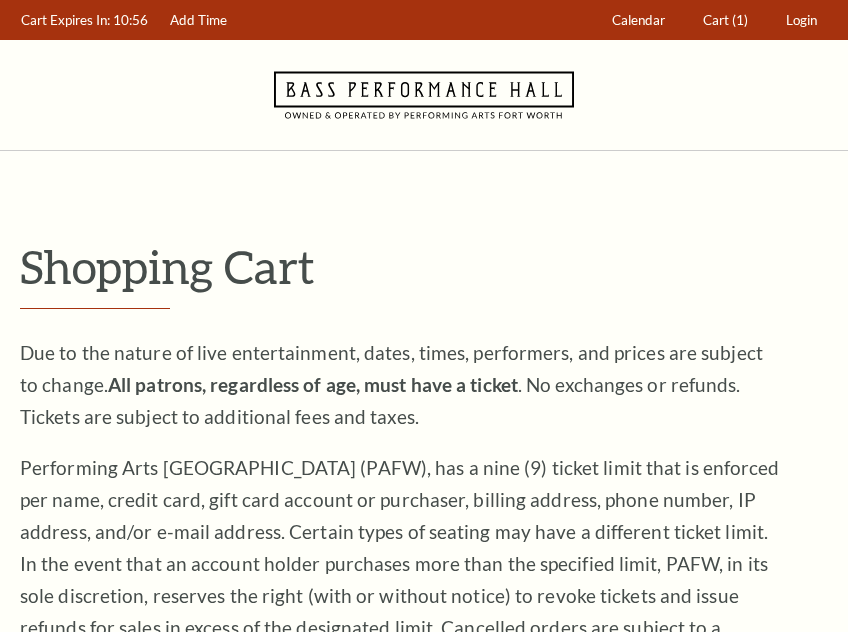 scroll, scrollTop: 0, scrollLeft: 0, axis: both 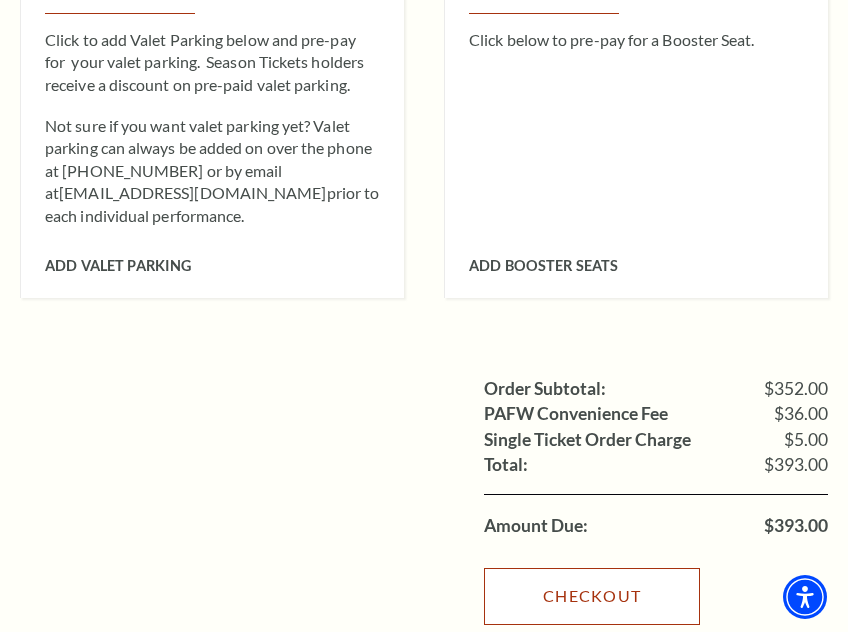 click on "Checkout" at bounding box center [592, 596] 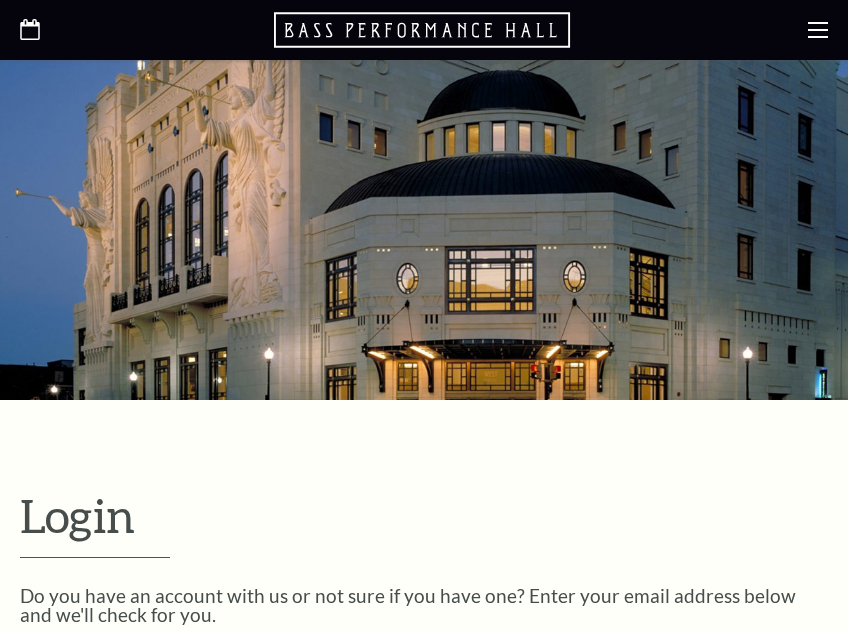 scroll, scrollTop: 490, scrollLeft: 0, axis: vertical 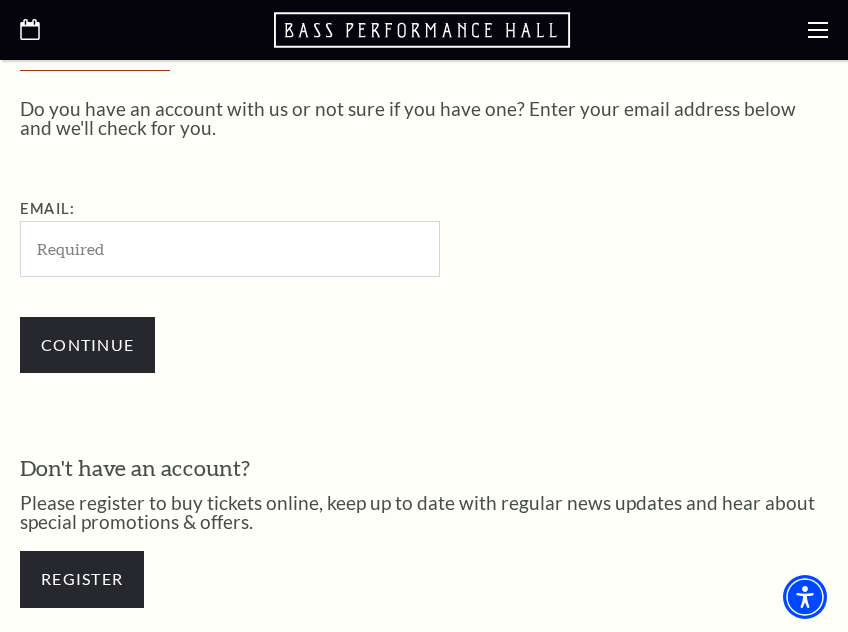 click on "Email:" at bounding box center [230, 248] 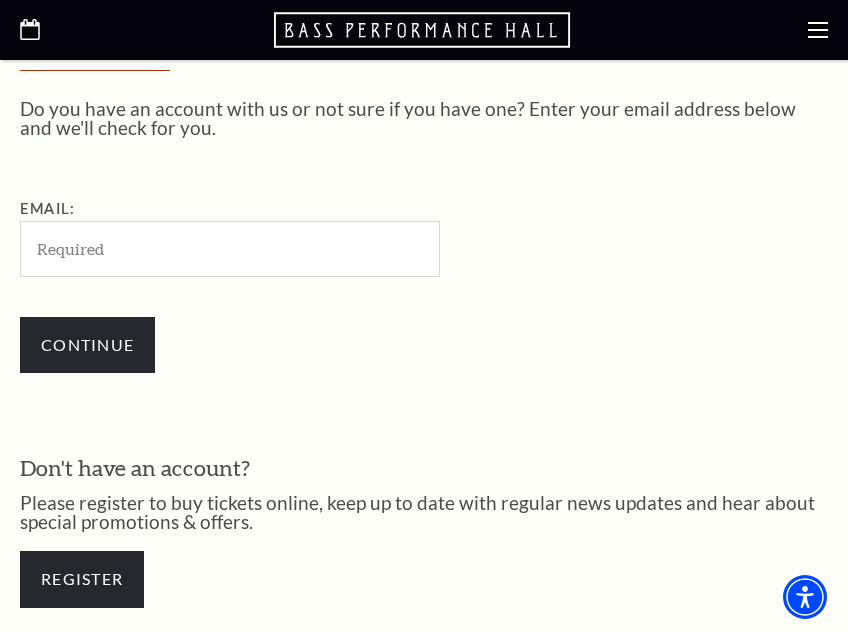 type on "[EMAIL_ADDRESS][DOMAIN_NAME]" 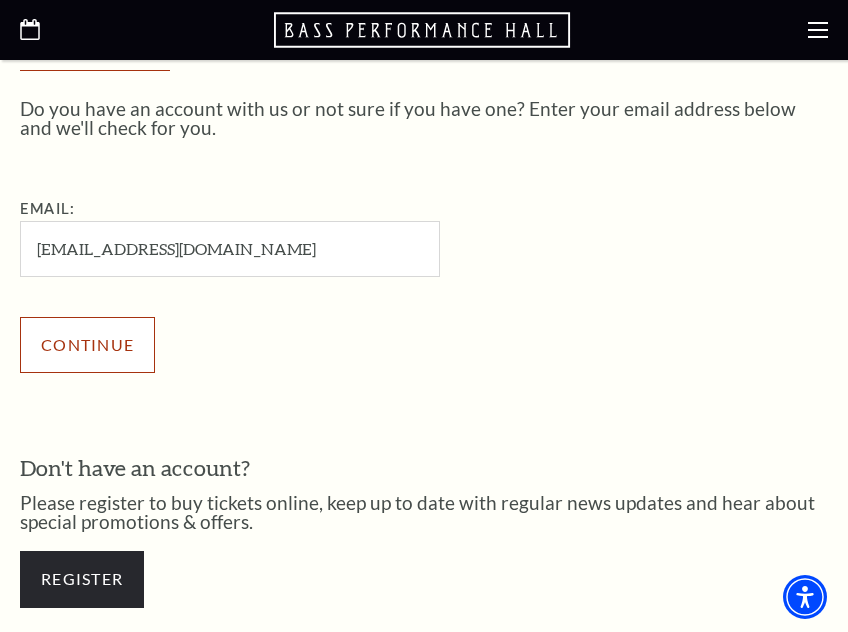 click on "Continue" at bounding box center (87, 345) 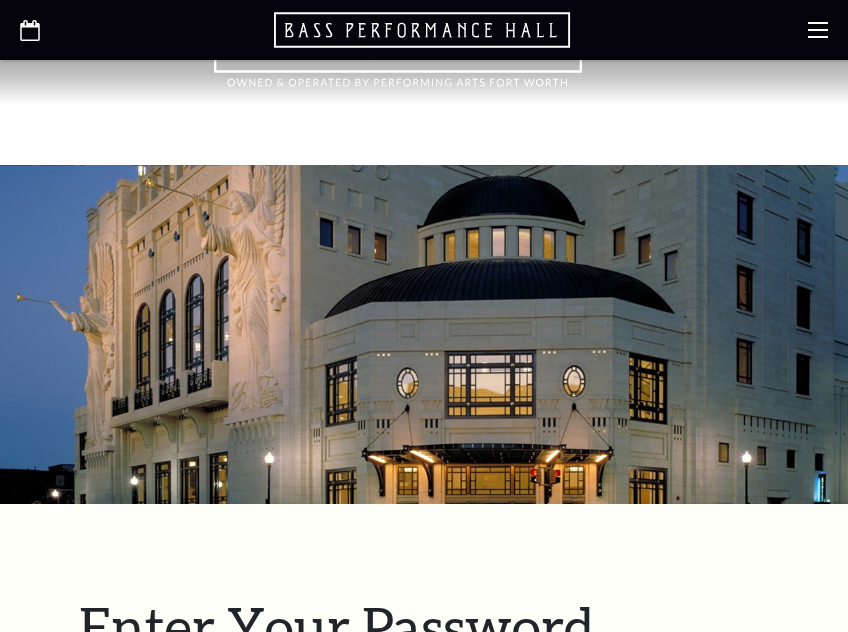 scroll, scrollTop: 594, scrollLeft: 0, axis: vertical 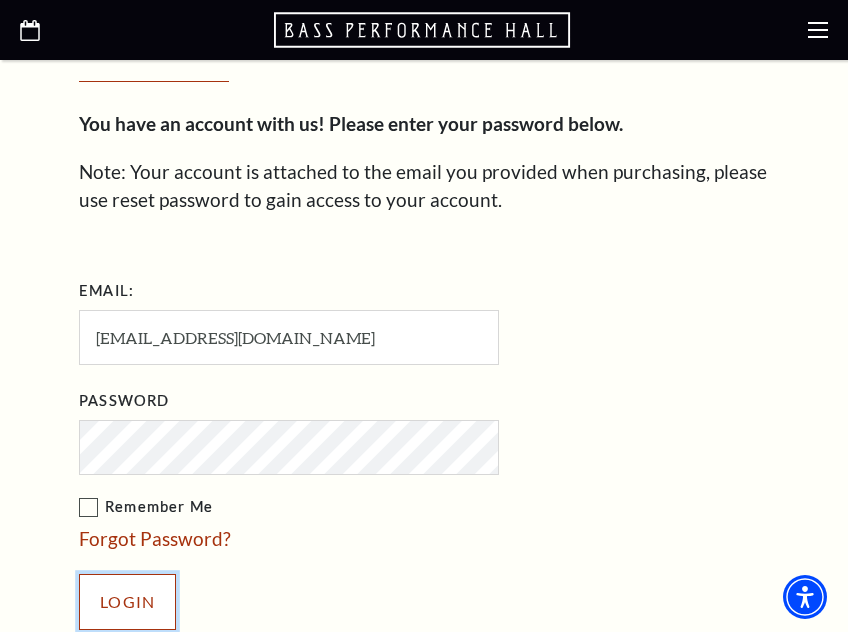 click on "Login" at bounding box center [127, 602] 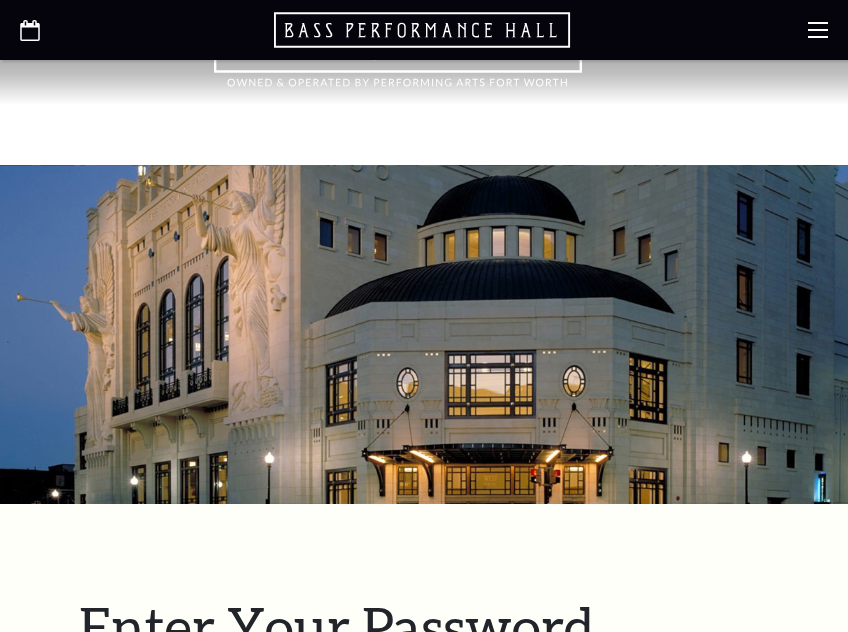 scroll, scrollTop: 754, scrollLeft: 0, axis: vertical 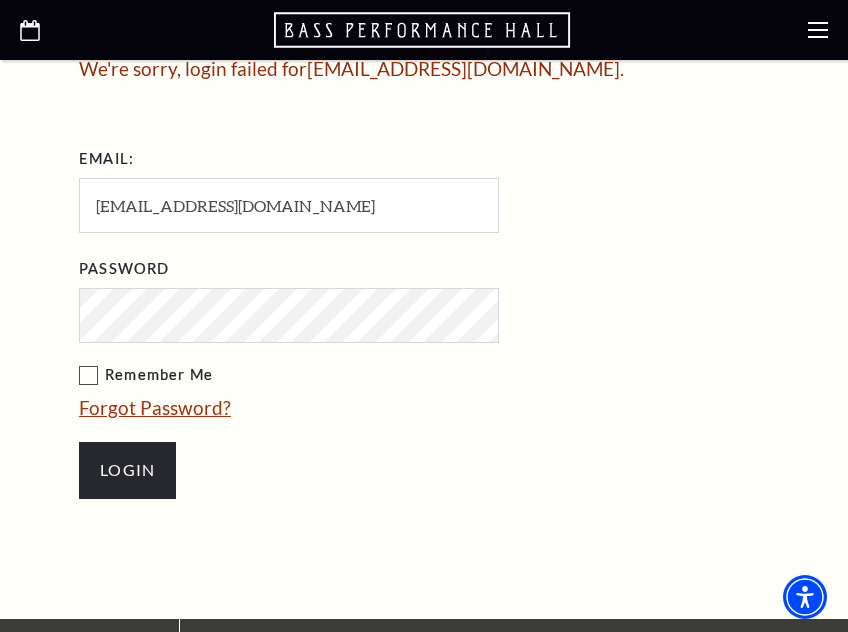 click on "Forgot Password?" at bounding box center (155, 407) 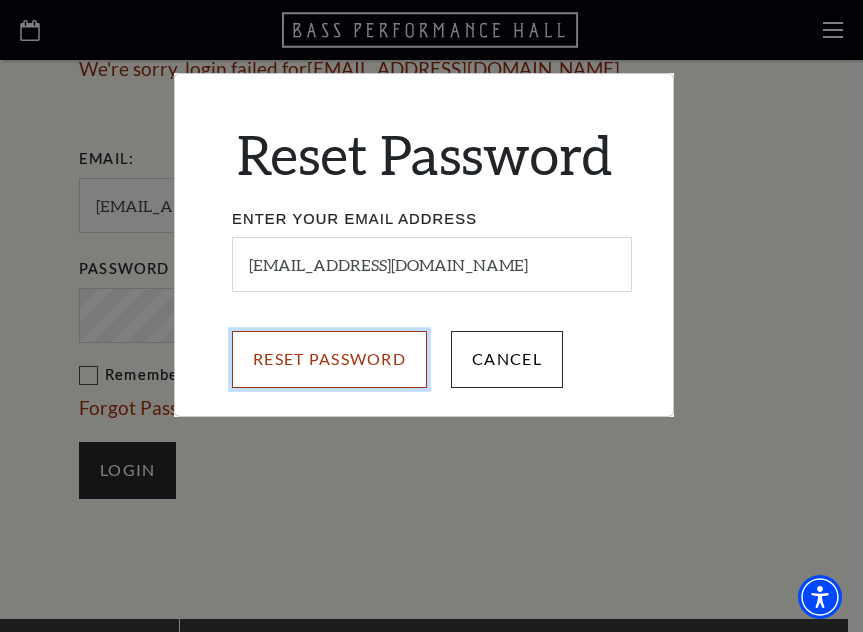 click on "Reset Password" at bounding box center [329, 359] 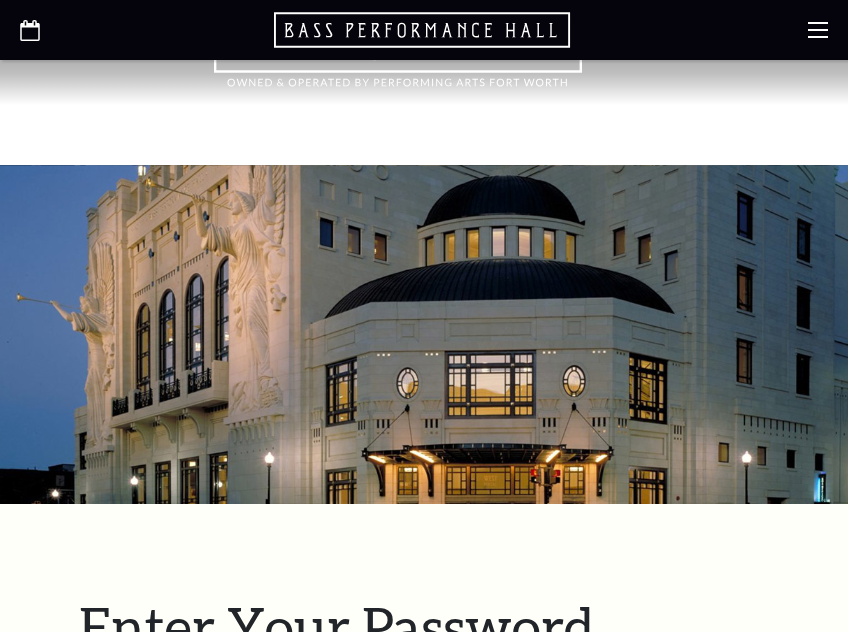 scroll, scrollTop: 754, scrollLeft: 0, axis: vertical 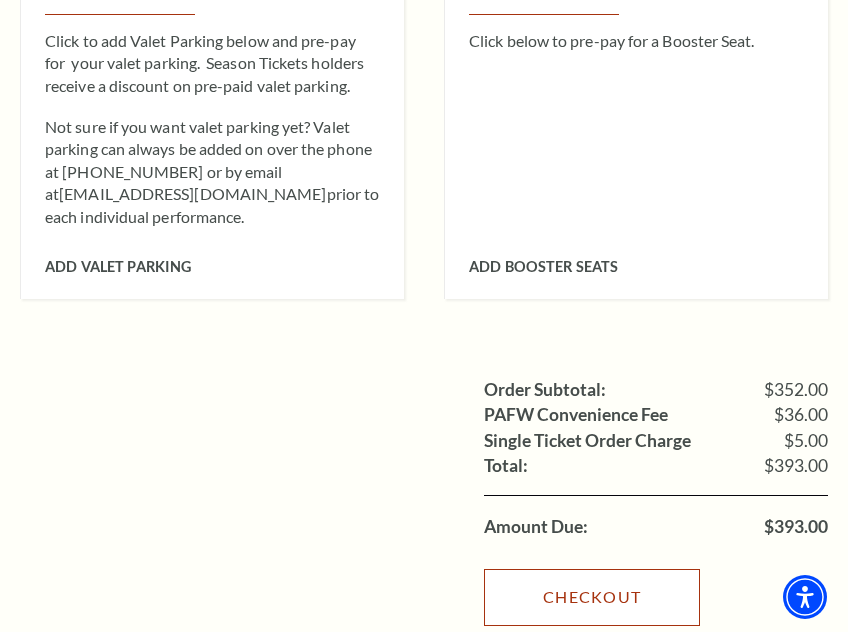 click on "Checkout" at bounding box center (592, 597) 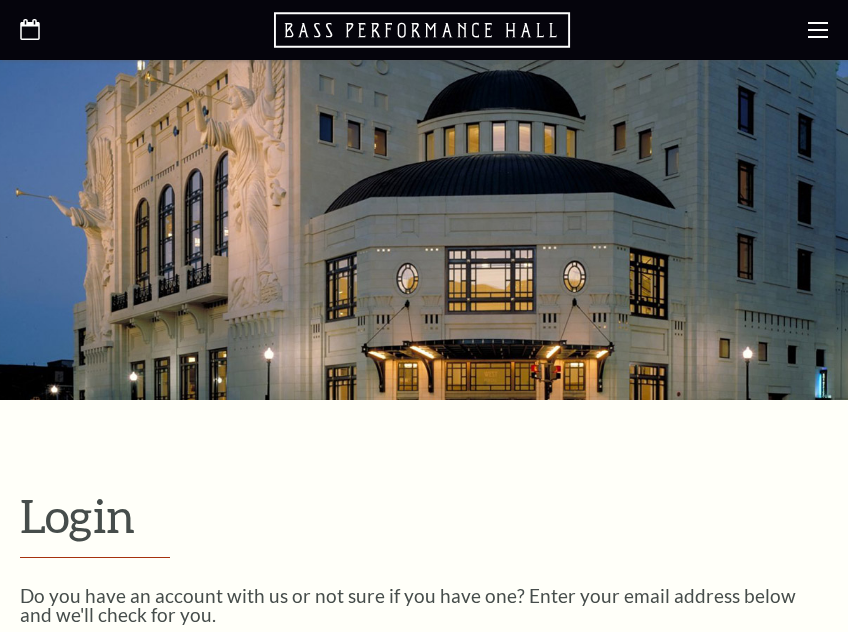 scroll, scrollTop: 490, scrollLeft: 0, axis: vertical 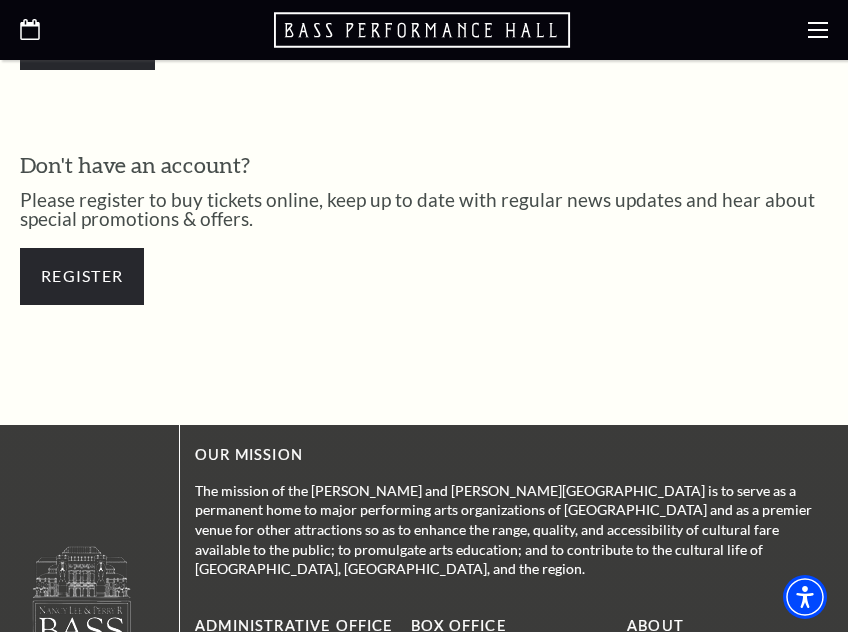 click on "Register" at bounding box center (424, 276) 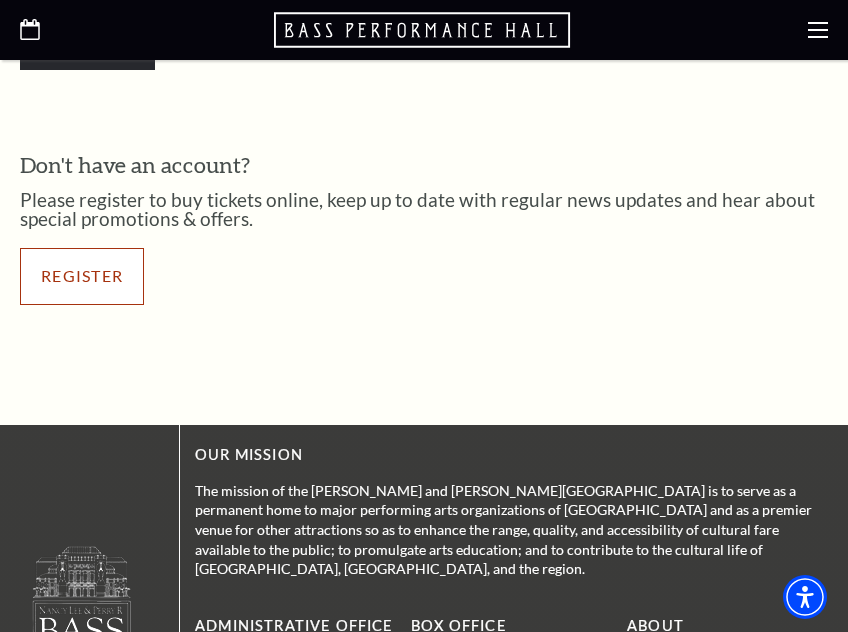 scroll, scrollTop: 787, scrollLeft: 0, axis: vertical 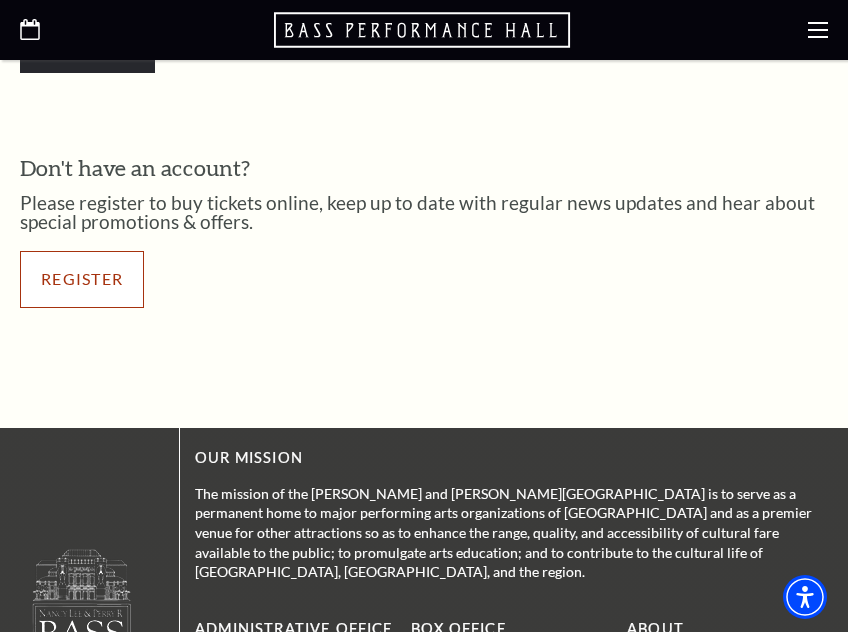 click on "Register" at bounding box center (82, 279) 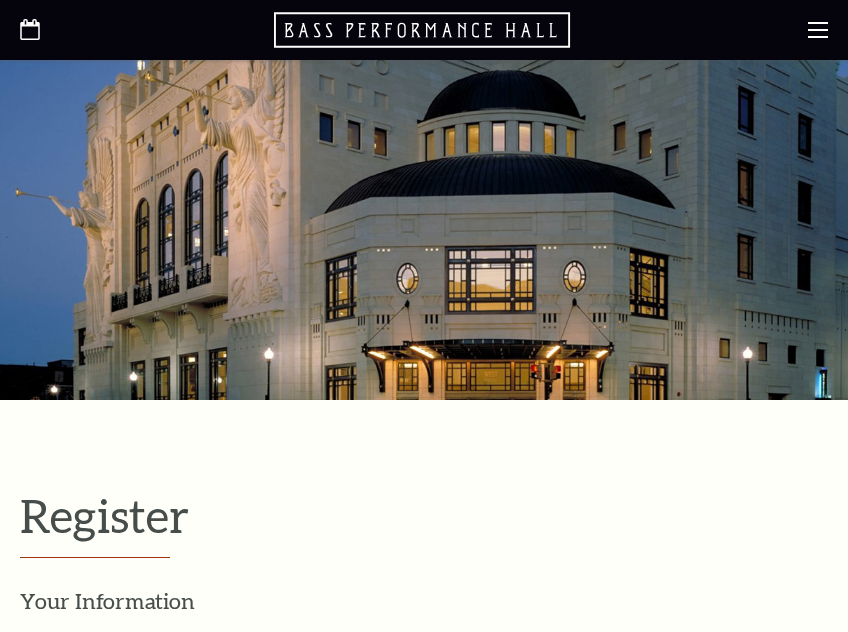 select on "1" 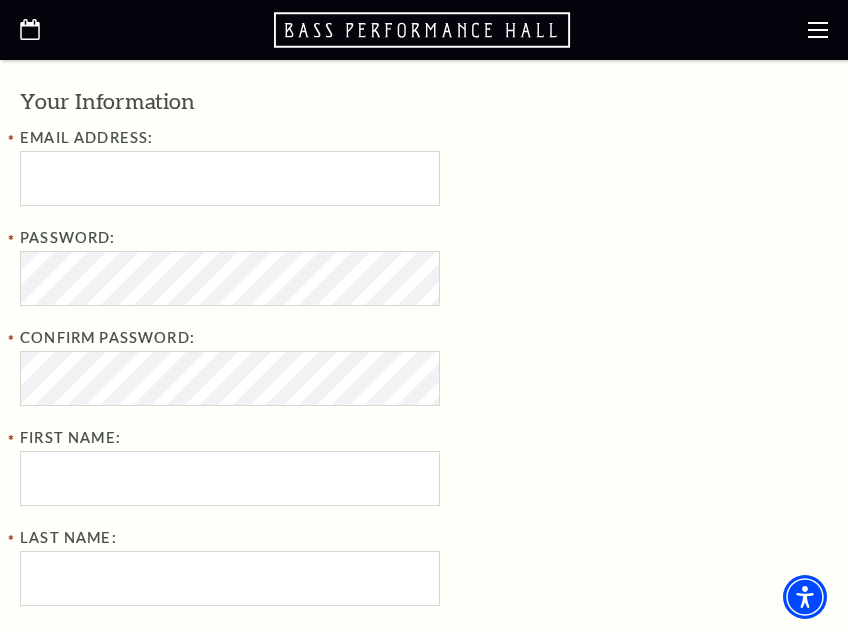 scroll, scrollTop: 497, scrollLeft: 0, axis: vertical 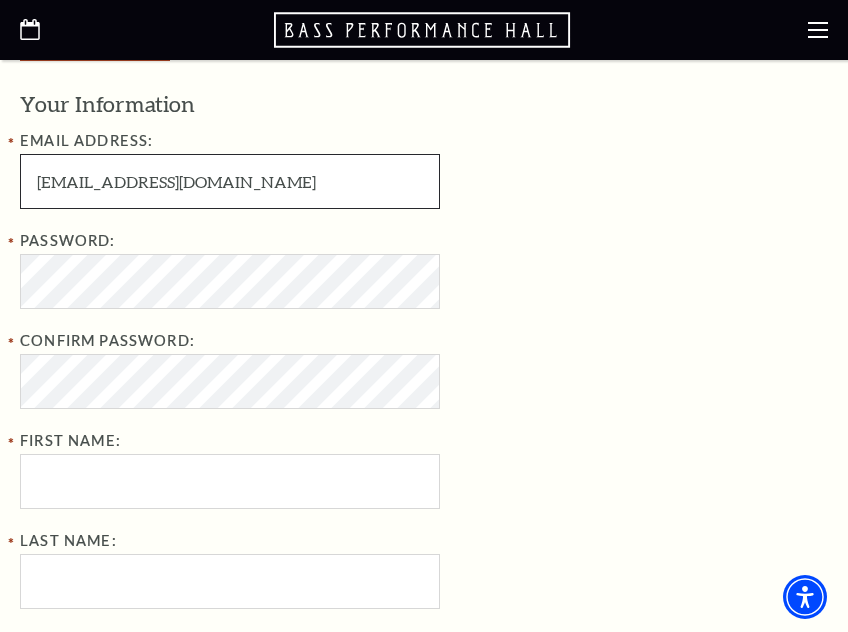 drag, startPoint x: 105, startPoint y: 188, endPoint x: -97, endPoint y: 193, distance: 202.06187 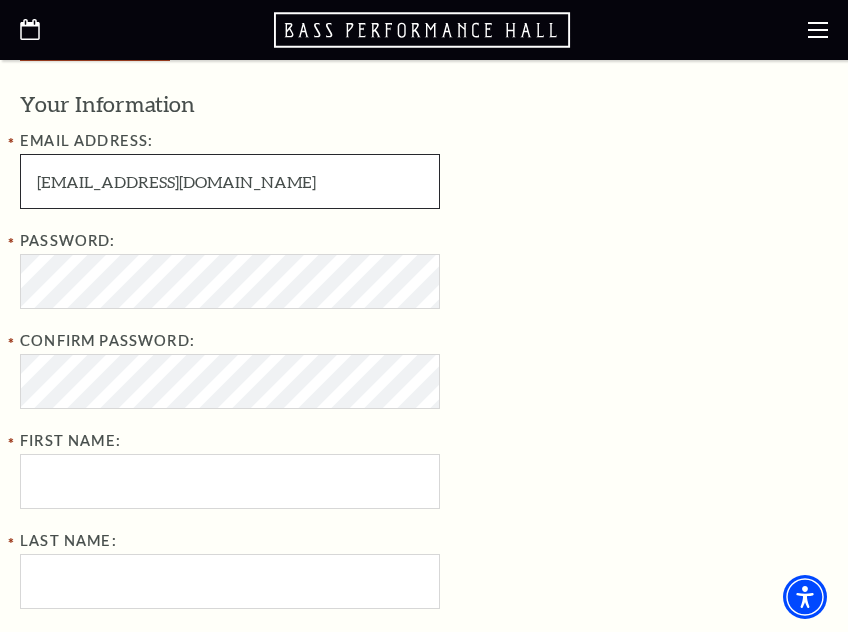 type on "phuongleeok@gmail.com" 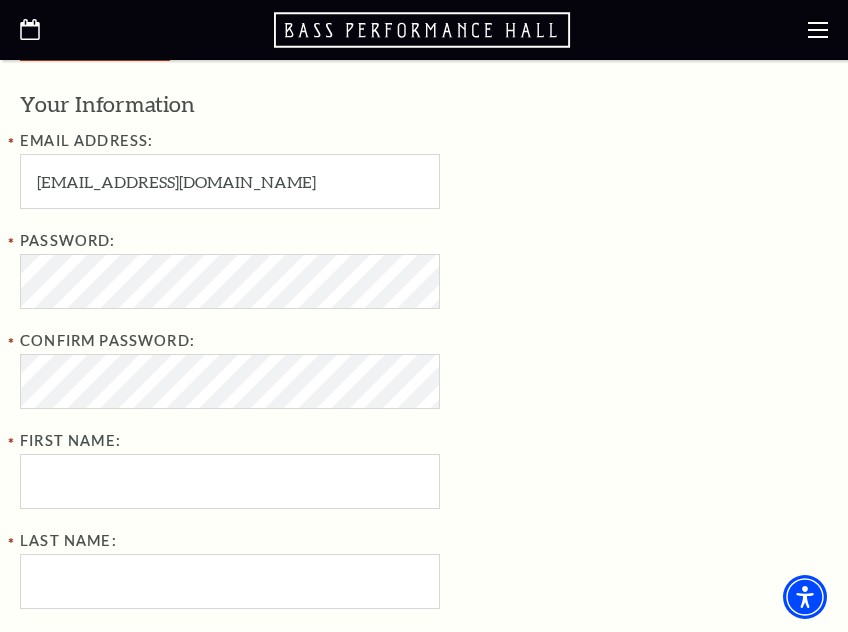 click on "Password:" at bounding box center [345, 269] 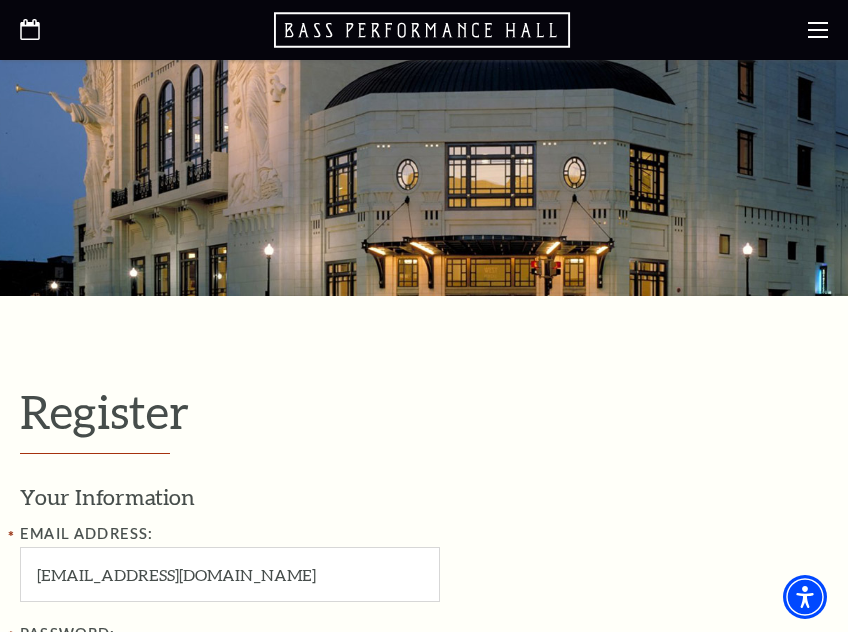 scroll, scrollTop: 97, scrollLeft: 0, axis: vertical 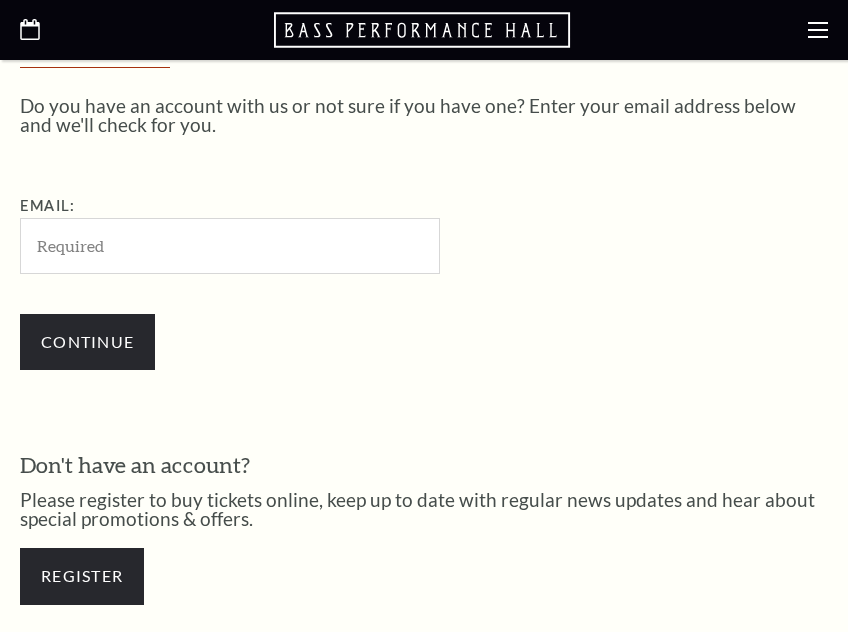 click on "Email:" at bounding box center [230, 245] 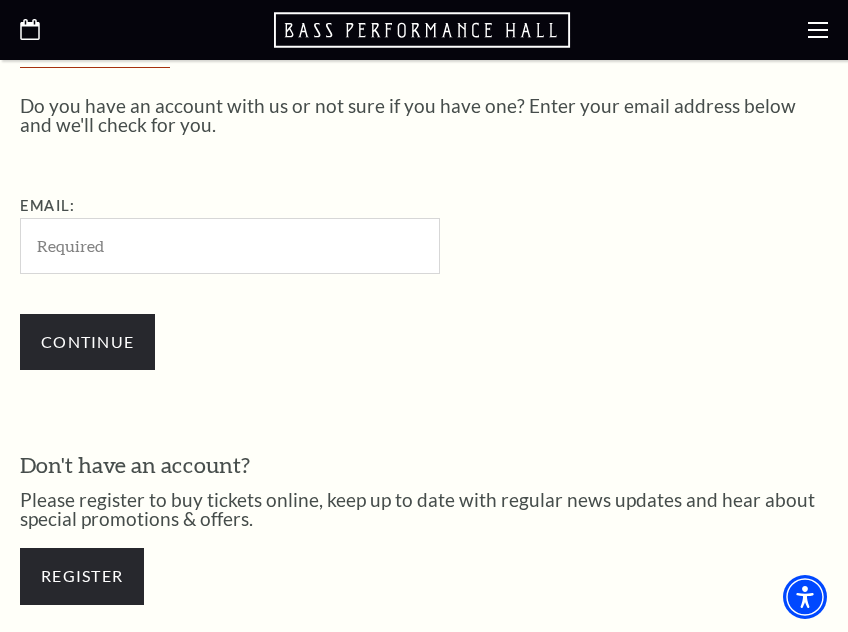 type on "[EMAIL_ADDRESS][DOMAIN_NAME]" 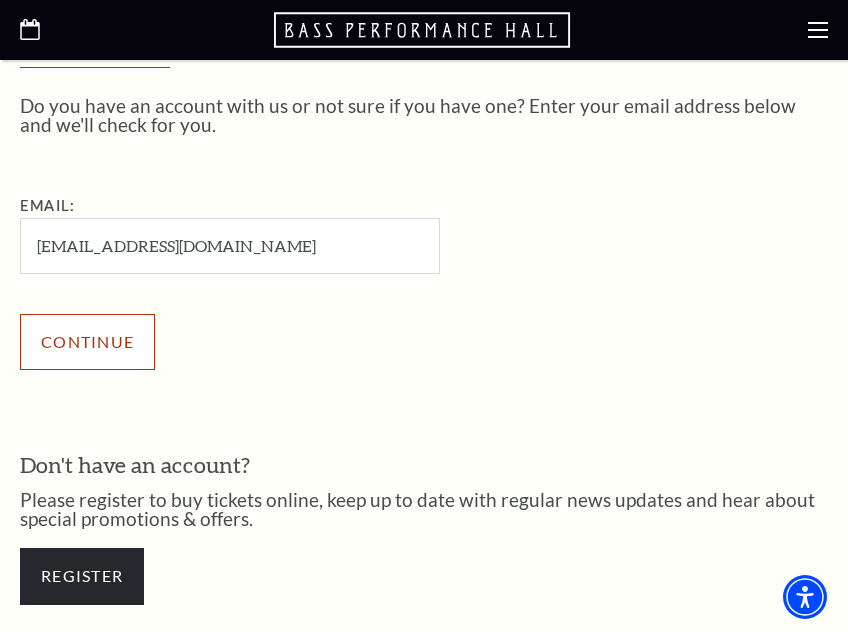 click on "Continue" at bounding box center [87, 342] 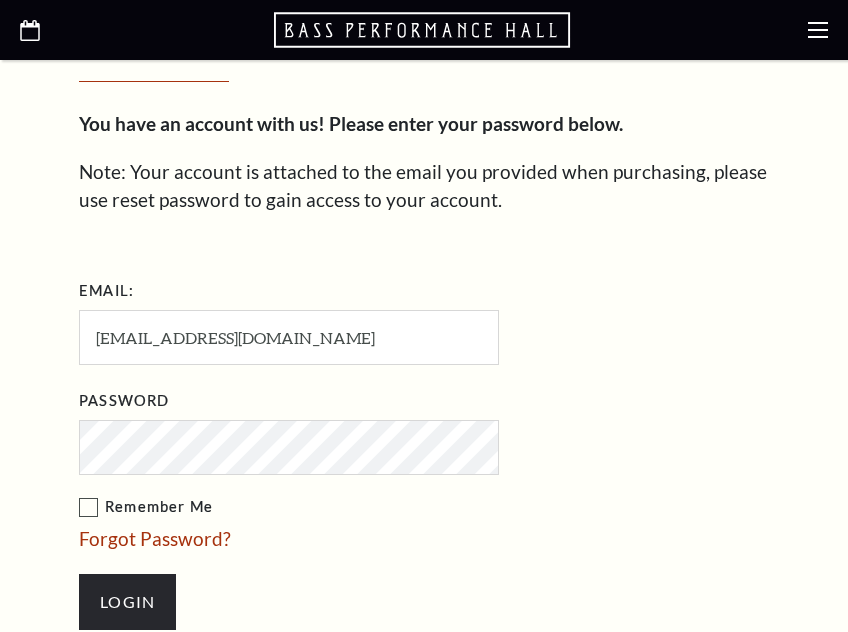 scroll, scrollTop: 594, scrollLeft: 0, axis: vertical 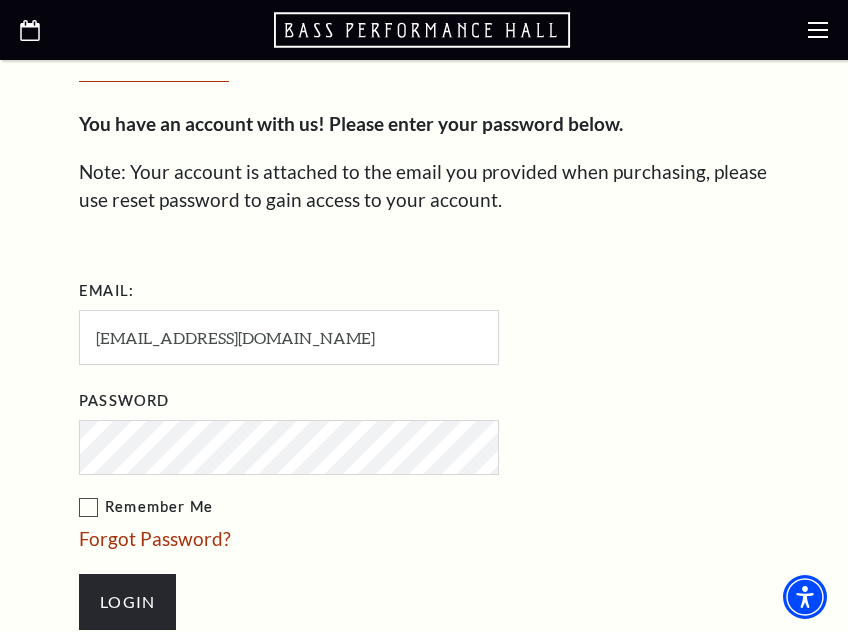 click on "Remember Me" at bounding box center (389, 507) 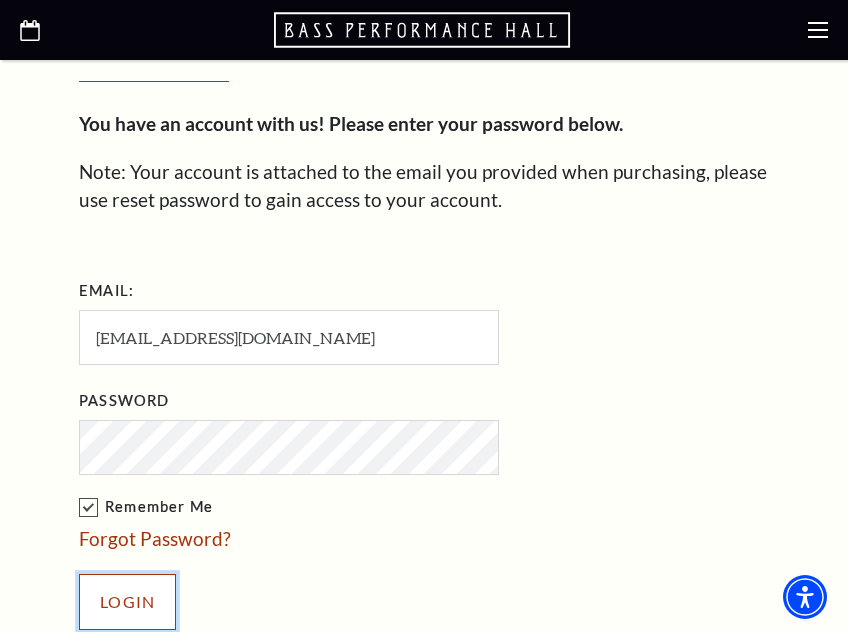 click on "Login" at bounding box center (127, 602) 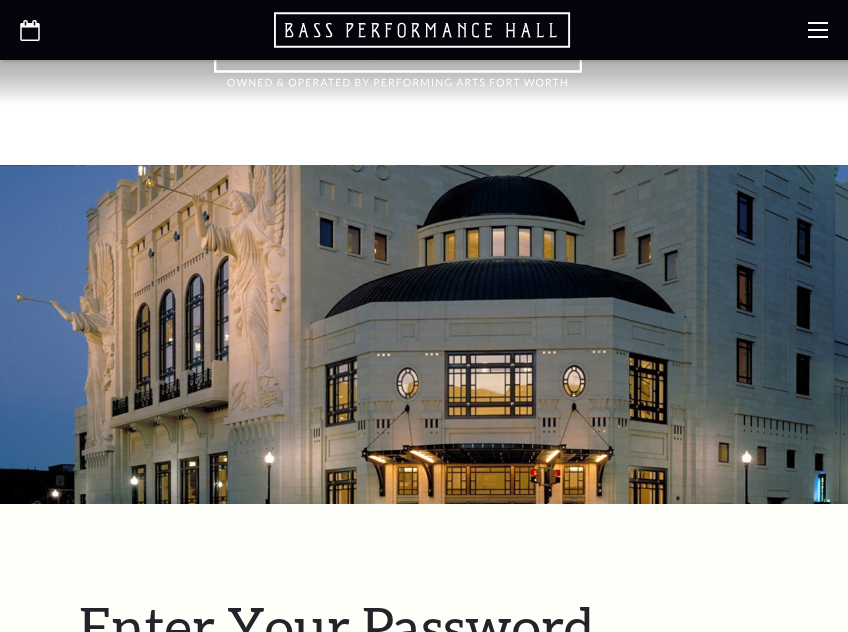 scroll, scrollTop: 754, scrollLeft: 0, axis: vertical 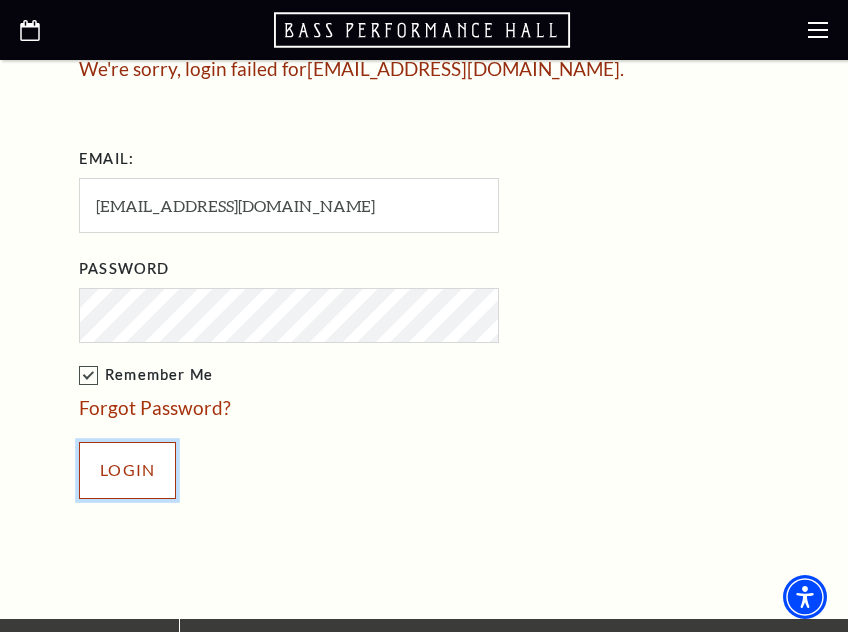 click on "Login" at bounding box center (127, 470) 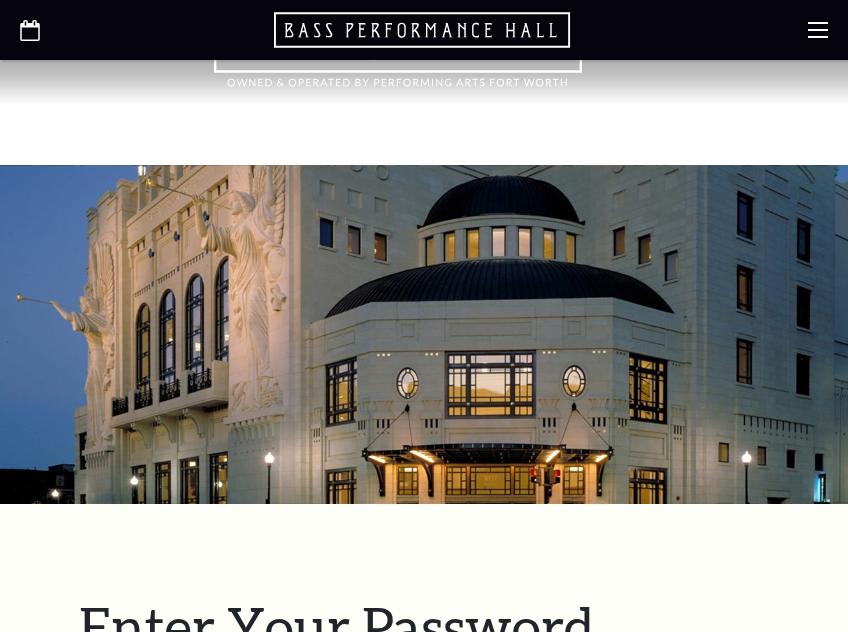scroll, scrollTop: 754, scrollLeft: 0, axis: vertical 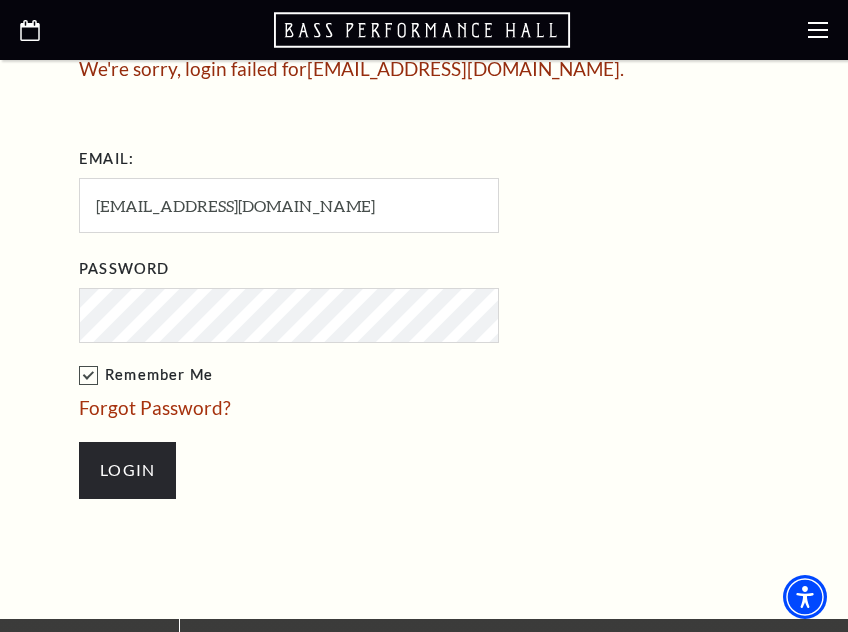 click on "Enter Your Password
You have an account with us!   Please enter your password below.
Note: Your account is attached to the email you provided when purchasing, please use reset password to gain access to your account.
We're sorry, login failed for  [EMAIL_ADDRESS][DOMAIN_NAME] .
Email: [EMAIL_ADDRESS][DOMAIN_NAME]" at bounding box center [424, 184] 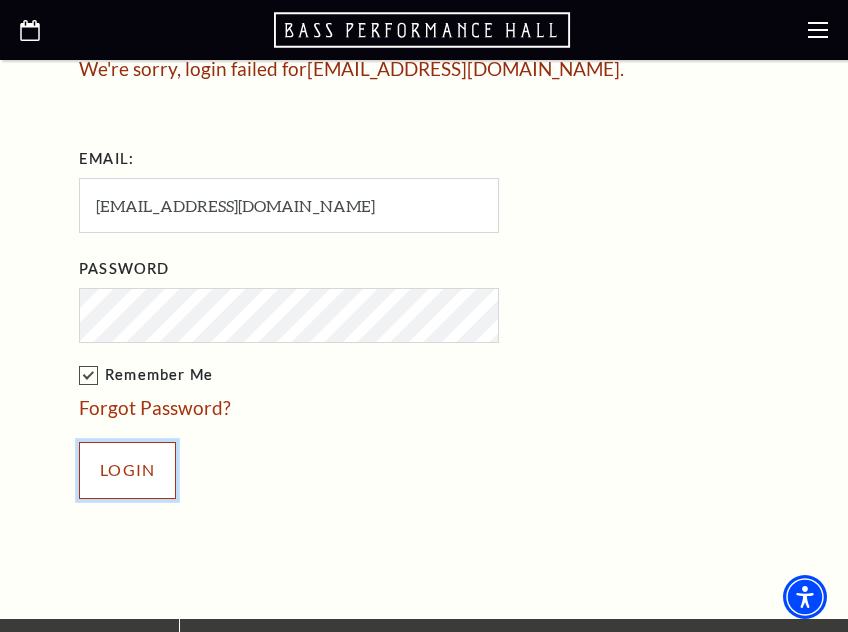 click on "Login" at bounding box center (127, 470) 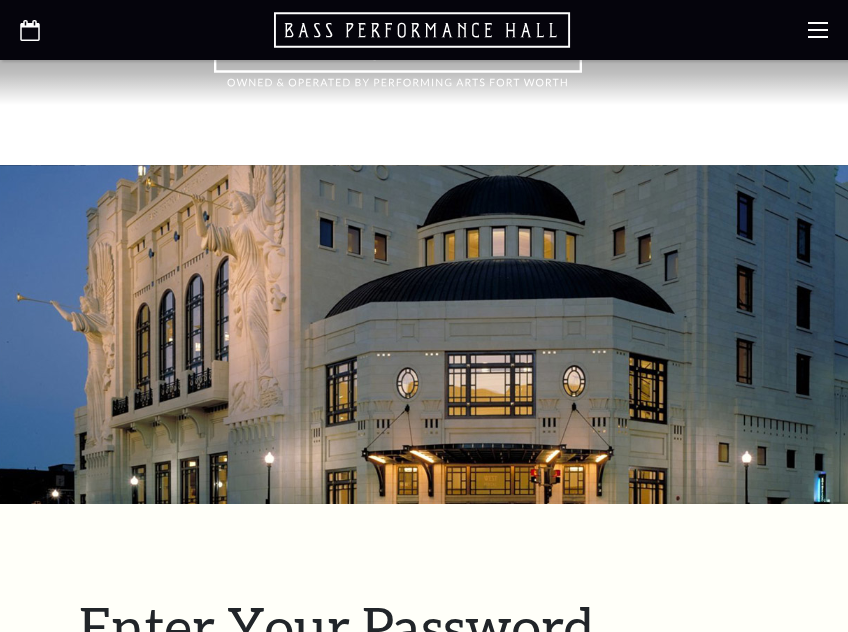 scroll, scrollTop: 754, scrollLeft: 0, axis: vertical 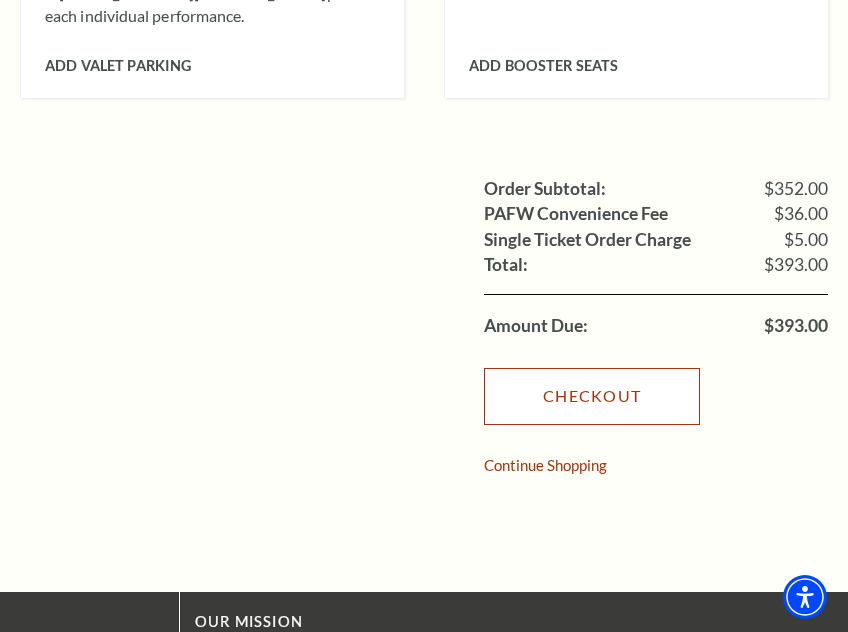 click on "Checkout" at bounding box center (592, 396) 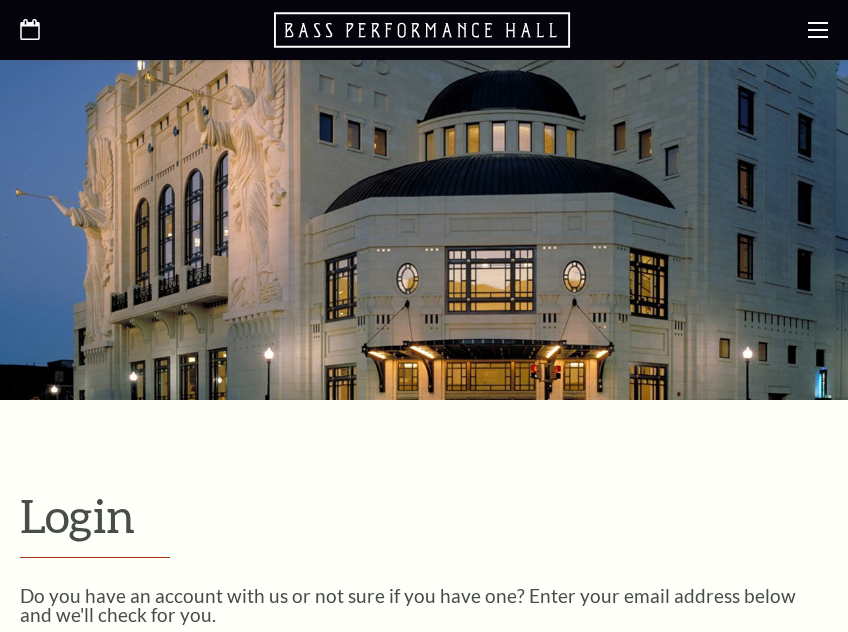 scroll, scrollTop: 490, scrollLeft: 0, axis: vertical 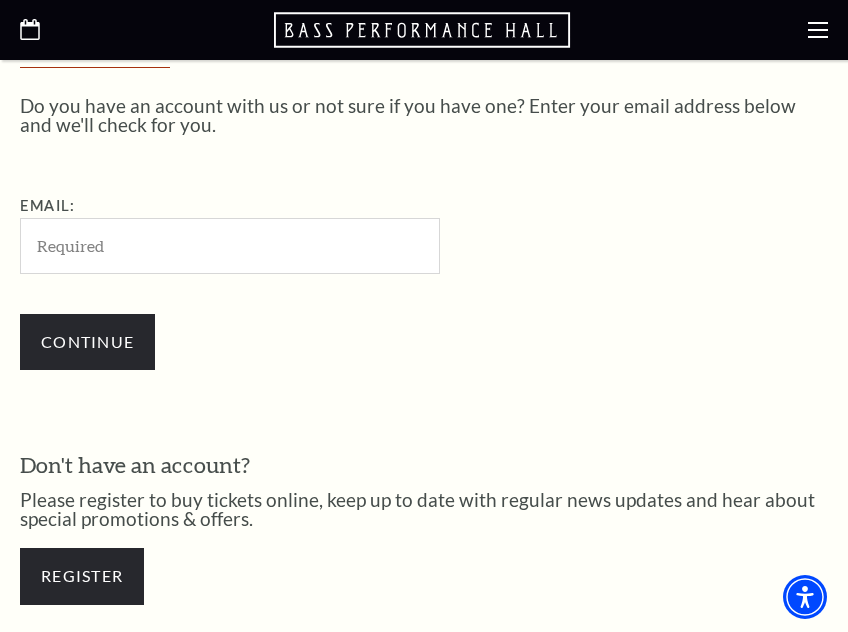 click on "Email:" at bounding box center [230, 245] 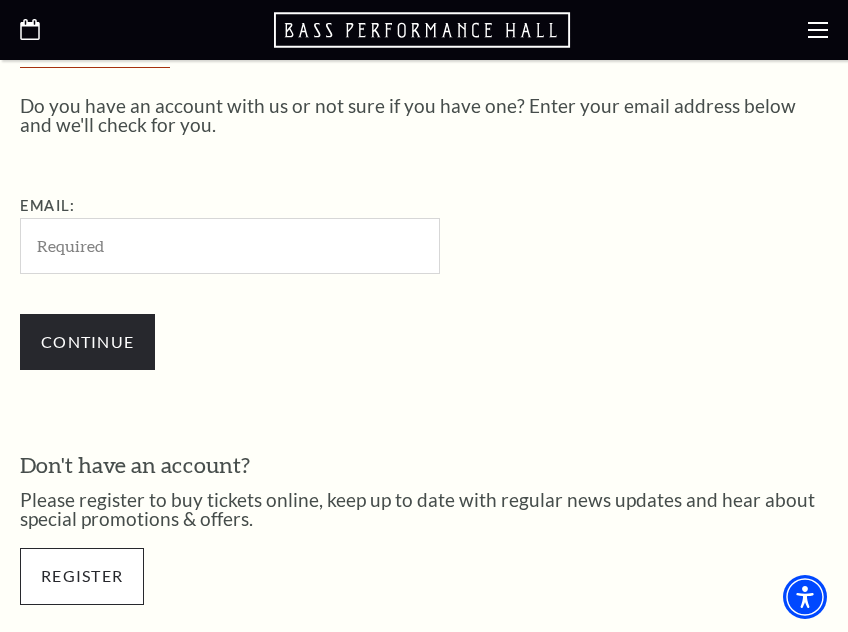 scroll, scrollTop: 487, scrollLeft: 0, axis: vertical 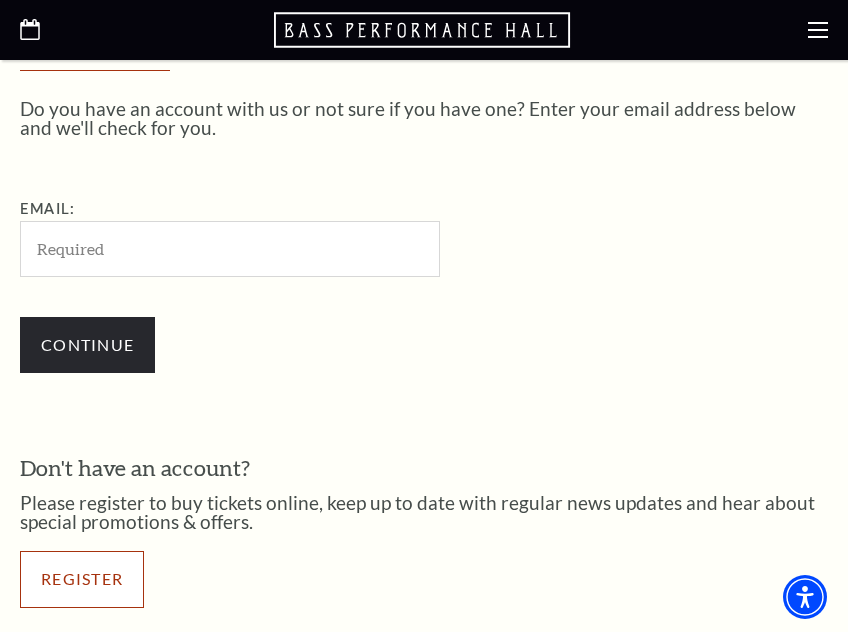 click on "Register" at bounding box center (82, 579) 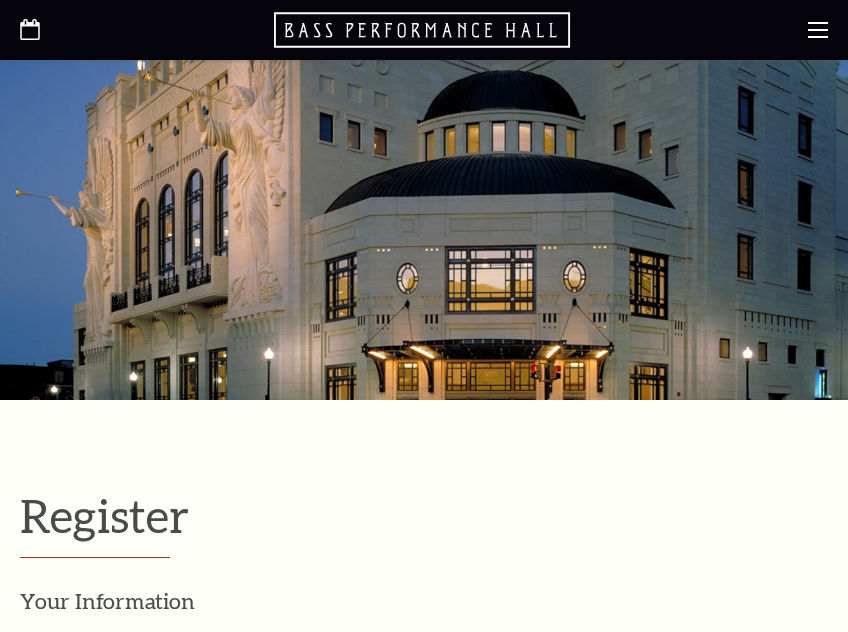 select on "1" 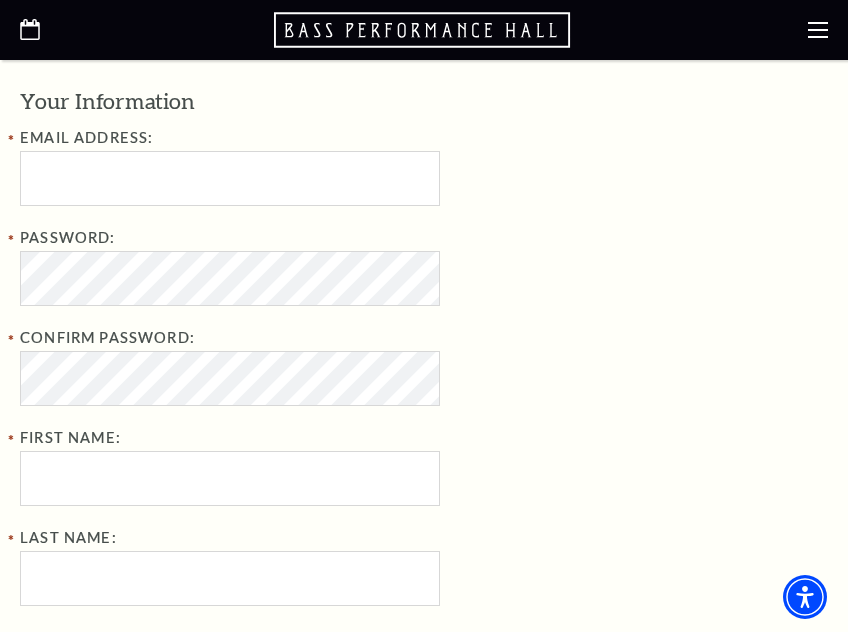 scroll, scrollTop: 497, scrollLeft: 0, axis: vertical 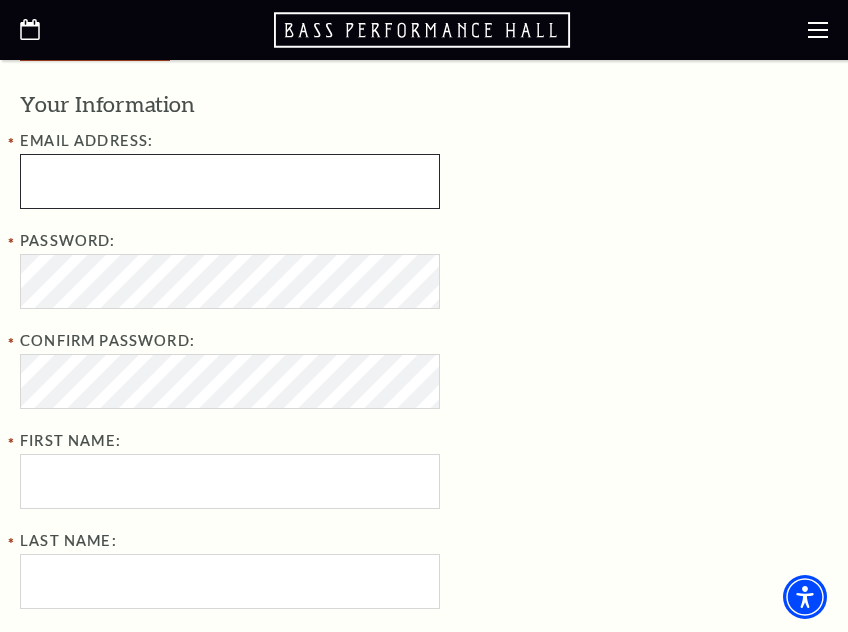 type on "[EMAIL_ADDRESS][DOMAIN_NAME]" 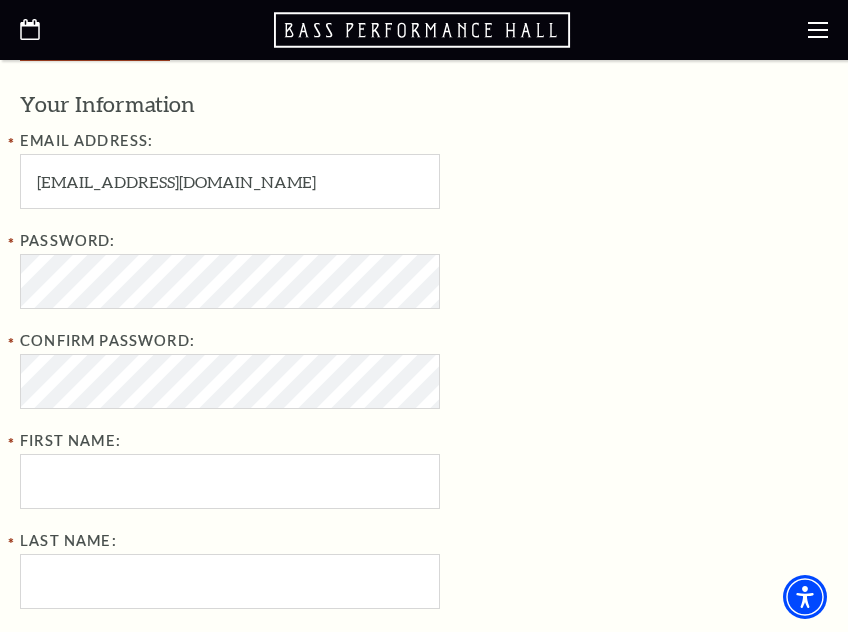 click on "Password:" at bounding box center [345, 269] 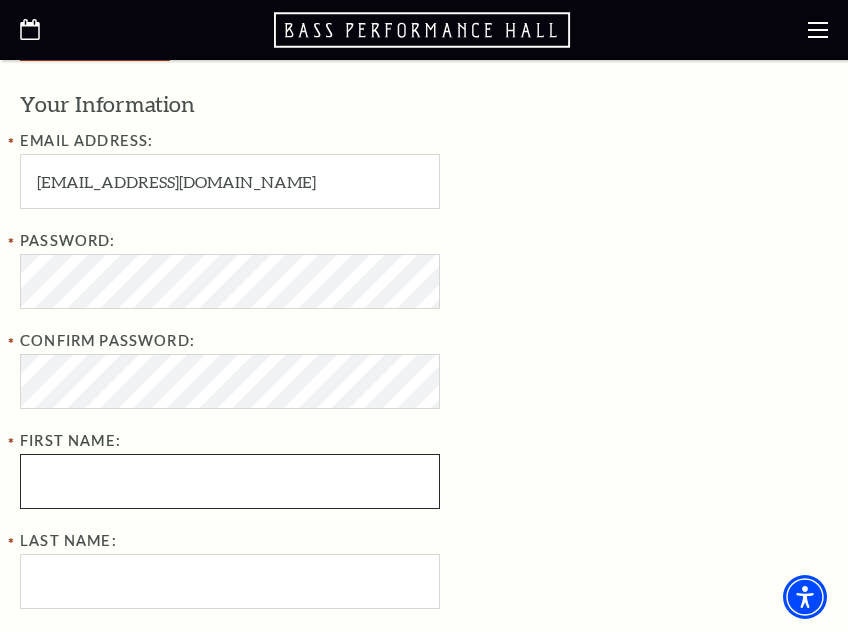click on "Password:       Confirm Password:       First Name:" at bounding box center (345, 369) 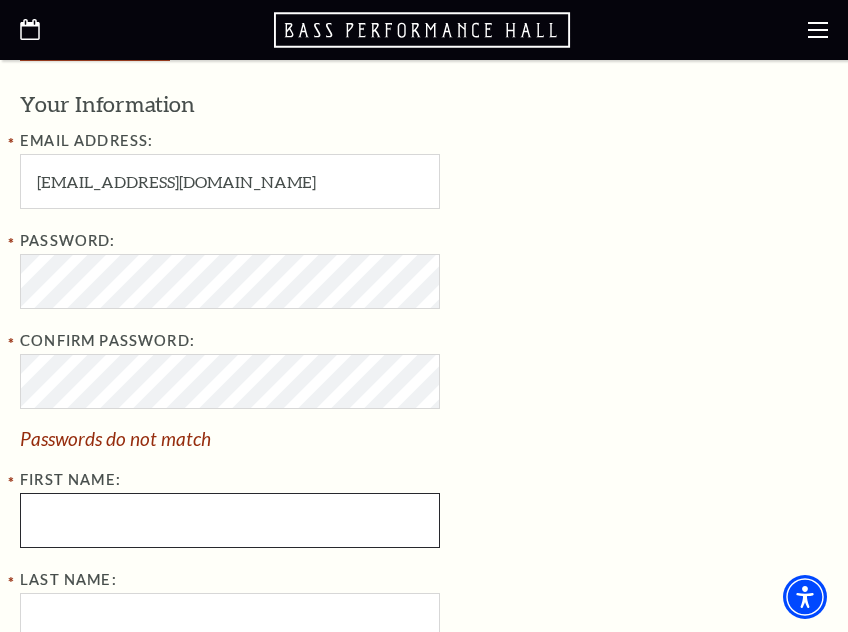 type on "[PERSON_NAME]" 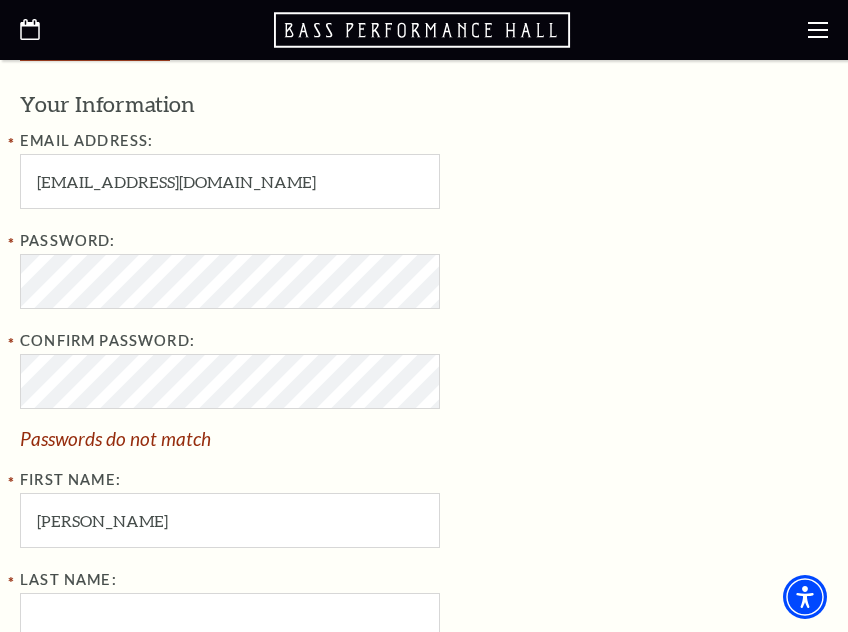 type on "[PERSON_NAME]" 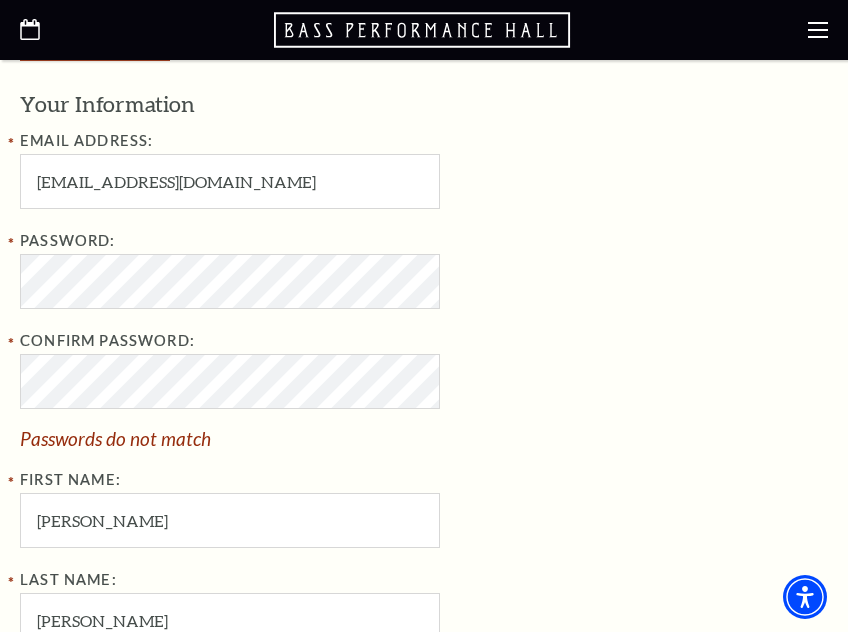 type on "2174093200" 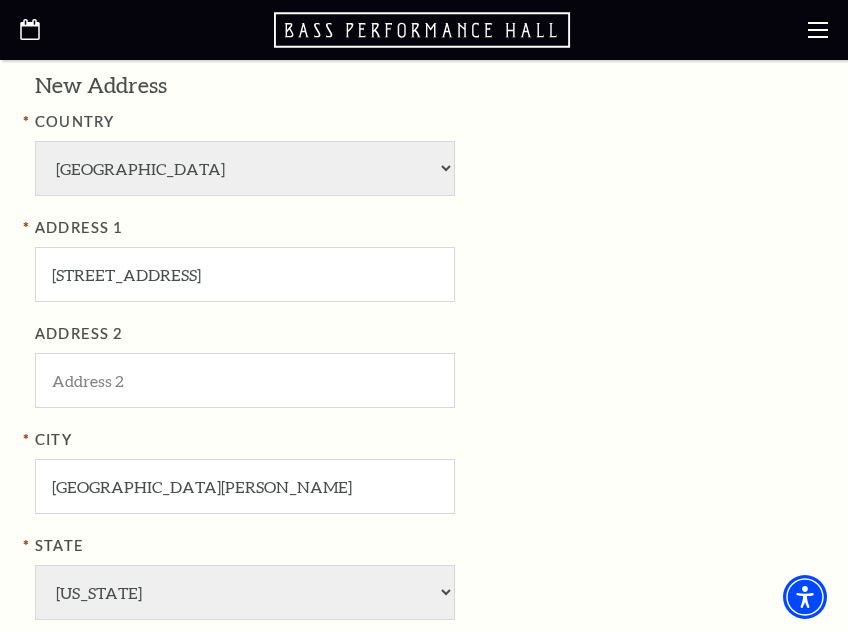 scroll, scrollTop: 1497, scrollLeft: 0, axis: vertical 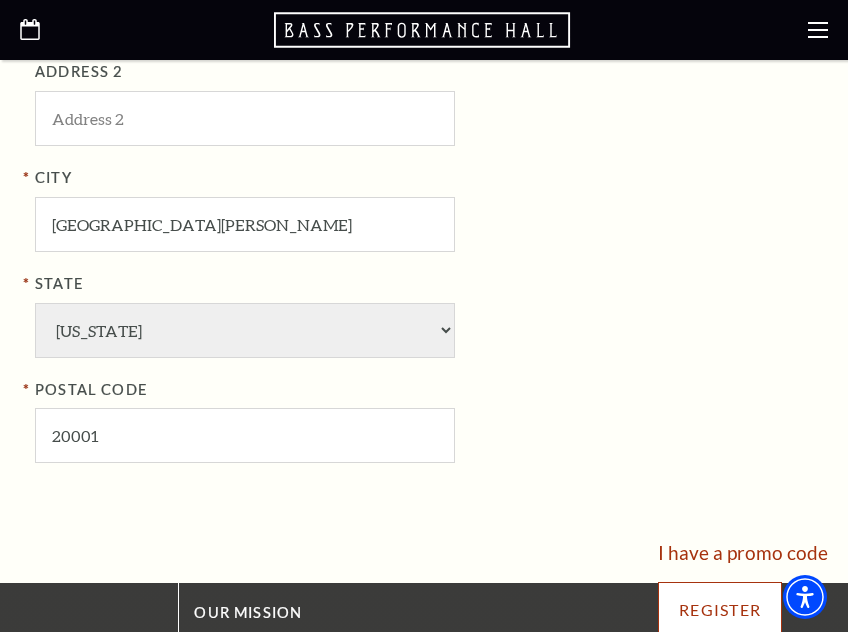 click on "Register" at bounding box center (720, 610) 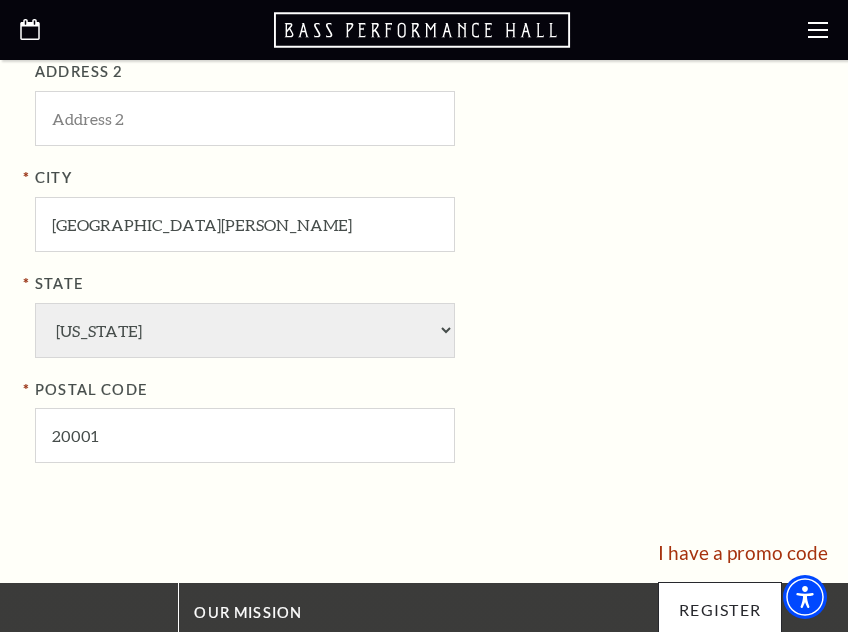 scroll, scrollTop: 562, scrollLeft: 0, axis: vertical 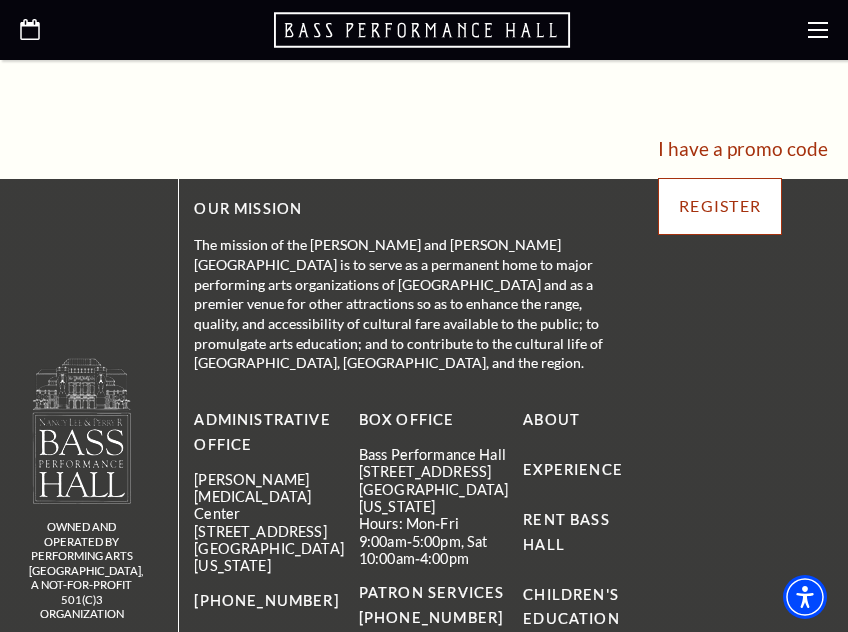 click on "Register" at bounding box center [720, 206] 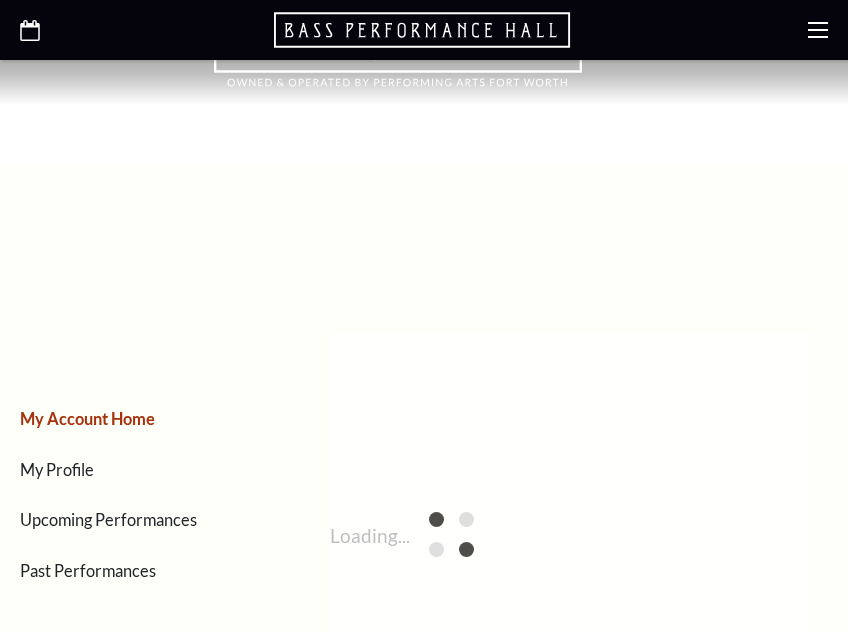scroll, scrollTop: 0, scrollLeft: 0, axis: both 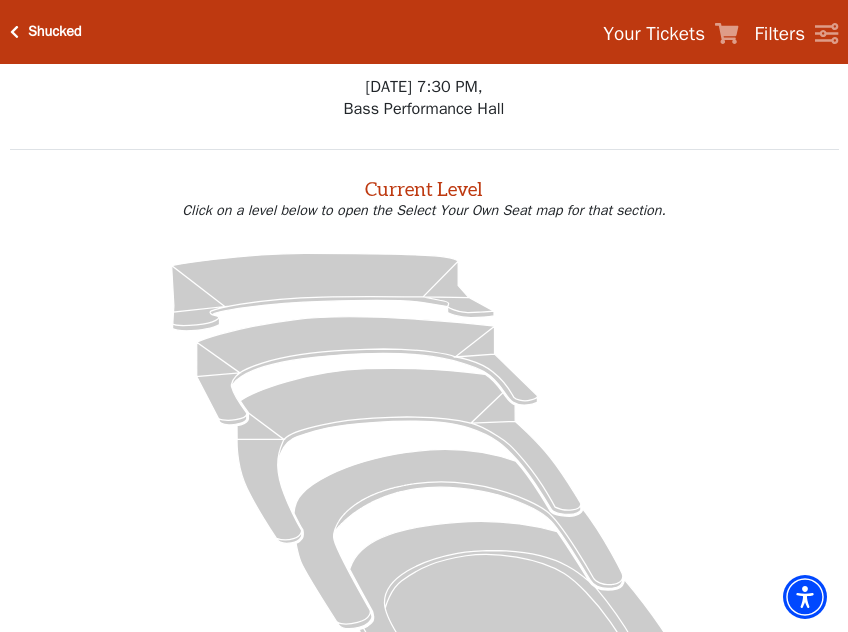 click 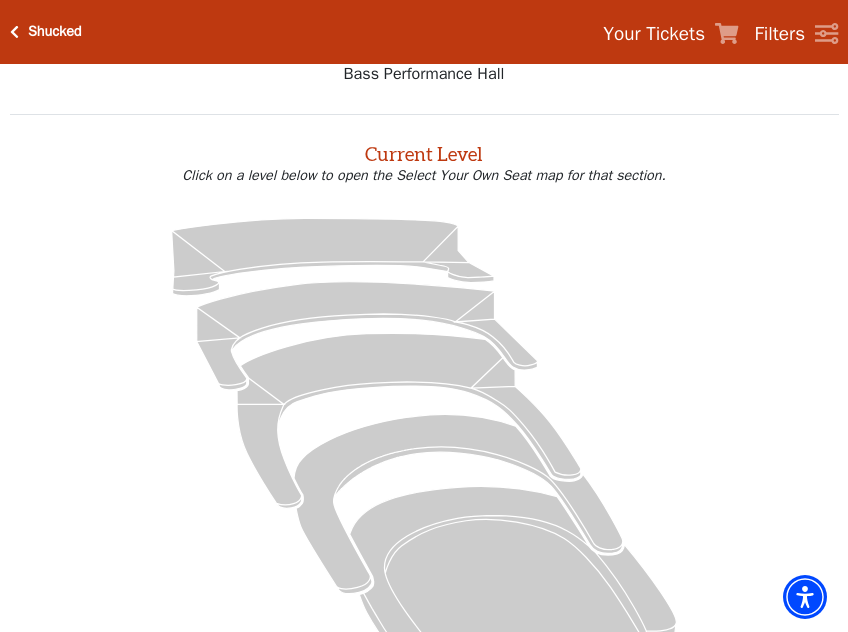 scroll, scrollTop: 0, scrollLeft: 0, axis: both 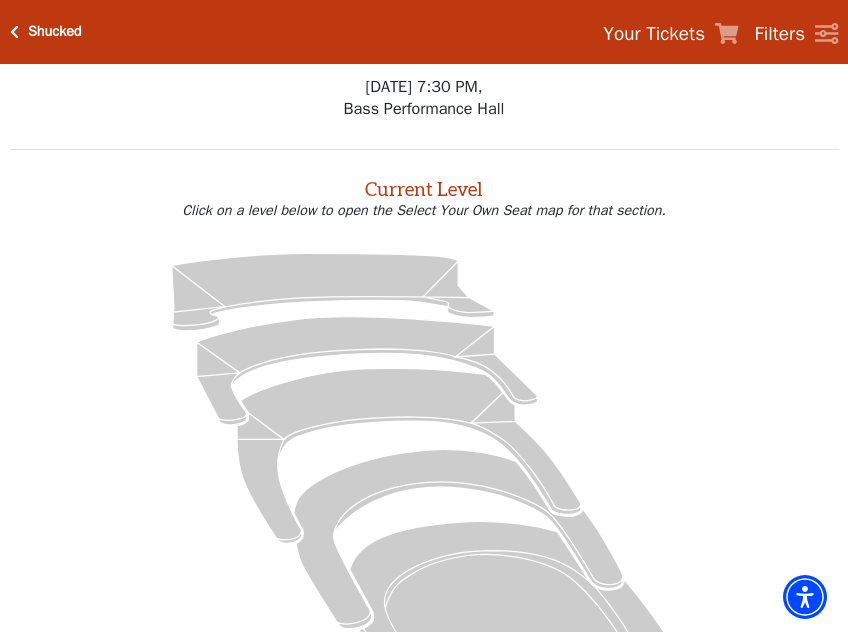 click on "Your Tickets" at bounding box center (654, 34) 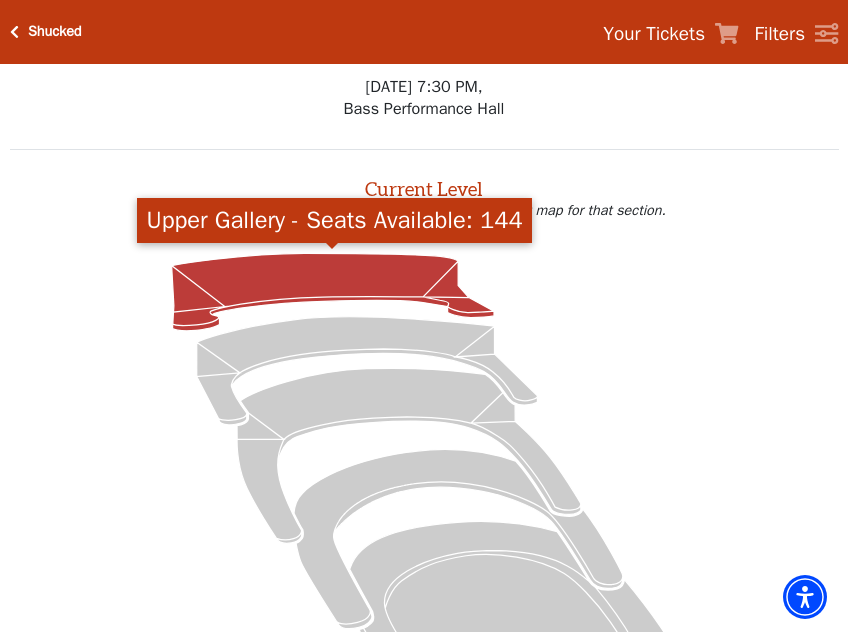 click 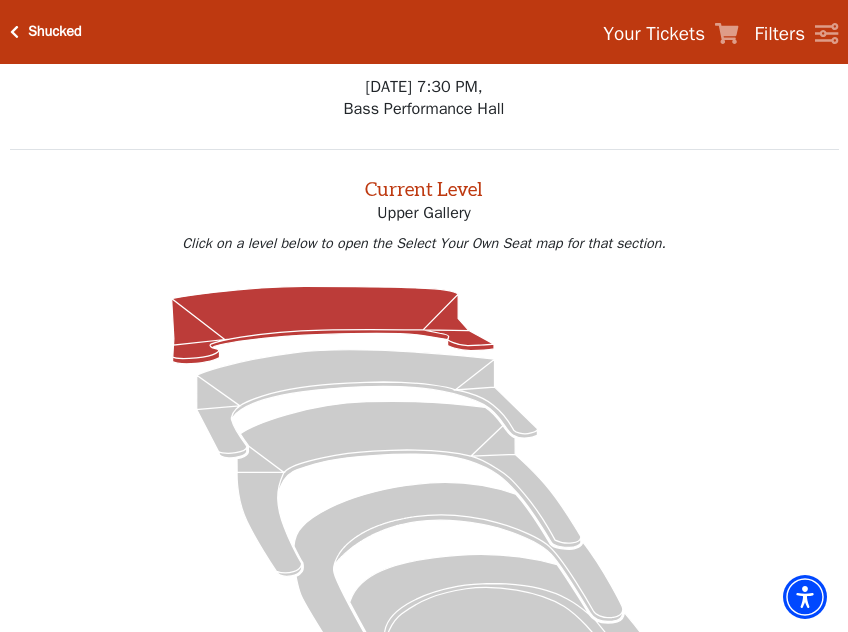 scroll, scrollTop: 76, scrollLeft: 0, axis: vertical 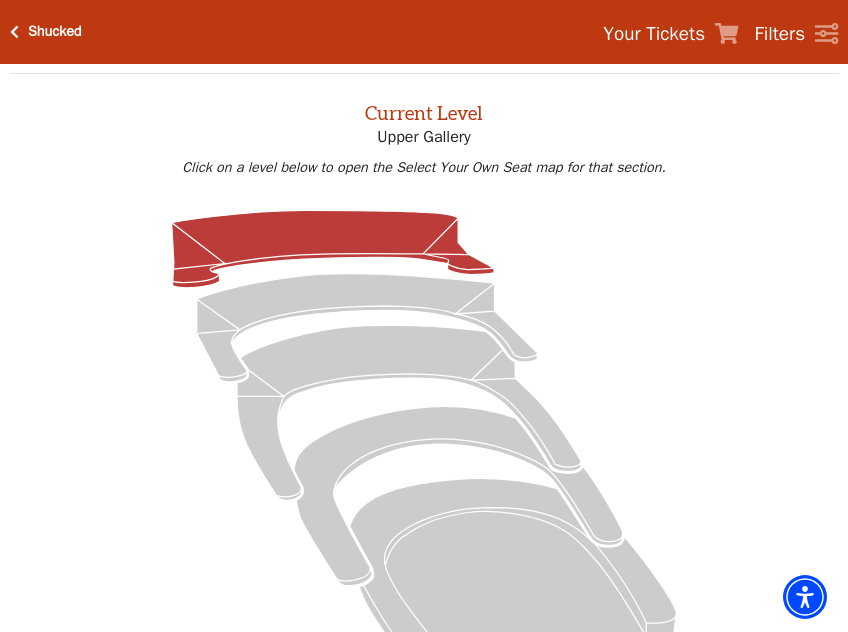 click 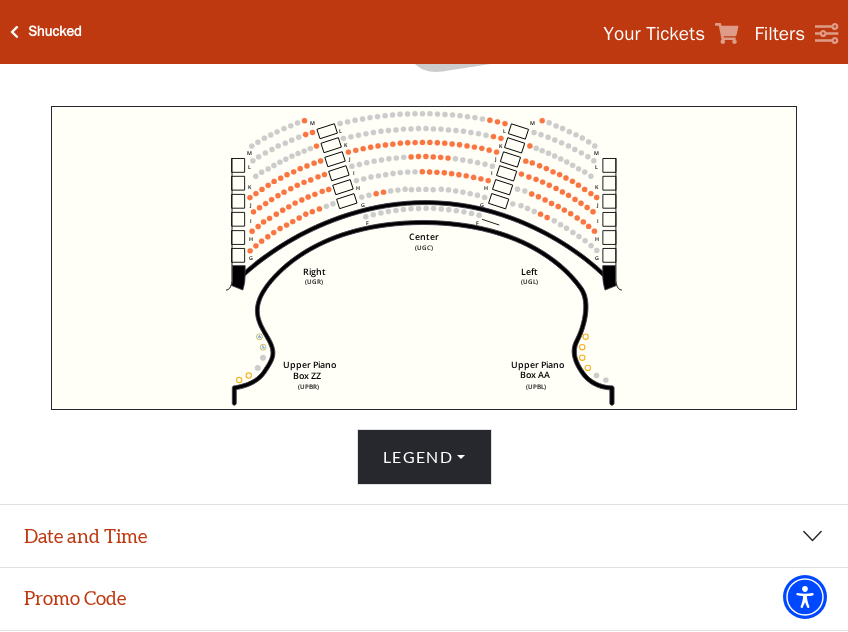 scroll, scrollTop: 576, scrollLeft: 0, axis: vertical 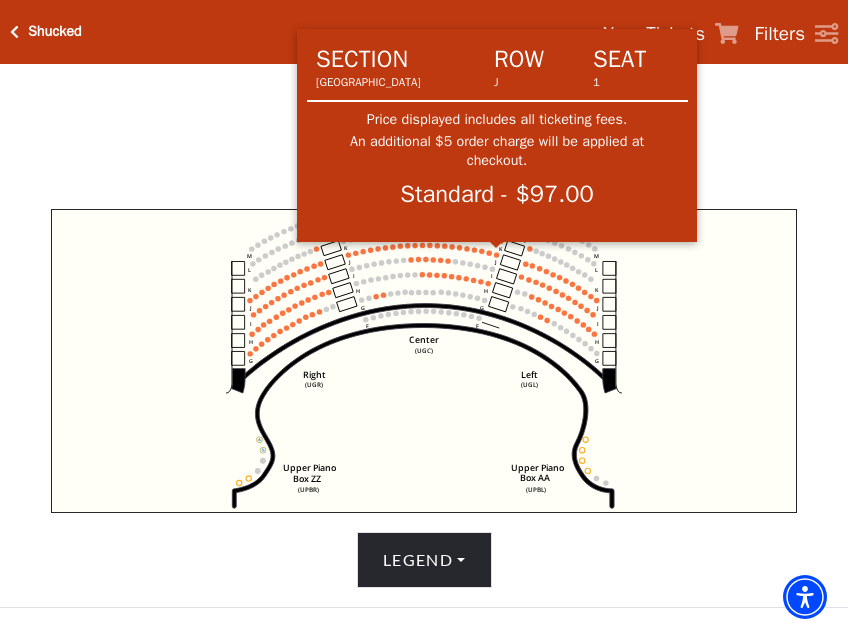 click 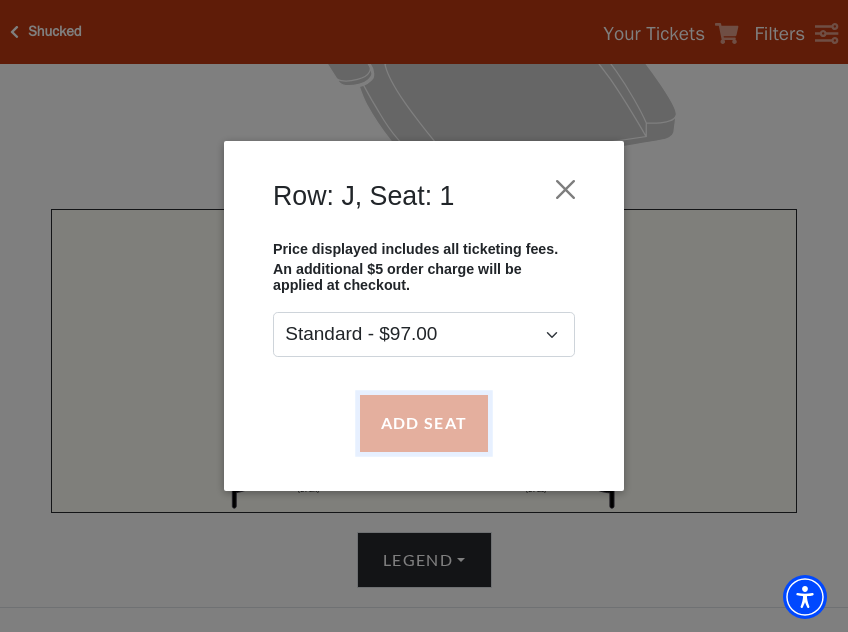 click on "Add Seat" at bounding box center (424, 423) 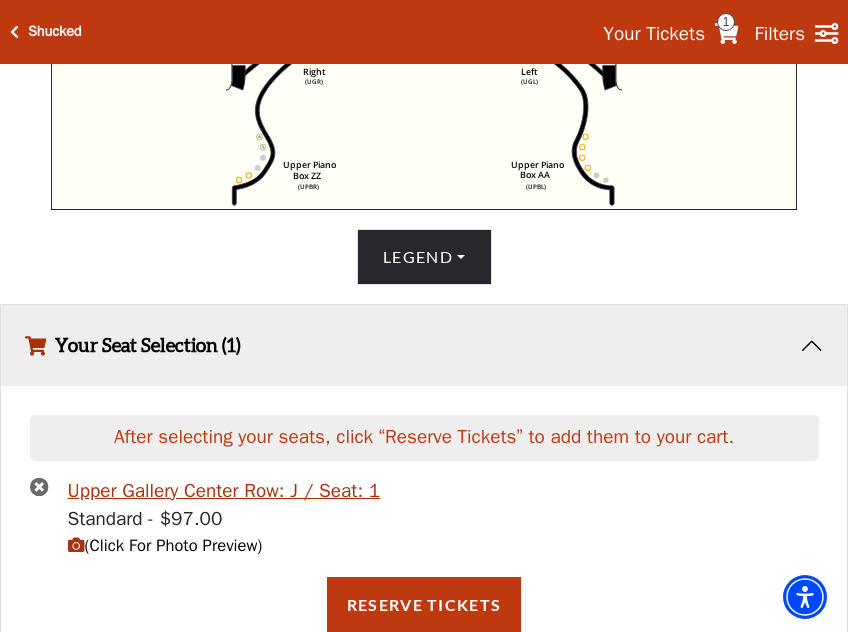 scroll, scrollTop: 479, scrollLeft: 0, axis: vertical 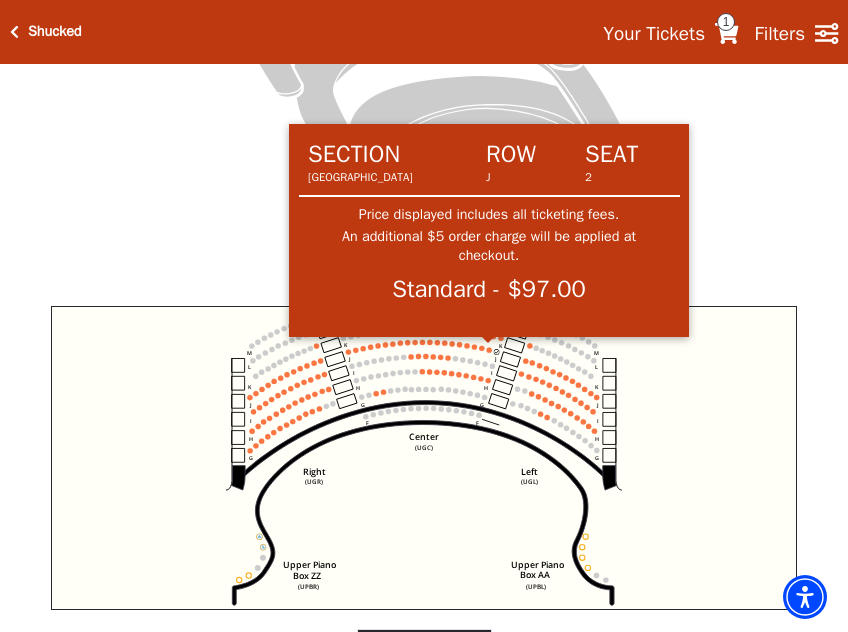 click 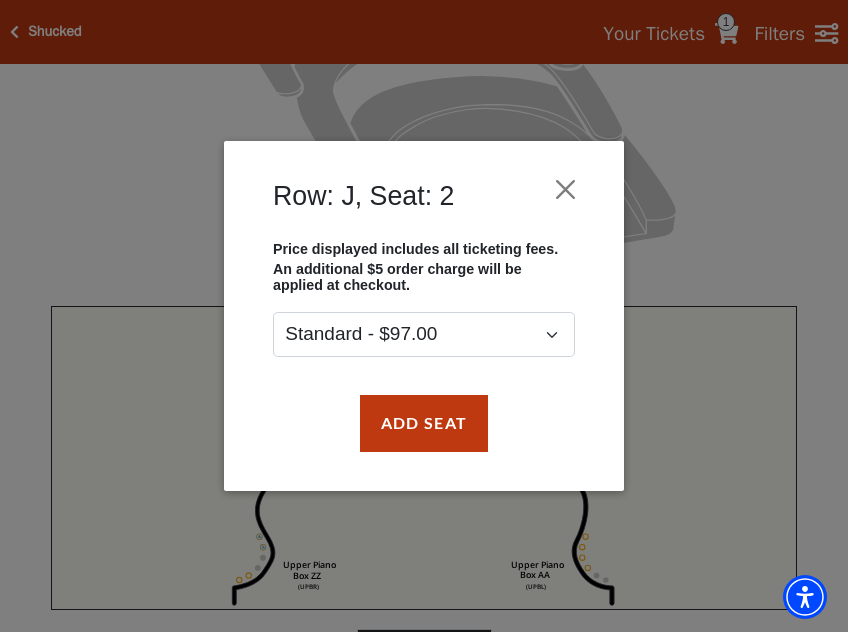 click on "Add Seat" at bounding box center (424, 423) 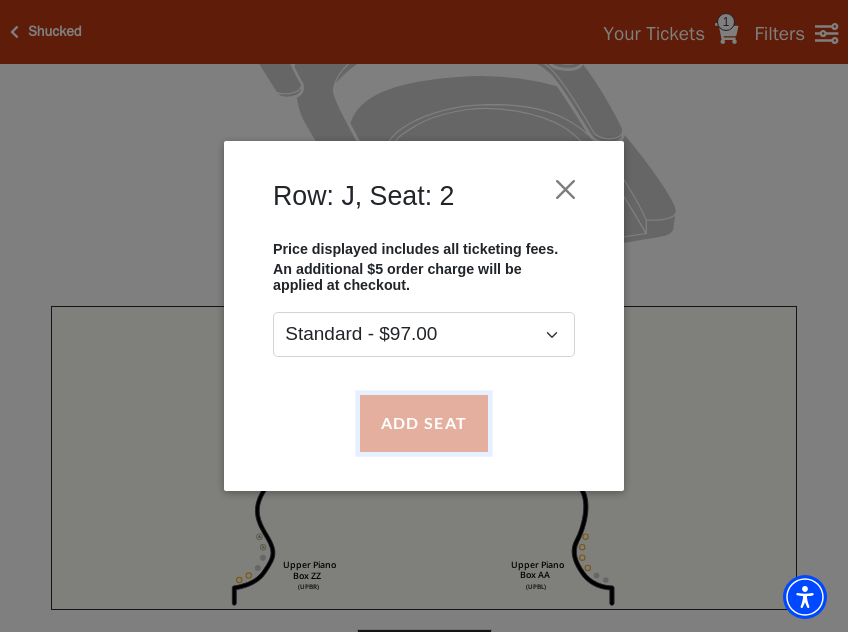 click on "Add Seat" at bounding box center (424, 423) 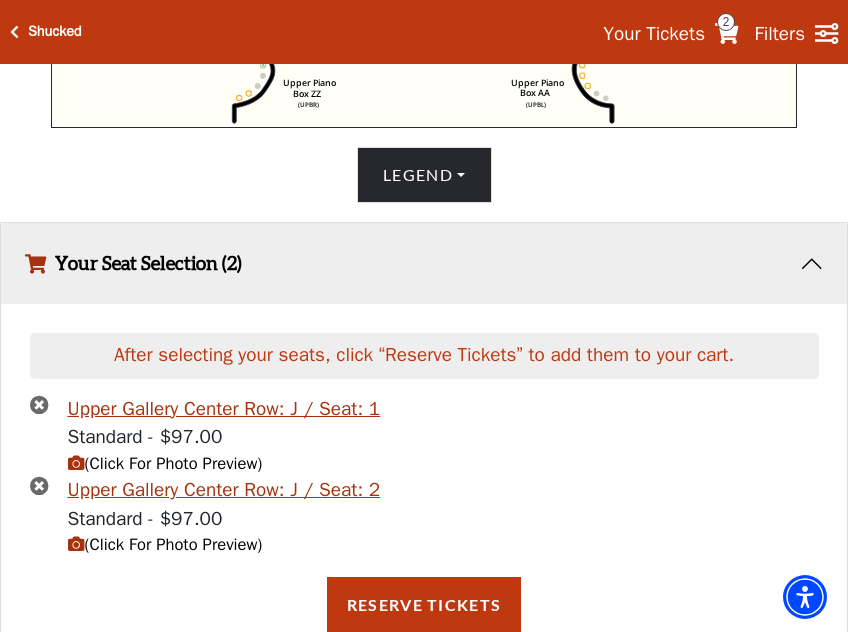 scroll, scrollTop: 461, scrollLeft: 0, axis: vertical 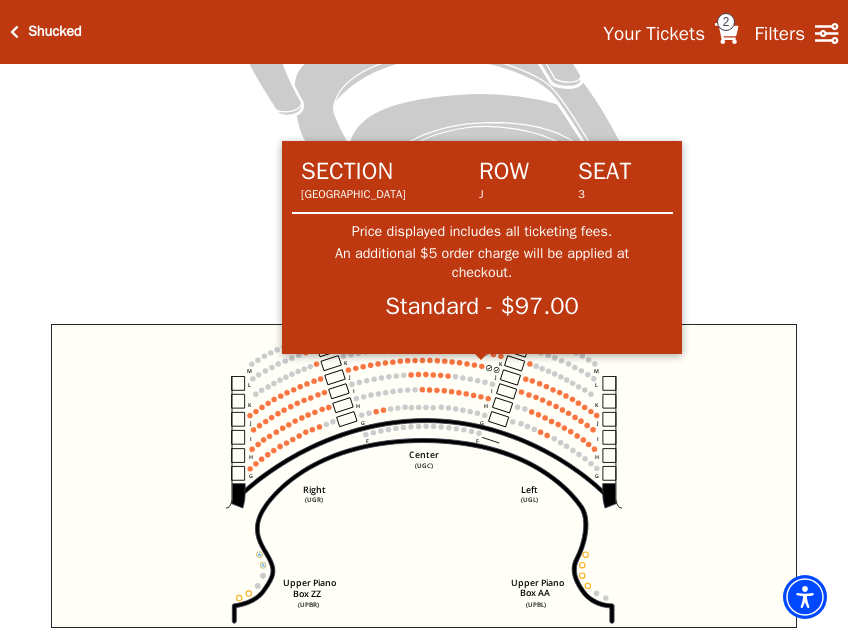 click 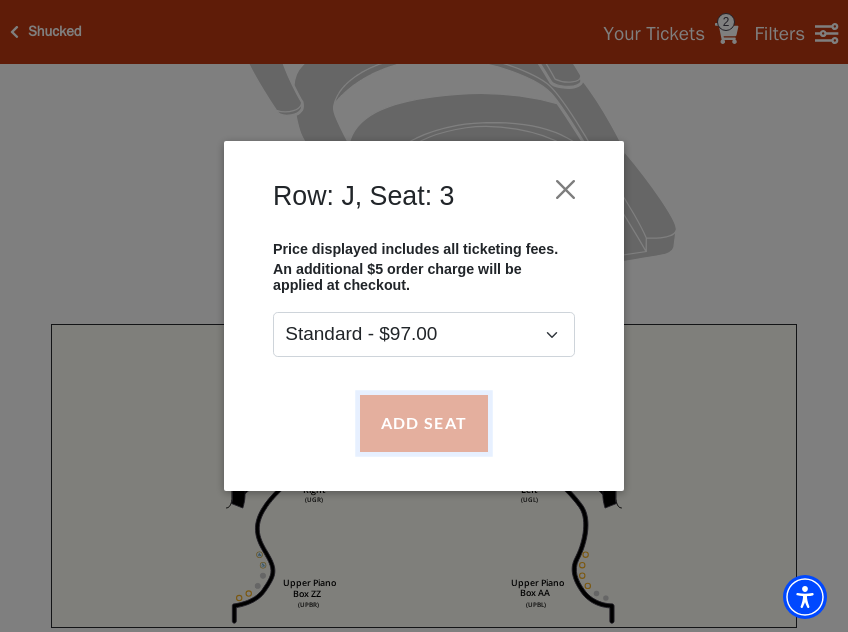 click on "Add Seat" at bounding box center (424, 423) 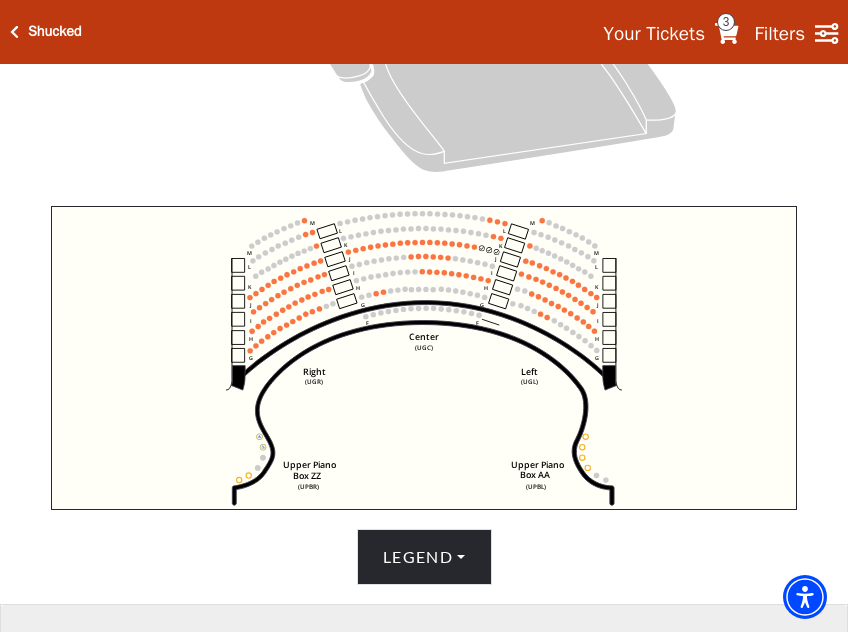 scroll, scrollTop: 535, scrollLeft: 0, axis: vertical 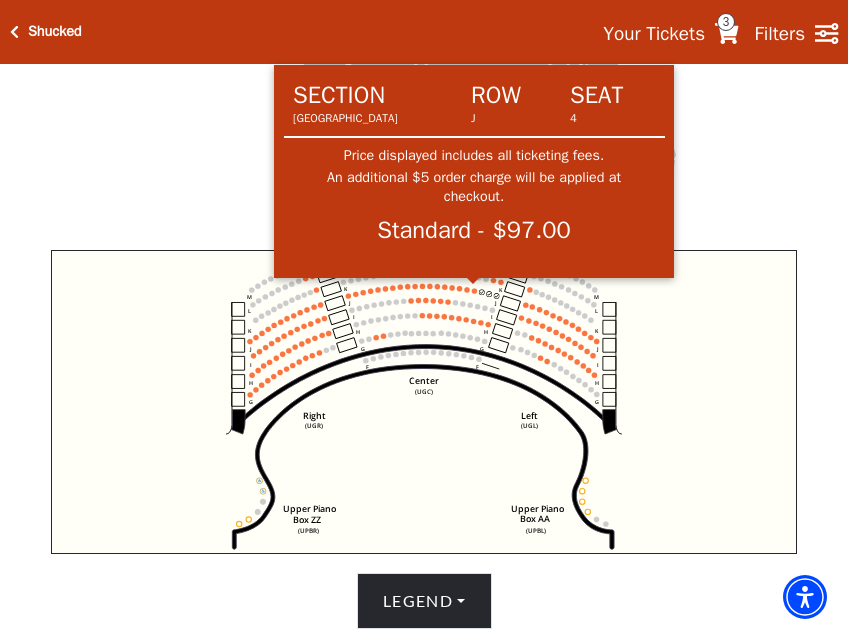 click on "Center   (UGC)   Right   (UGR)   Left   (UGL)   Upper Piano   Box ZZ   (UPBR)   Upper Piano   Box AA   (UPBL)   M   L   K   J   I   H   G   M   L   K   J   I   H   G   M   L   K   J   I   H   G   F   M   L   K   J   I   H   G   F" 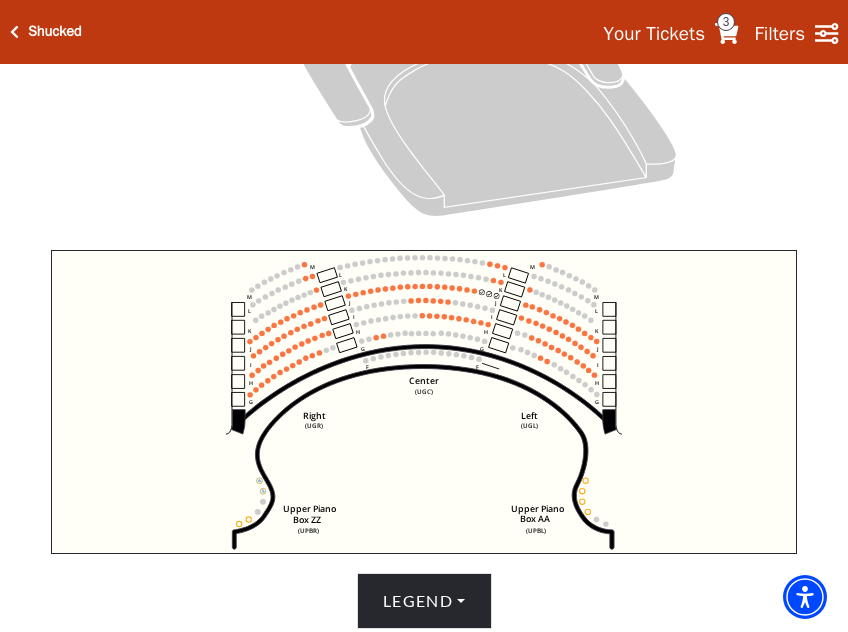 click on "Center   (UGC)   Right   (UGR)   Left   (UGL)   Upper Piano   Box ZZ   (UPBR)   Upper Piano   Box AA   (UPBL)   M   L   K   J   I   H   G   M   L   K   J   I   H   G   M   L   K   J   I   H   G   F   M   L   K   J   I   H   G   F" 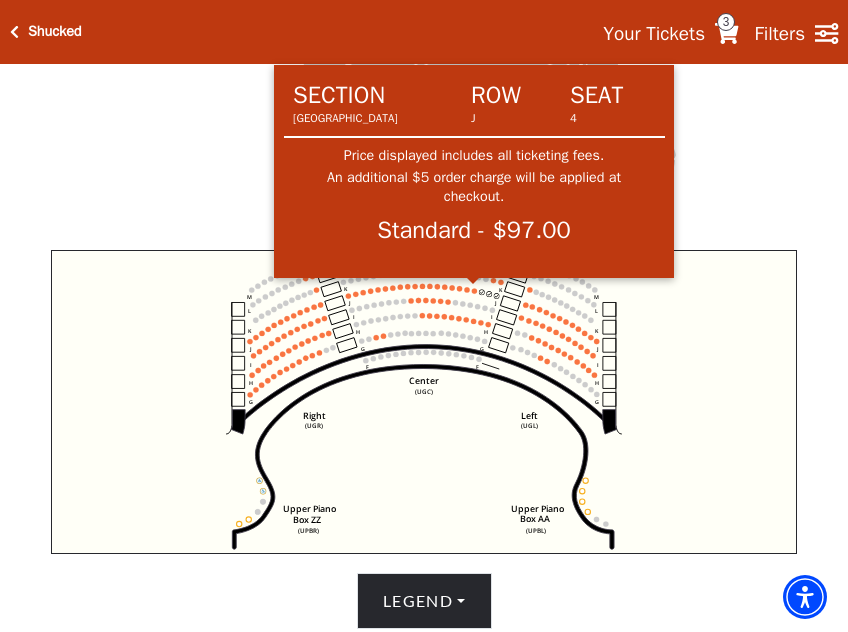 click 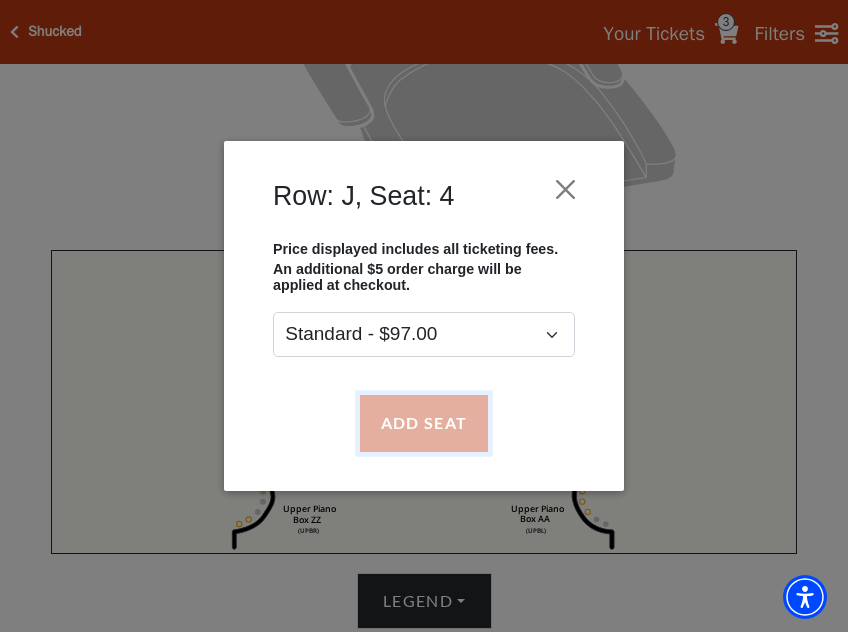 click on "Add Seat" at bounding box center (424, 423) 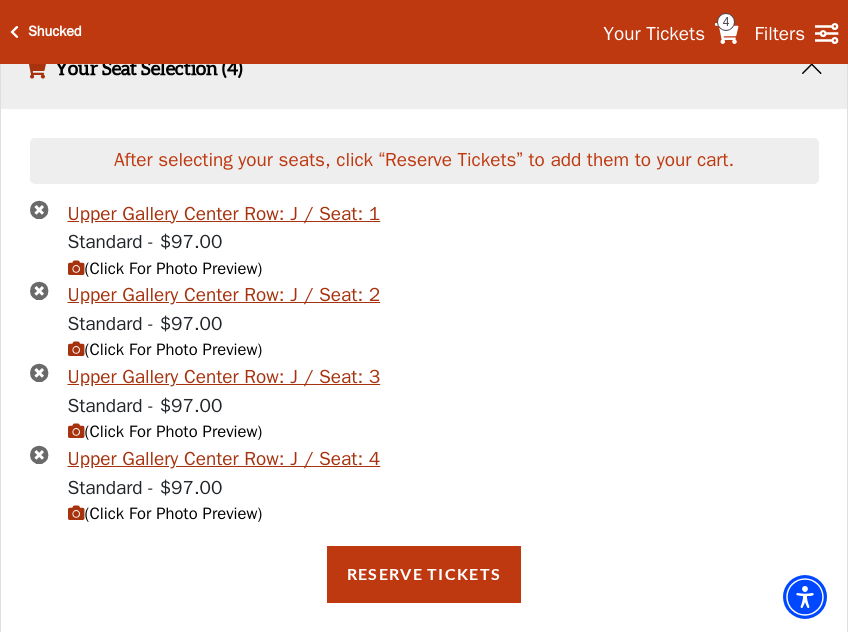 scroll, scrollTop: 1173, scrollLeft: 0, axis: vertical 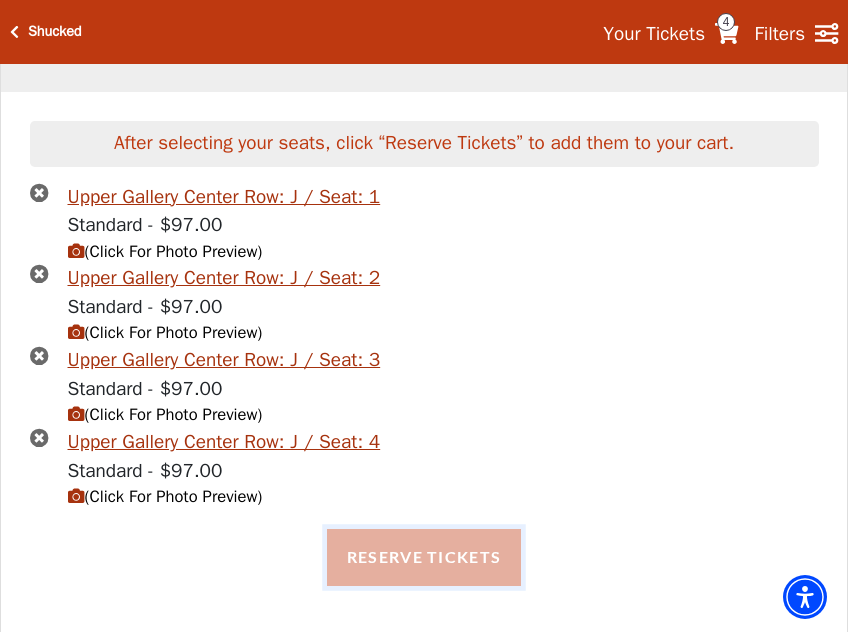click on "Reserve Tickets" at bounding box center [424, 557] 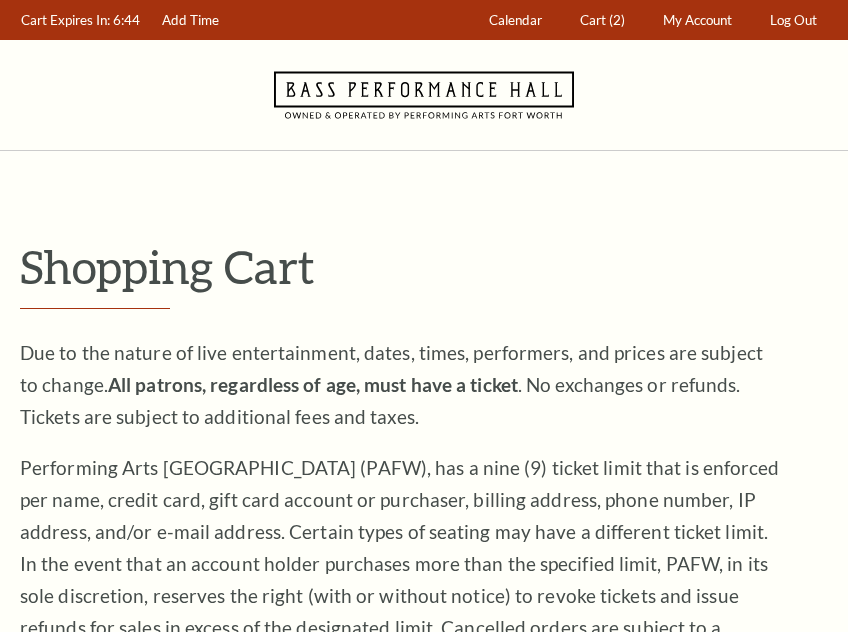 scroll, scrollTop: 0, scrollLeft: 0, axis: both 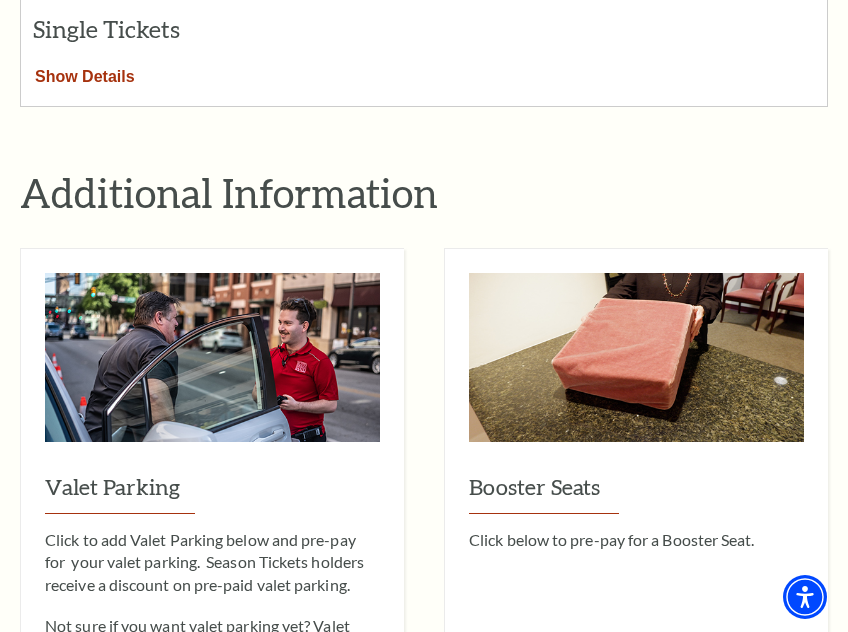 click on "Show Details" at bounding box center [85, 73] 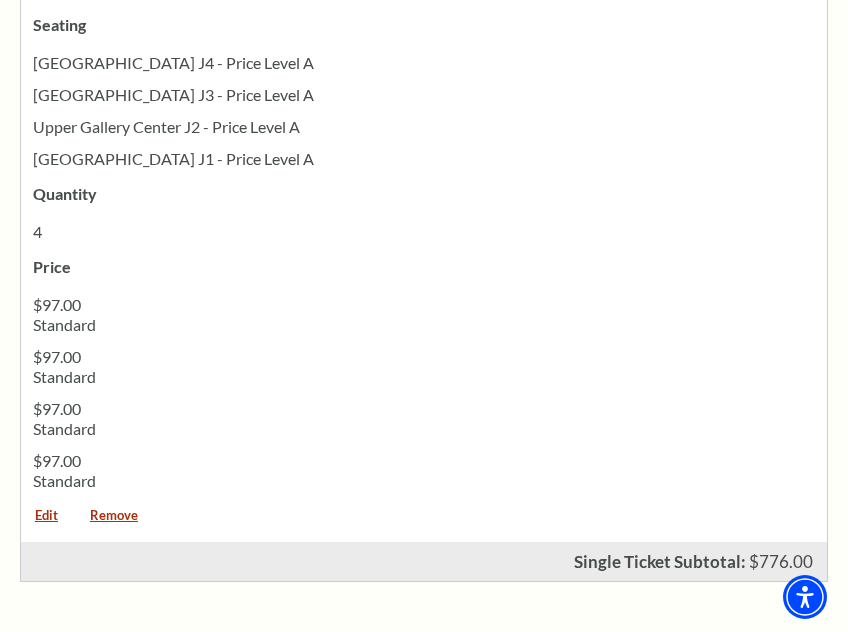 scroll, scrollTop: 2000, scrollLeft: 0, axis: vertical 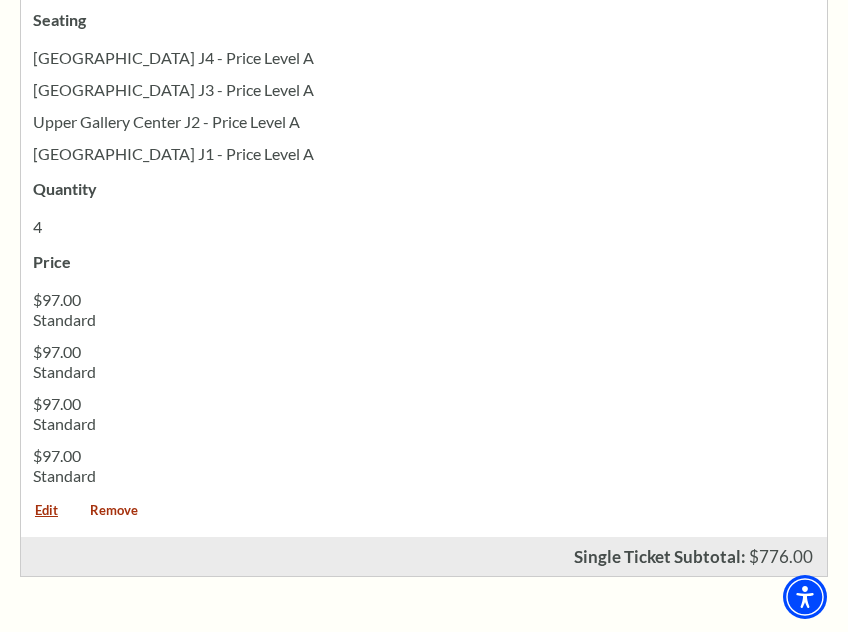 click on "Remove" at bounding box center [114, 517] 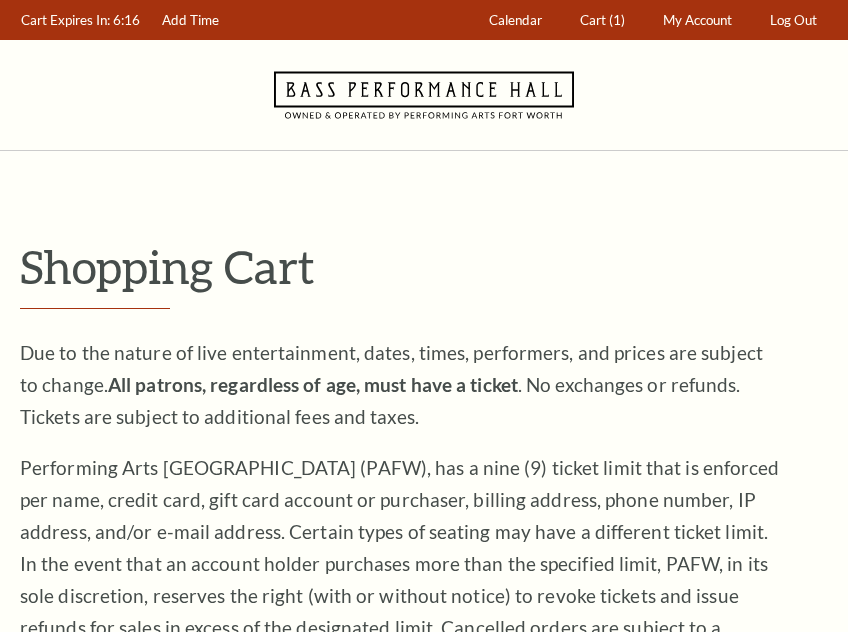 scroll, scrollTop: 0, scrollLeft: 0, axis: both 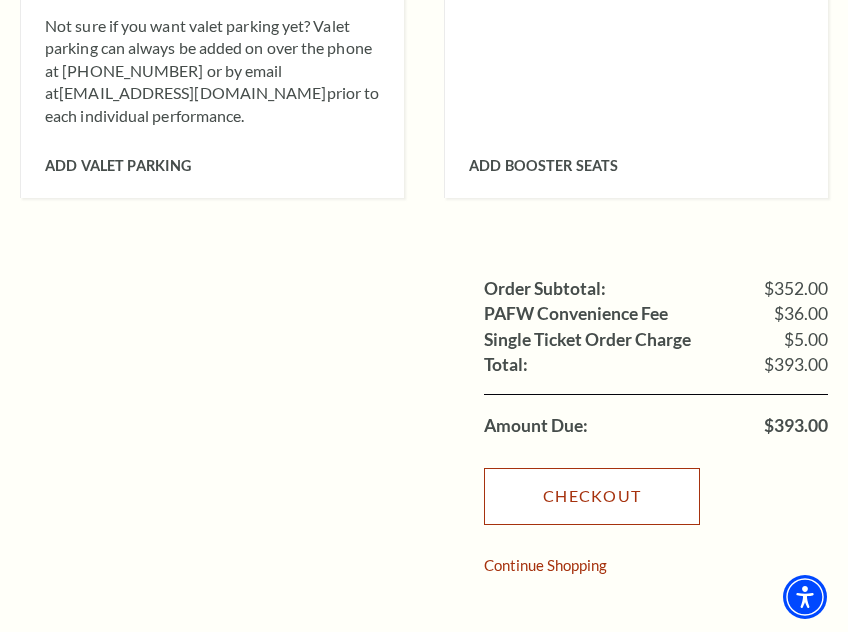click on "Checkout" at bounding box center [592, 496] 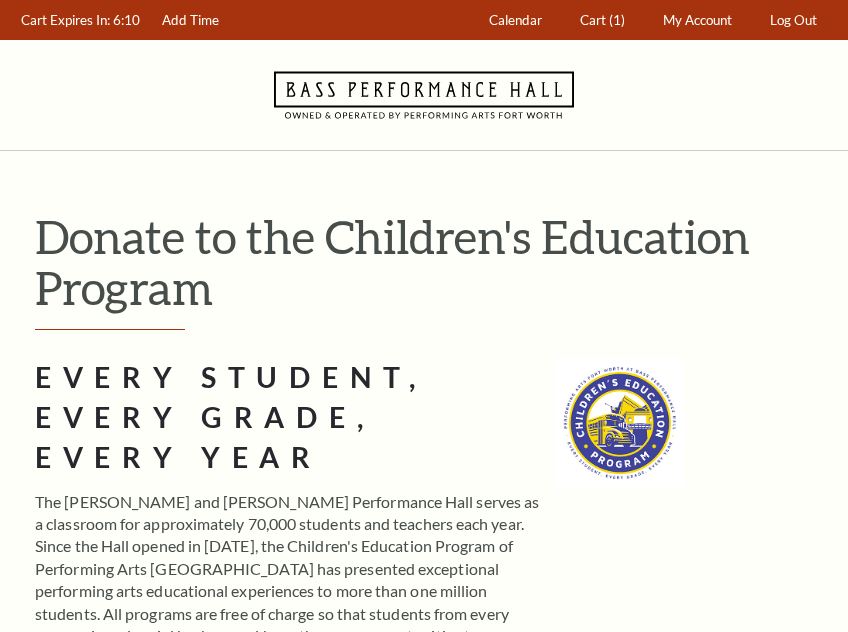 scroll, scrollTop: 0, scrollLeft: 0, axis: both 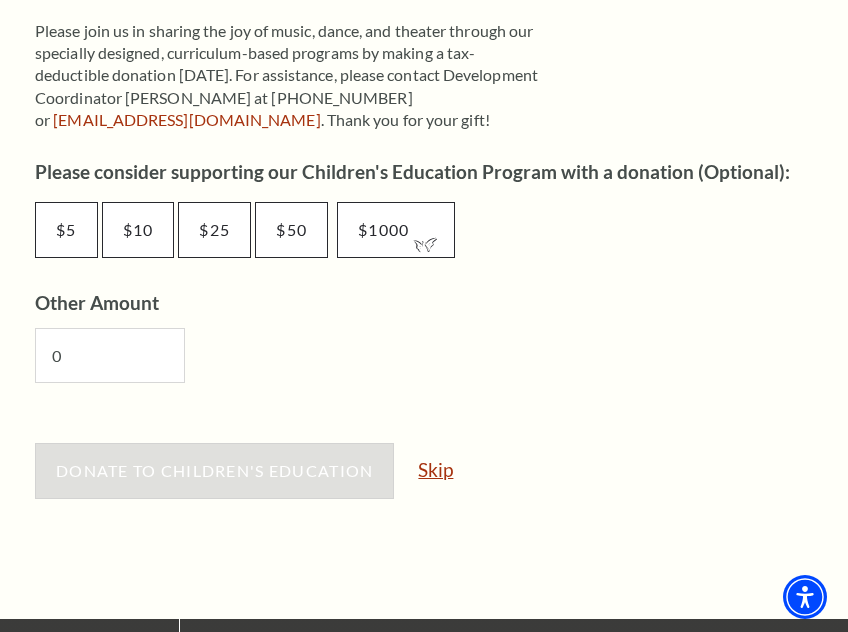 click on "Skip" at bounding box center (435, 469) 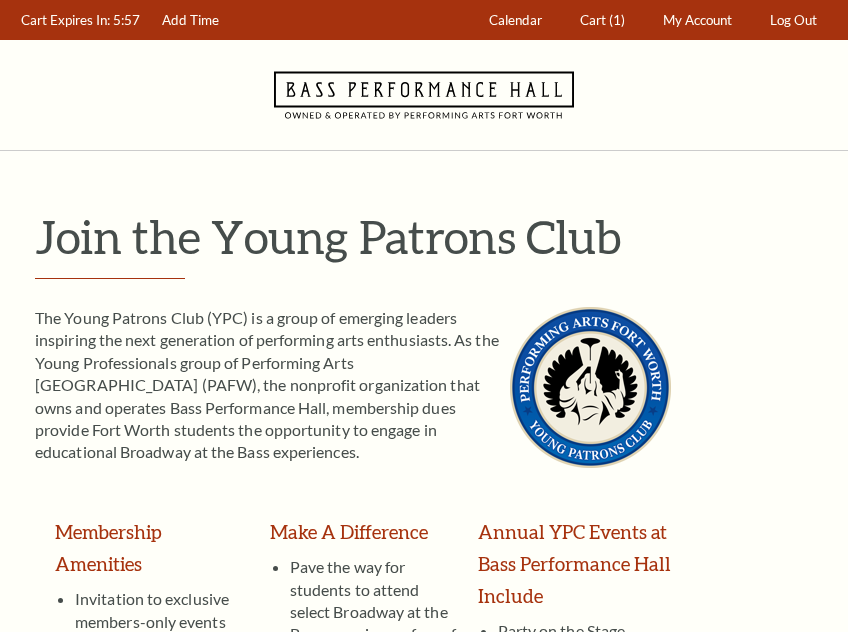 scroll, scrollTop: 0, scrollLeft: 0, axis: both 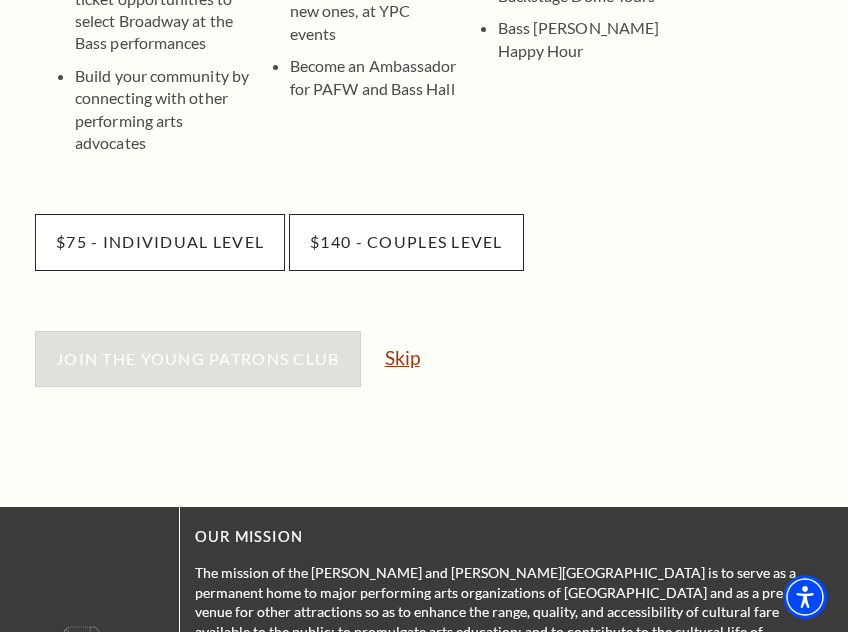 click on "Skip" at bounding box center [402, 357] 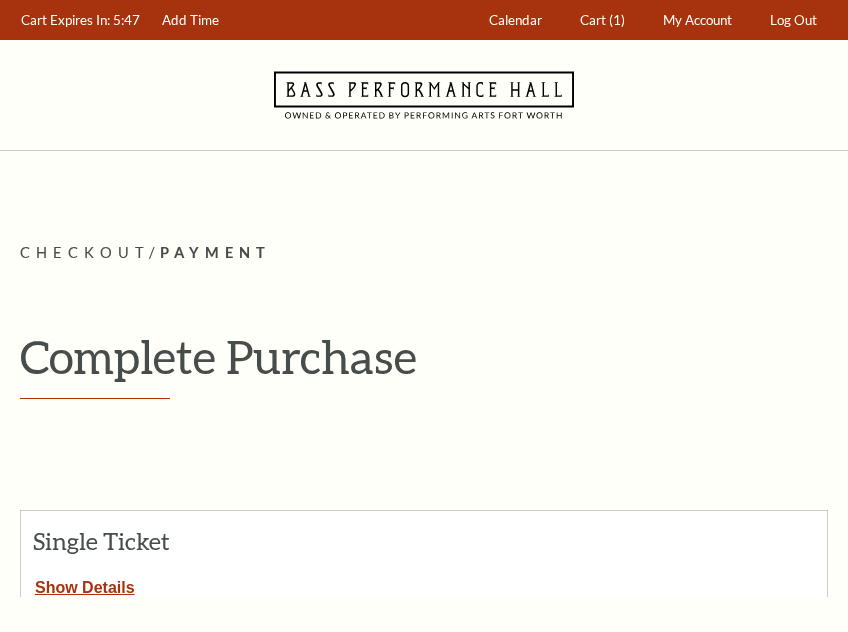 scroll, scrollTop: 0, scrollLeft: 0, axis: both 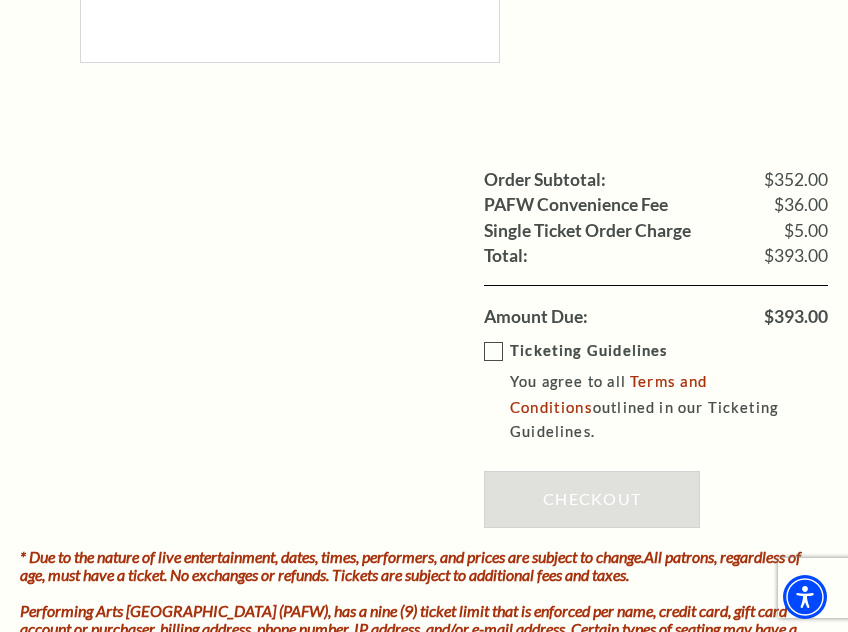click on "Payment Header
Checkout  /  Payment
Complete Purchase
Single Ticket
Show Details
4 $97.00" at bounding box center [424, -484] 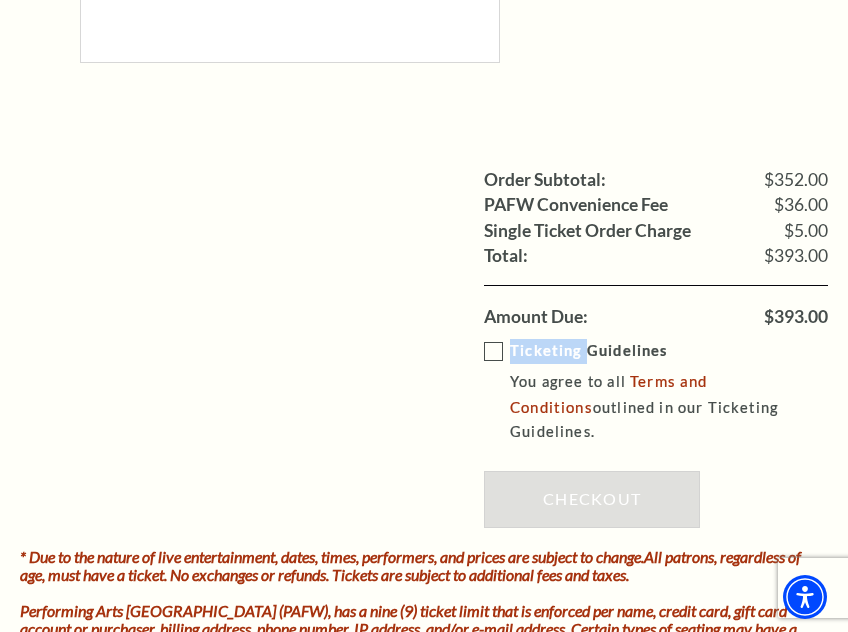 drag, startPoint x: 482, startPoint y: 345, endPoint x: 501, endPoint y: 350, distance: 19.646883 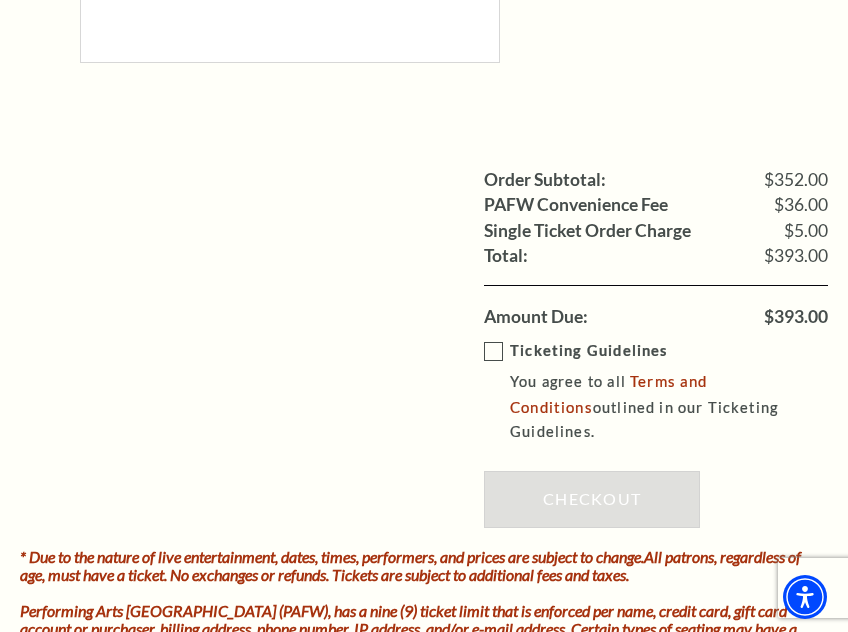 click on "Ticketing Guidelines
You agree to all   Terms and Conditions  outlined in our Ticketing Guidelines." at bounding box center [670, 392] 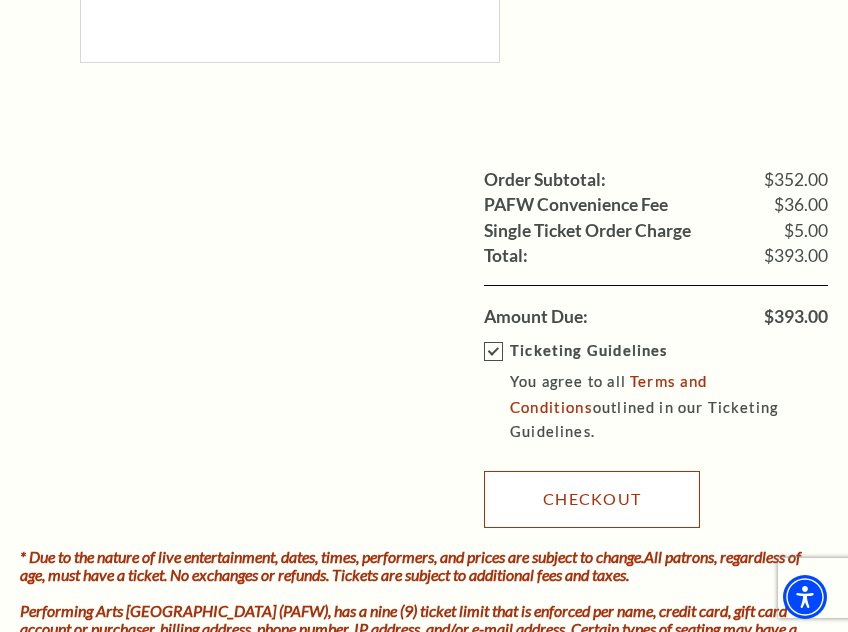 click on "Checkout" at bounding box center (592, 499) 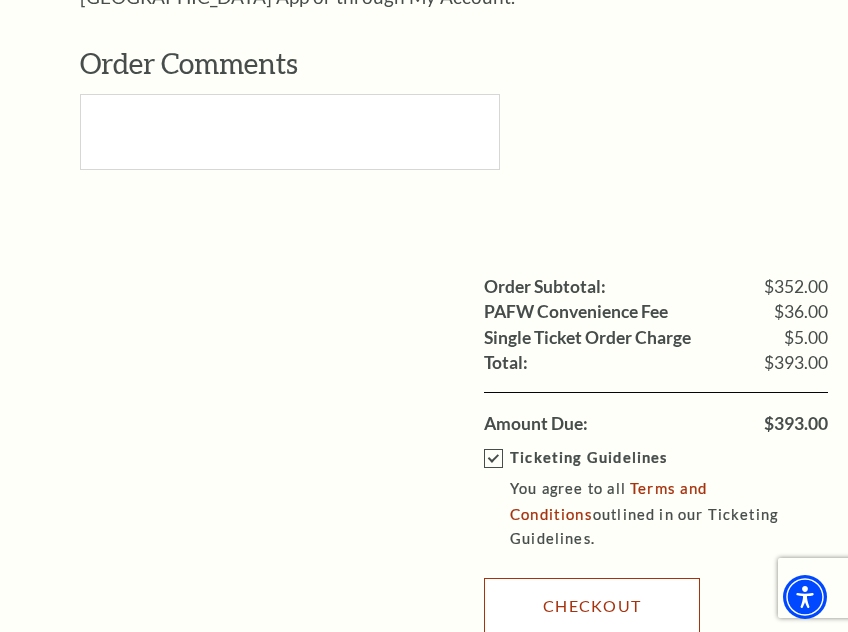 scroll, scrollTop: 1800, scrollLeft: 0, axis: vertical 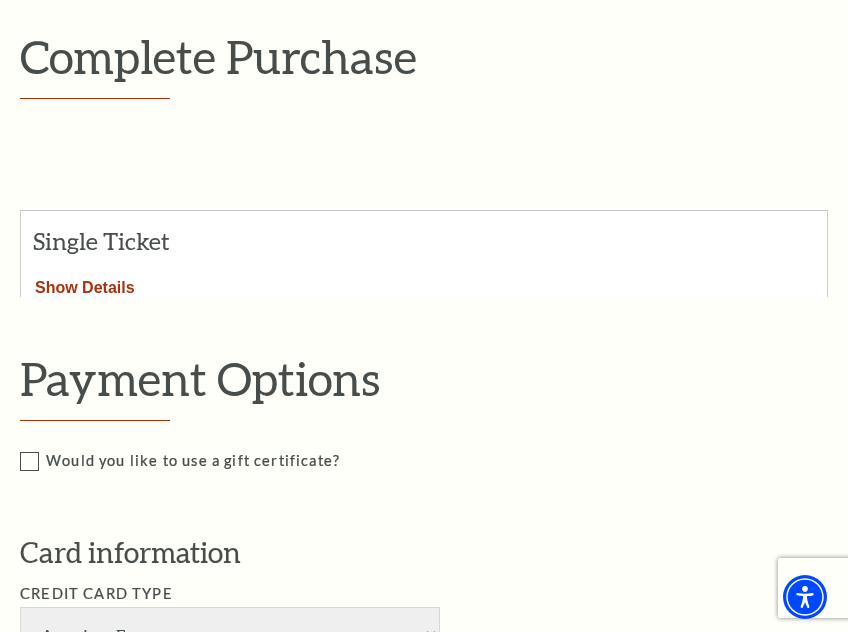 click on "Show Details" at bounding box center [85, 284] 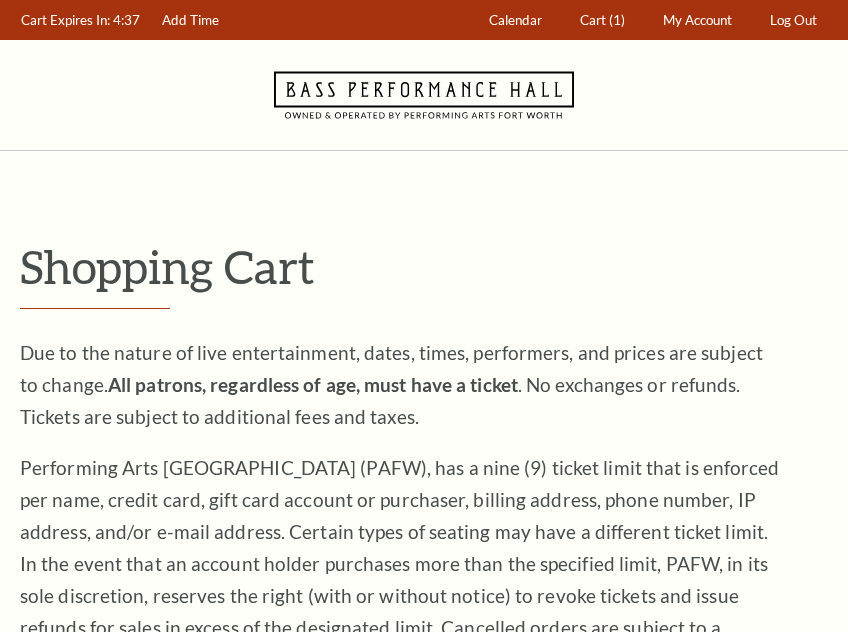 scroll, scrollTop: 0, scrollLeft: 0, axis: both 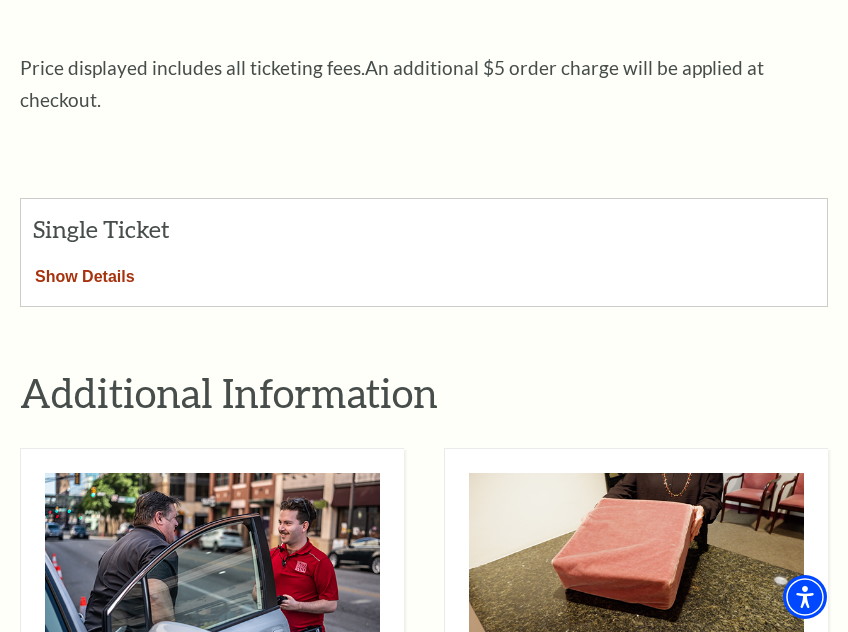 click on "Show Details" at bounding box center [85, 273] 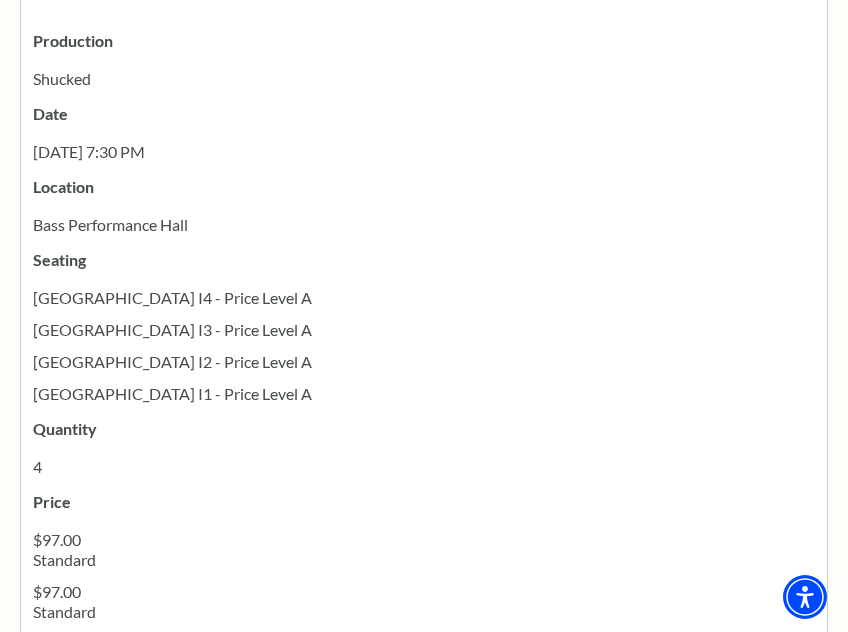 scroll, scrollTop: 1200, scrollLeft: 0, axis: vertical 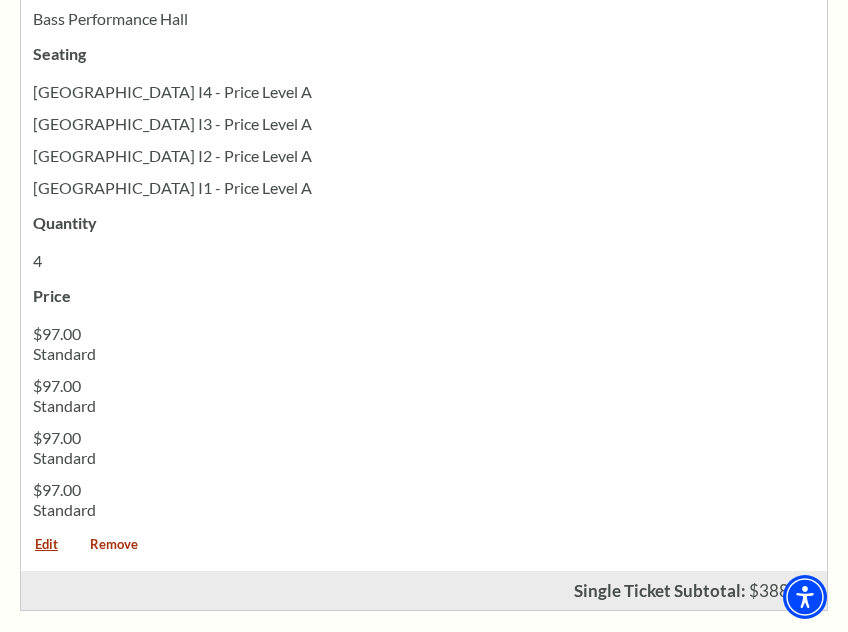 click on "Remove" at bounding box center (114, 551) 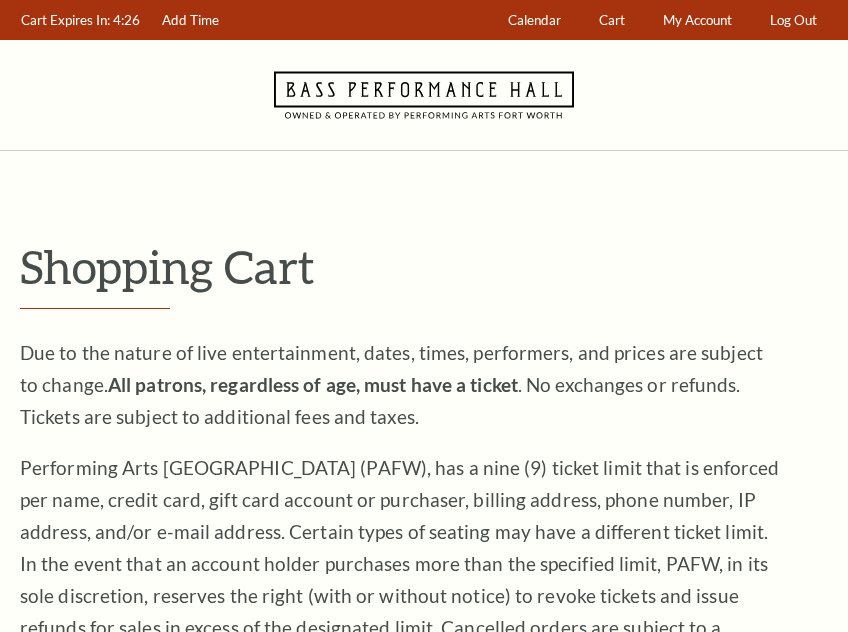 scroll, scrollTop: 0, scrollLeft: 0, axis: both 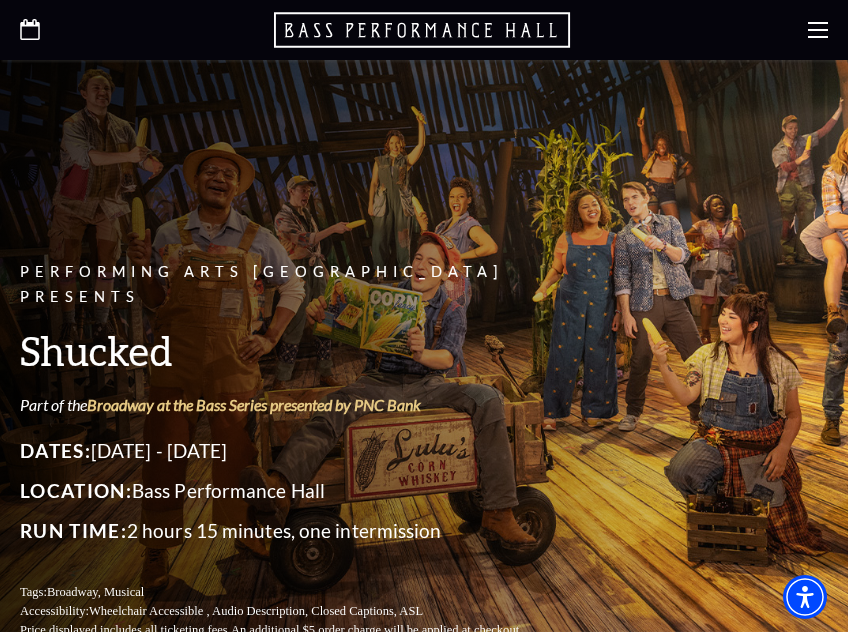 click 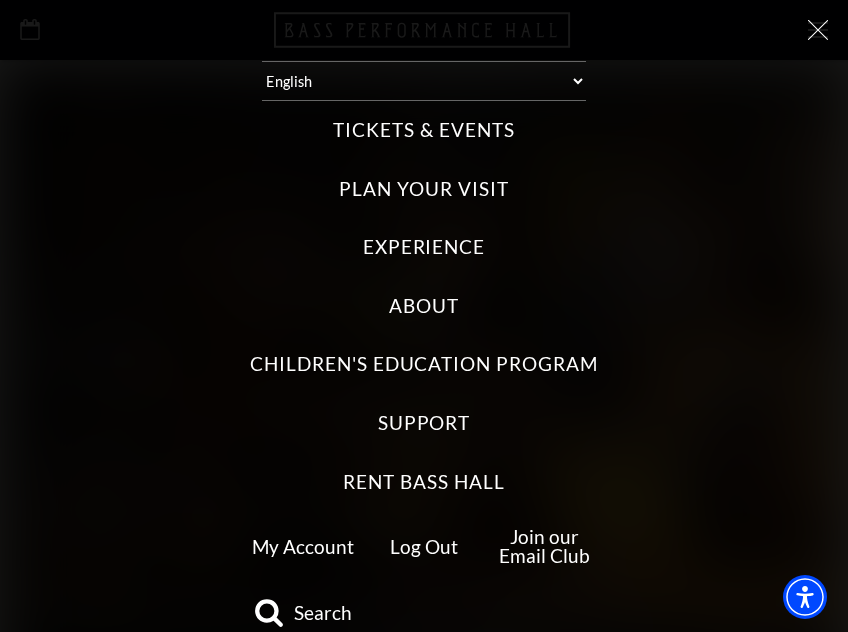 click on "Select: English Español
Tickets & Events
Now On Sale
Broadway At The Bass presented by PNC Bank
[PERSON_NAME] Steel Popular Entertainment
The [PERSON_NAME]
Calendar
Season Tickets
Group Tickets
Mobile Ticketing
Ticket Exchanges
Ticket Guidelines
Lottery Tickets
Gift Certificates
Plan Your Visit
Location & Directions
Parking
Dining
Hotels
Seating
Accessibility
Helpful Hints
Safety & Security
FAQs" at bounding box center [424, 316] 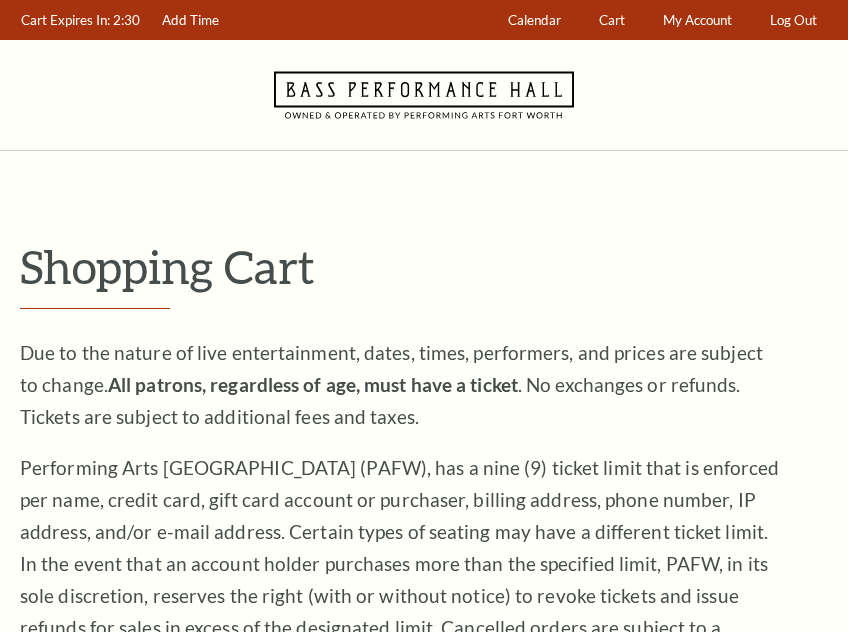 scroll, scrollTop: 0, scrollLeft: 0, axis: both 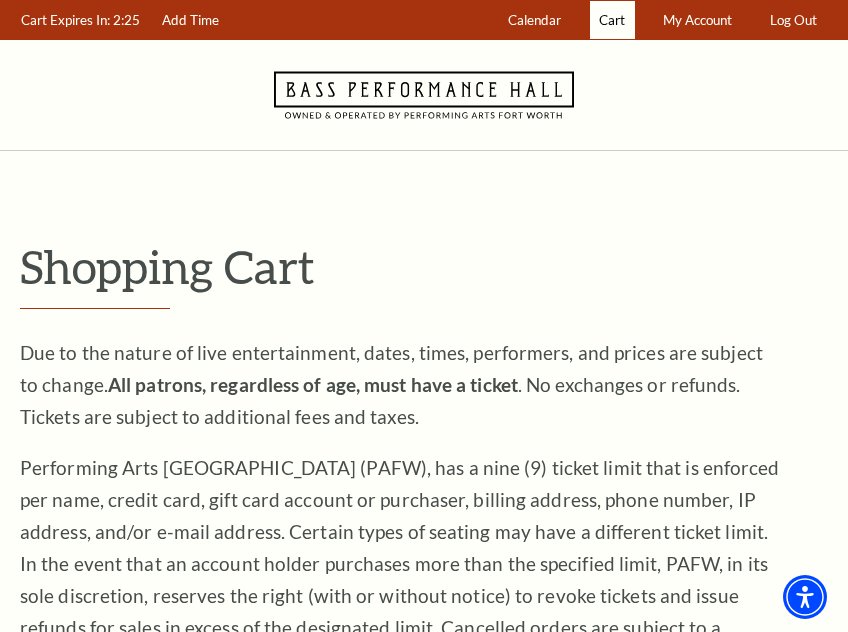 click on "Cart" at bounding box center (612, 20) 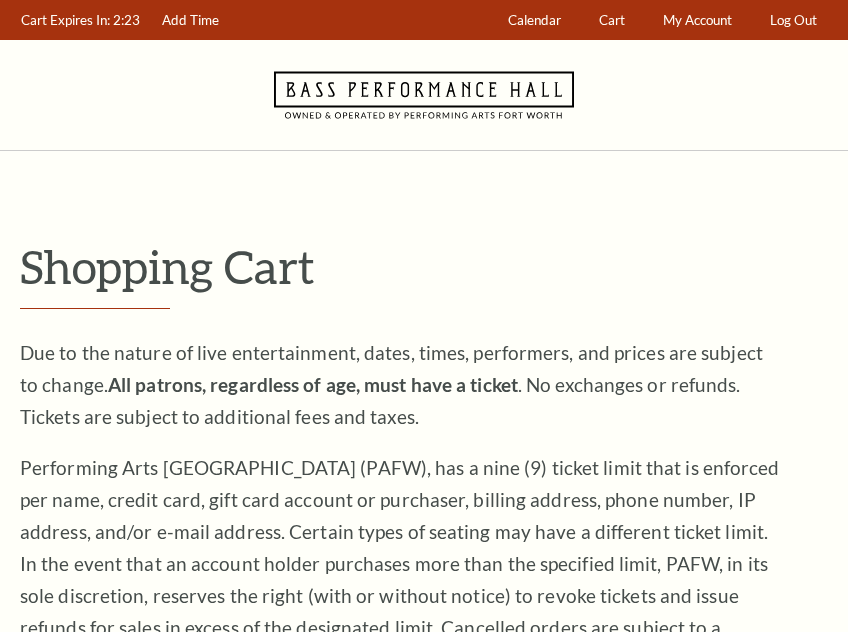 scroll, scrollTop: 0, scrollLeft: 0, axis: both 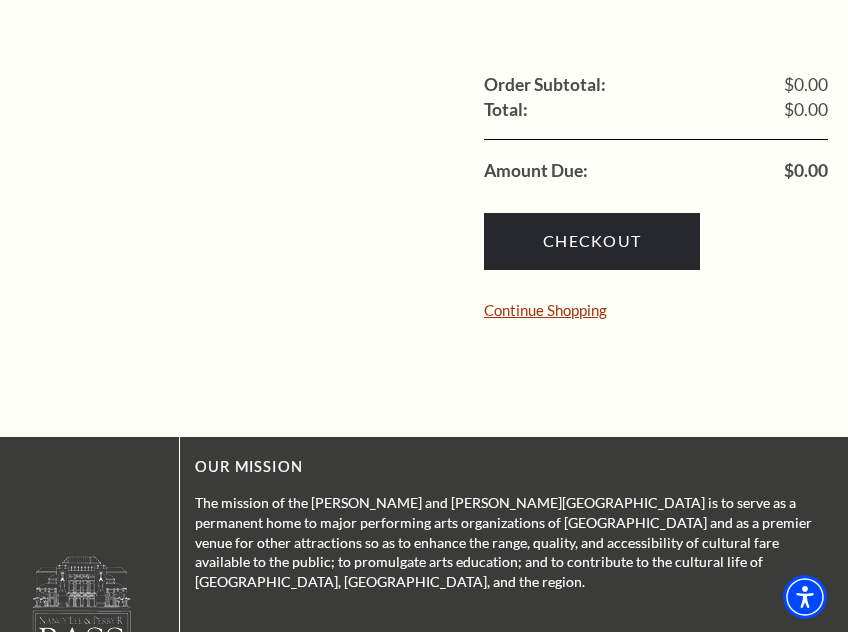 click on "Continue Shopping" at bounding box center (545, 310) 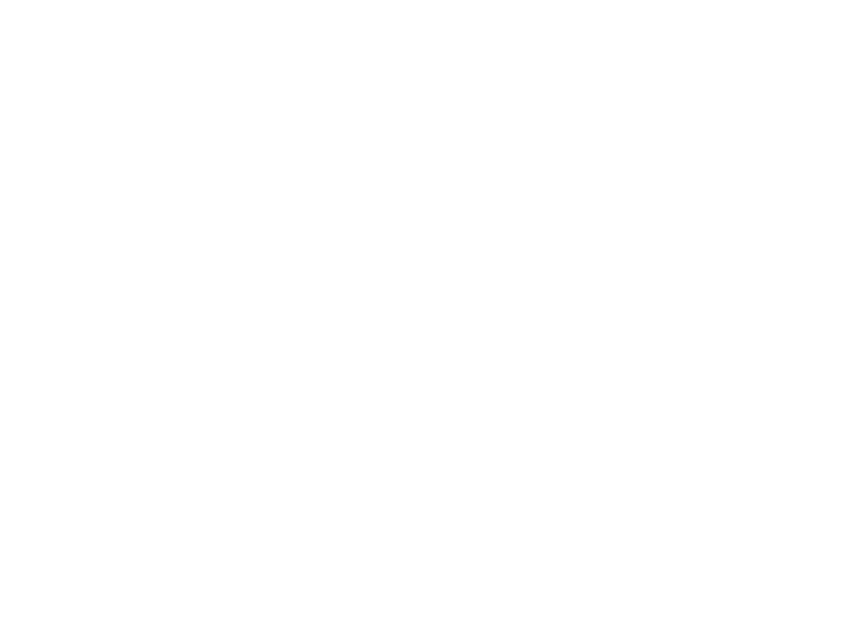 scroll, scrollTop: 0, scrollLeft: 0, axis: both 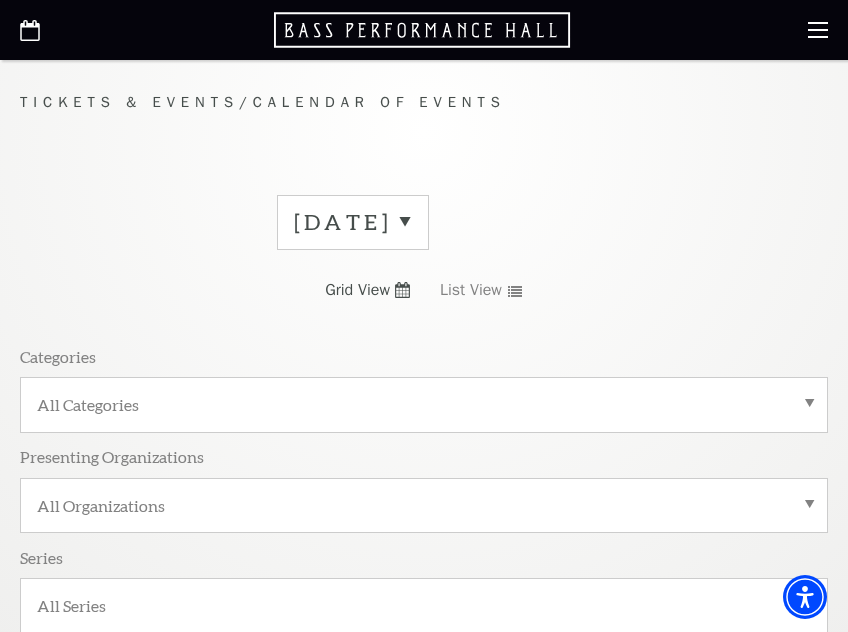 click 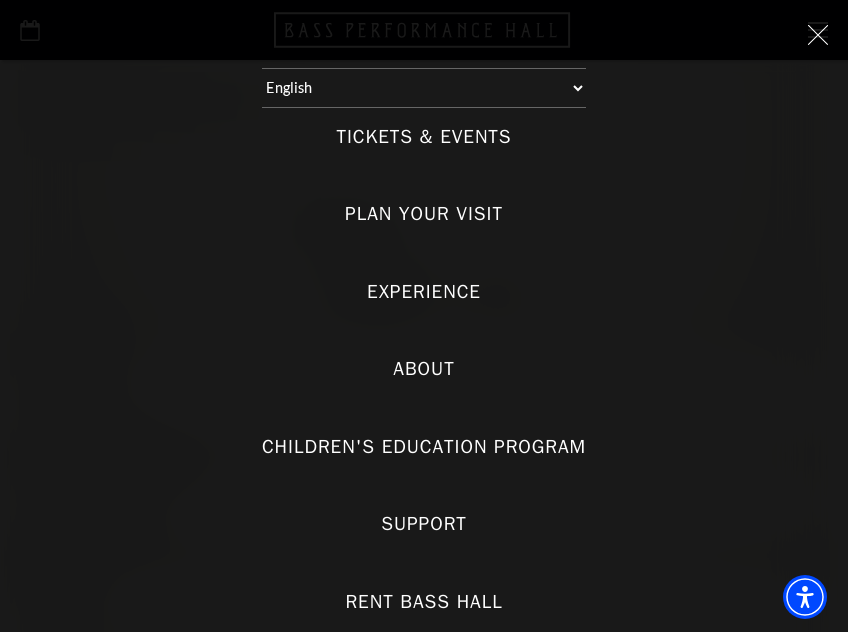 click on "Select: English Español
Tickets & Events
Now On Sale
Broadway At The Bass presented by PNC Bank
[PERSON_NAME] Steel Popular Entertainment
The [PERSON_NAME]
Calendar
Season Tickets
Group Tickets
Mobile Ticketing
Ticket Exchanges
Ticket Guidelines
Lottery Tickets
Gift Certificates
Plan Your Visit
Location & Directions
Parking
Dining
Hotels
Seating
Accessibility
Helpful Hints
Safety & Security
FAQs" at bounding box center (424, 316) 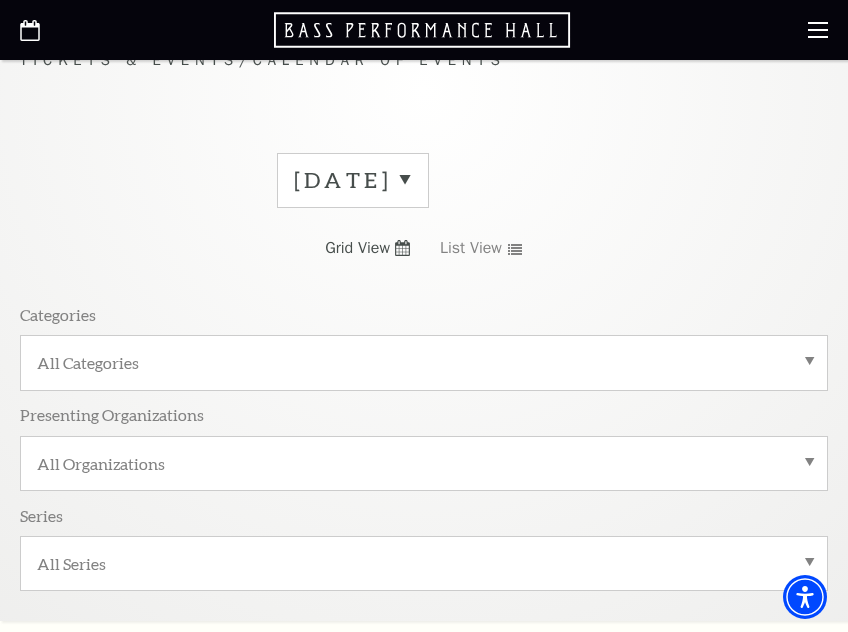 scroll, scrollTop: 0, scrollLeft: 0, axis: both 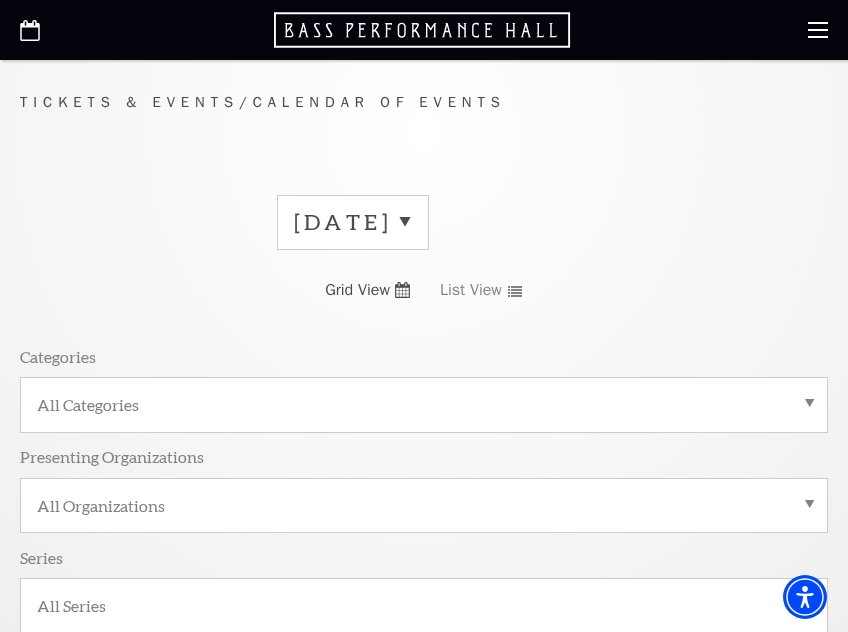 click on "Tickets & Events" at bounding box center (129, 102) 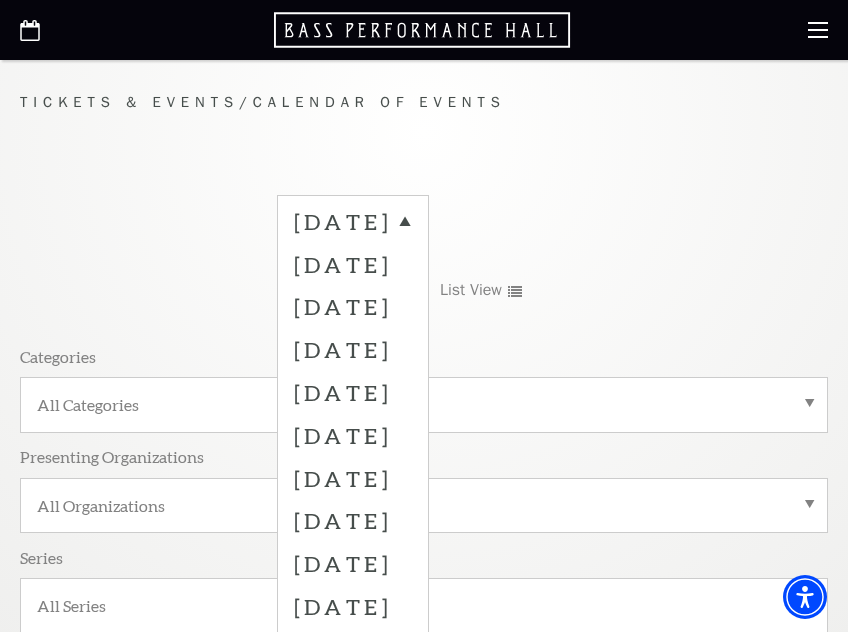 click on "[DATE]" at bounding box center [353, 225] 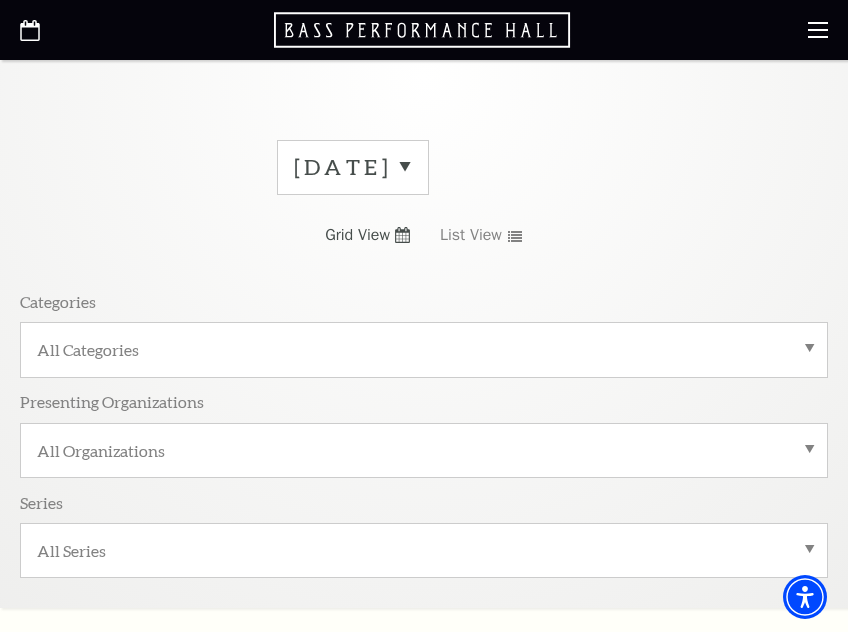 scroll, scrollTop: 100, scrollLeft: 0, axis: vertical 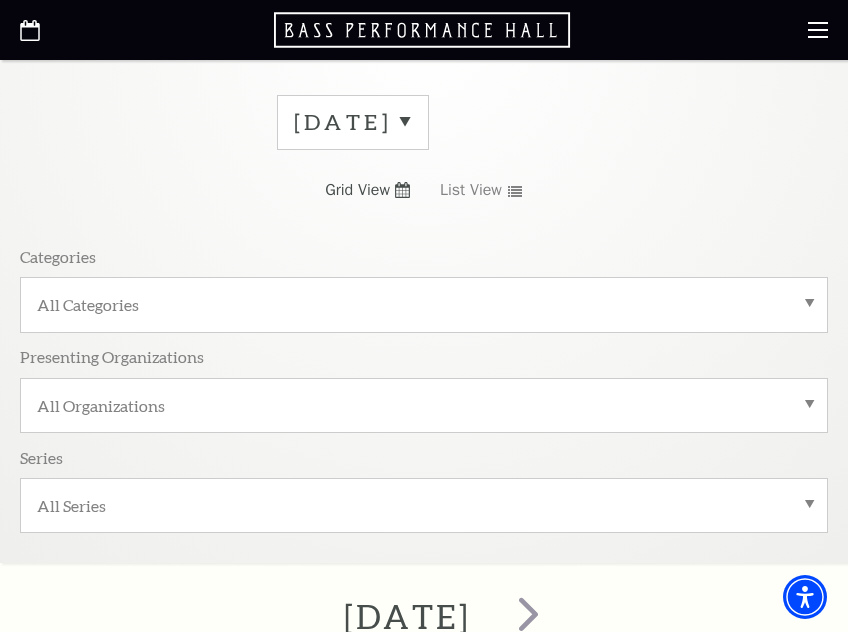 click on "All Categories" at bounding box center [424, 304] 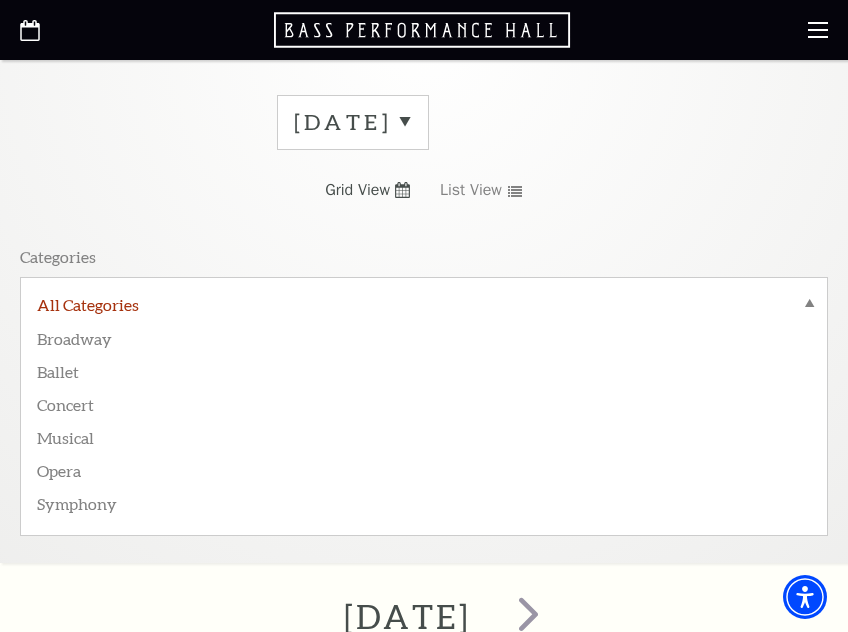 click on "All Categories" at bounding box center [424, 307] 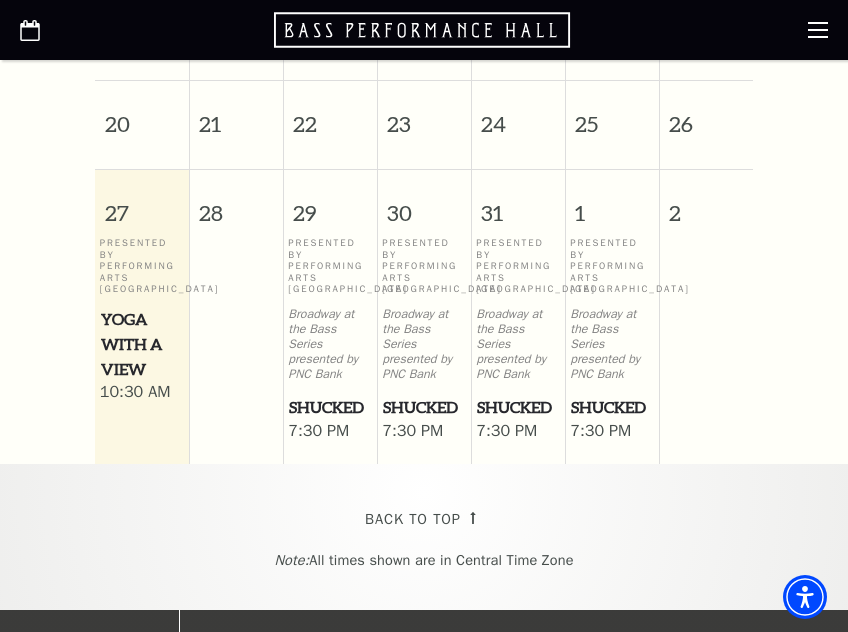 scroll, scrollTop: 1000, scrollLeft: 0, axis: vertical 